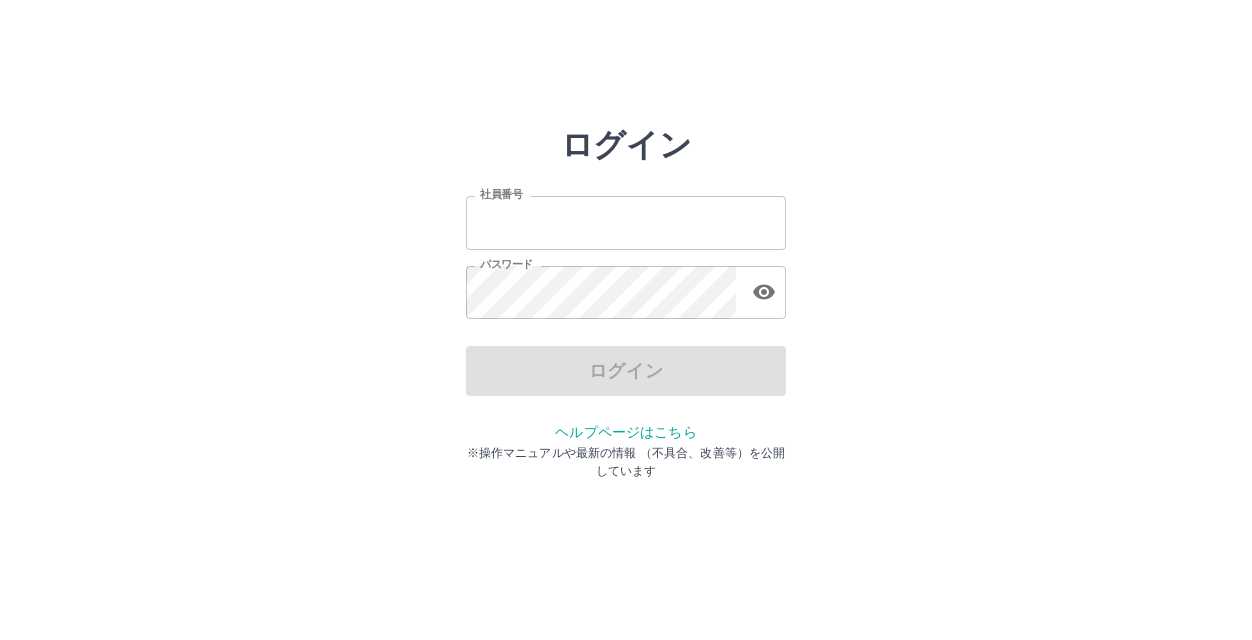 scroll, scrollTop: 0, scrollLeft: 0, axis: both 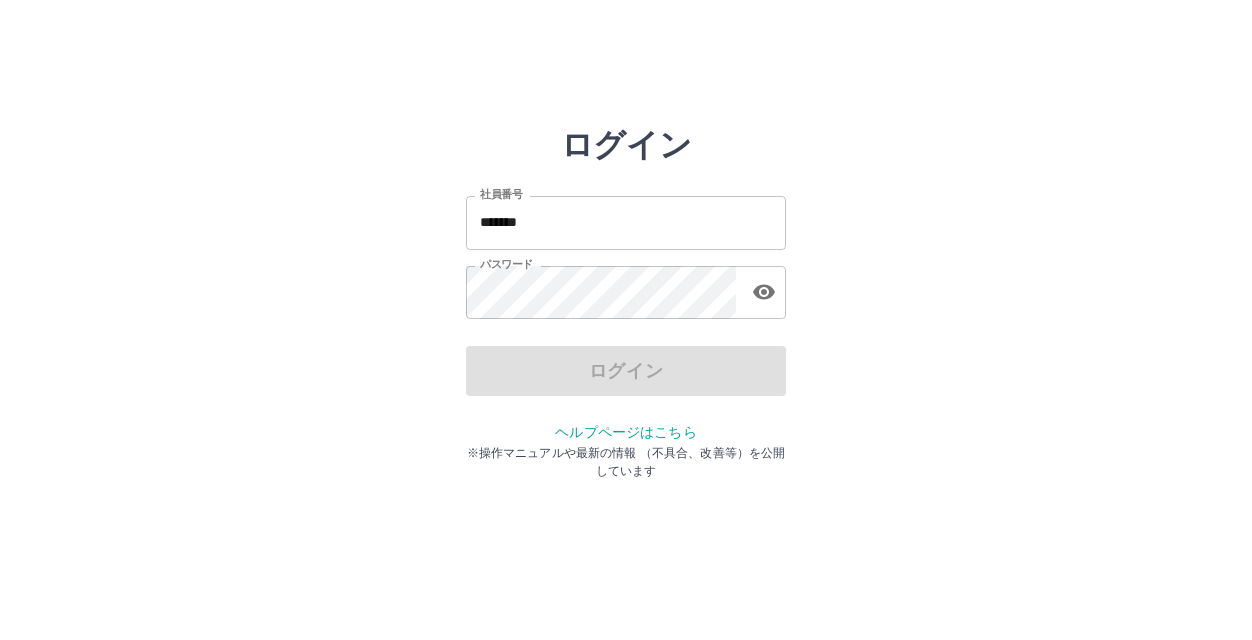 click on "*******" at bounding box center [626, 222] 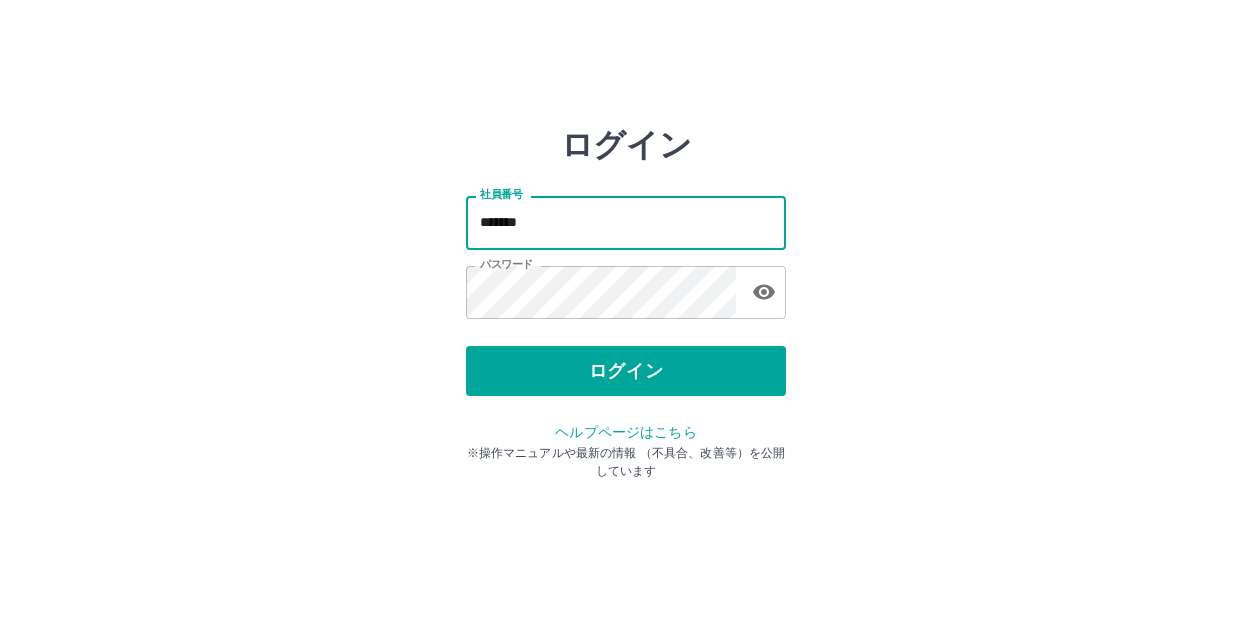 type on "*******" 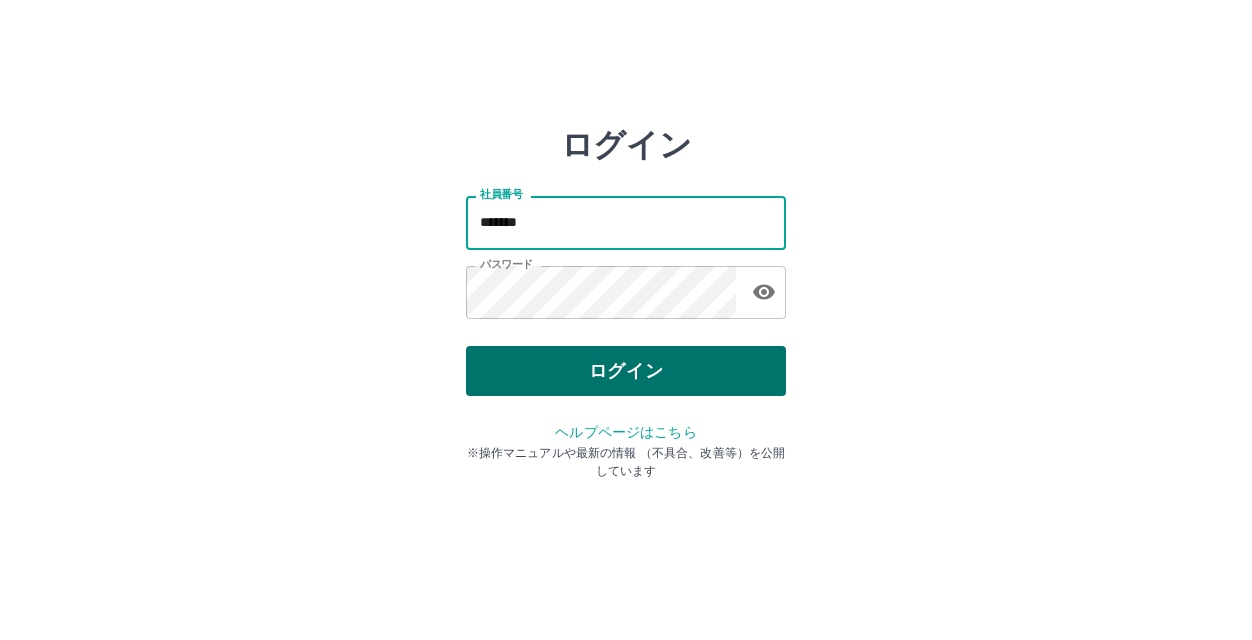 click on "ログイン" at bounding box center (626, 371) 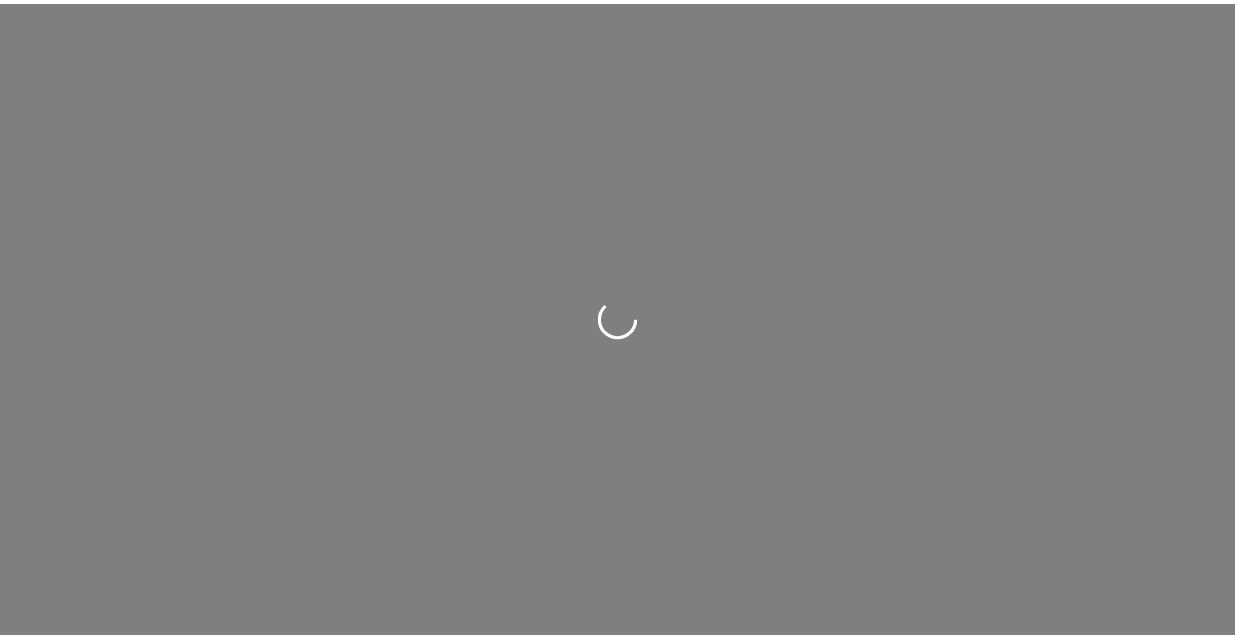 scroll, scrollTop: 0, scrollLeft: 0, axis: both 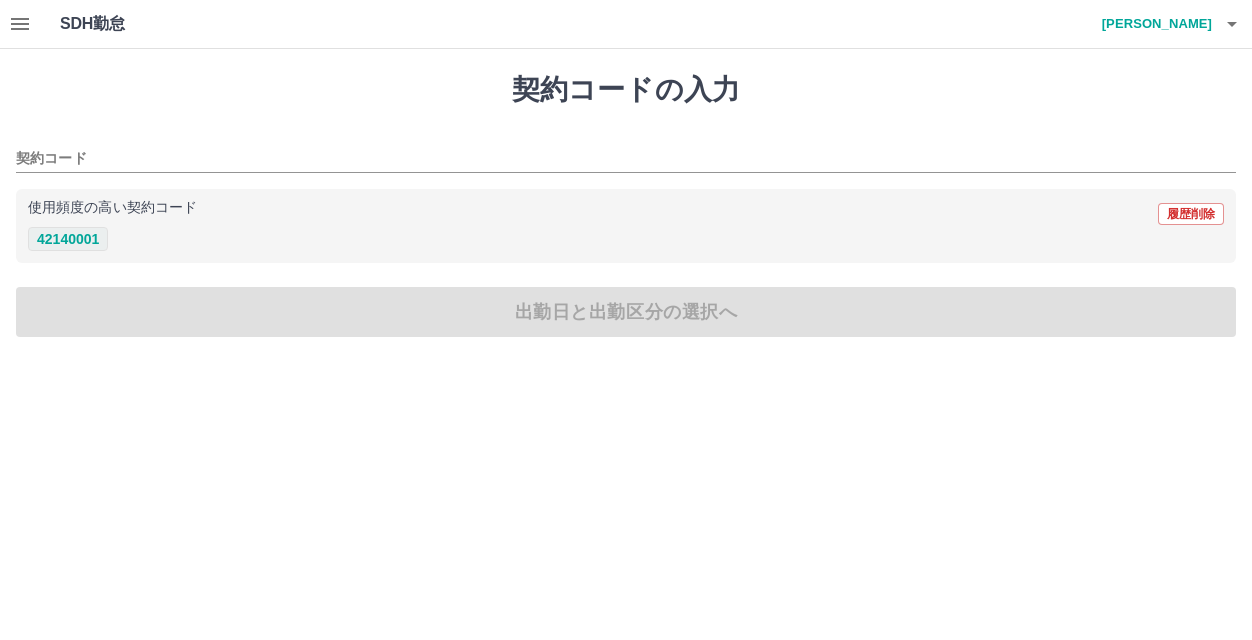 click on "42140001" at bounding box center [68, 239] 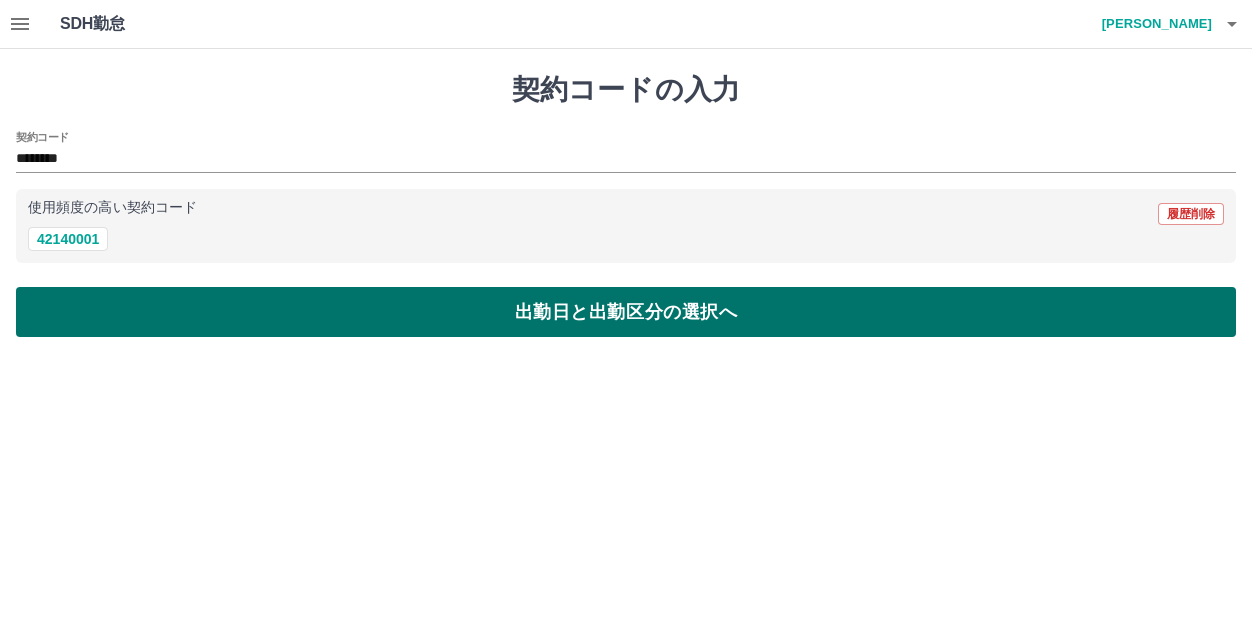 click on "出勤日と出勤区分の選択へ" at bounding box center (626, 312) 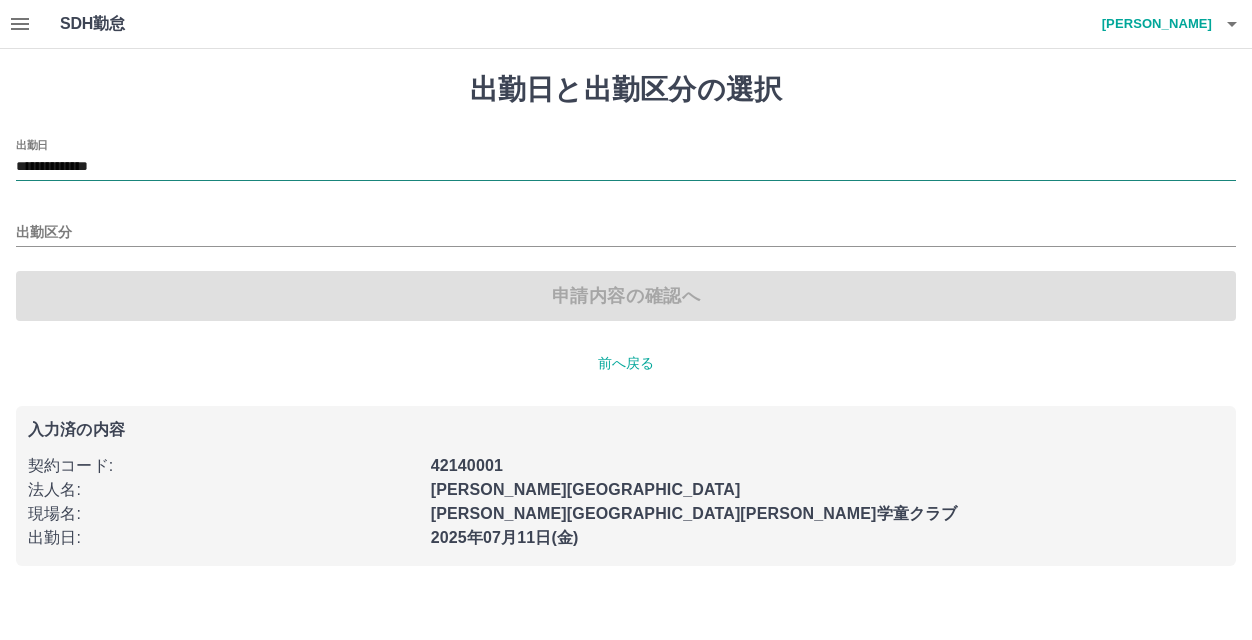 click on "**********" at bounding box center [626, 167] 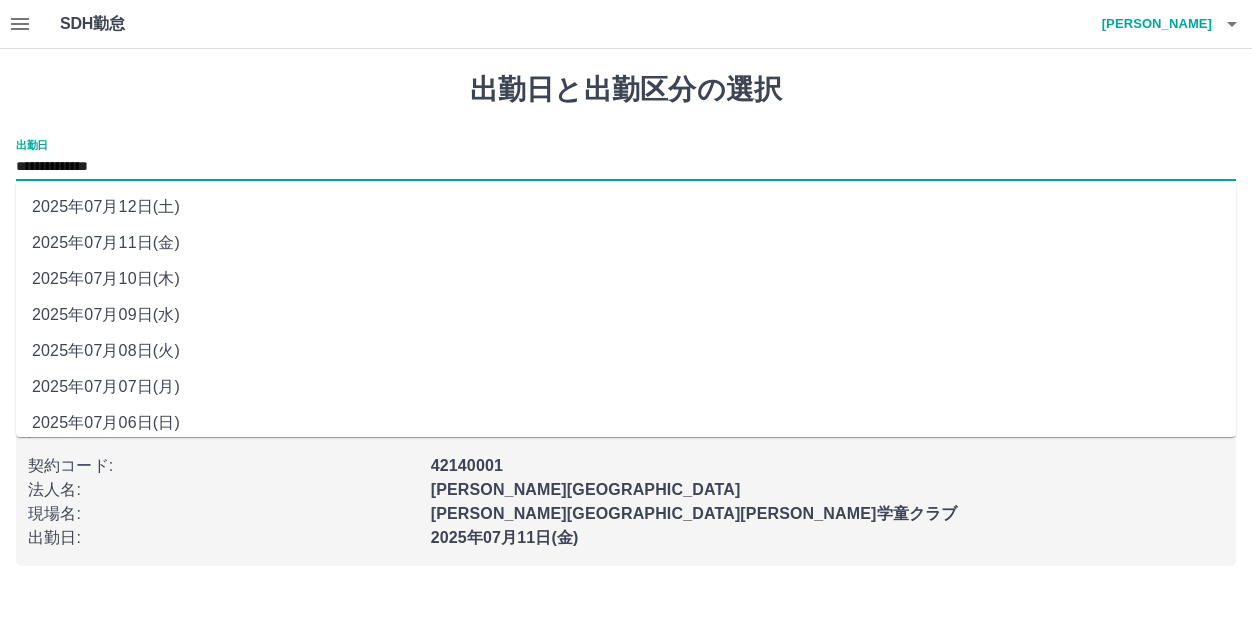 click on "2025年07月10日(木)" at bounding box center [626, 279] 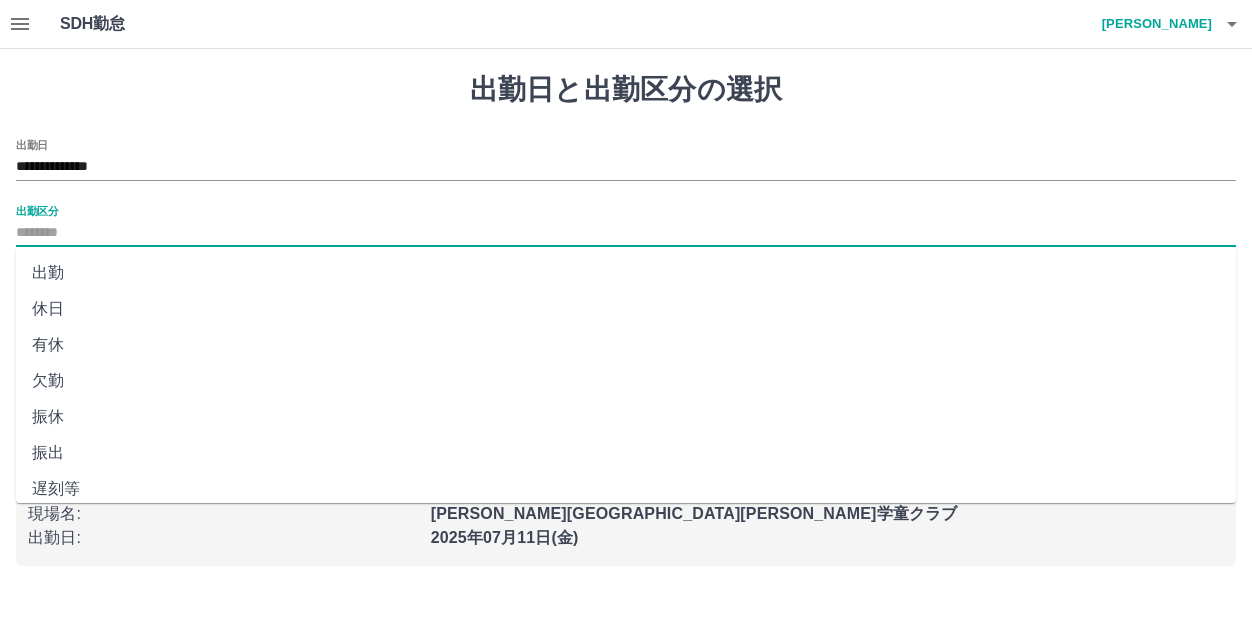 click on "出勤区分" at bounding box center [626, 233] 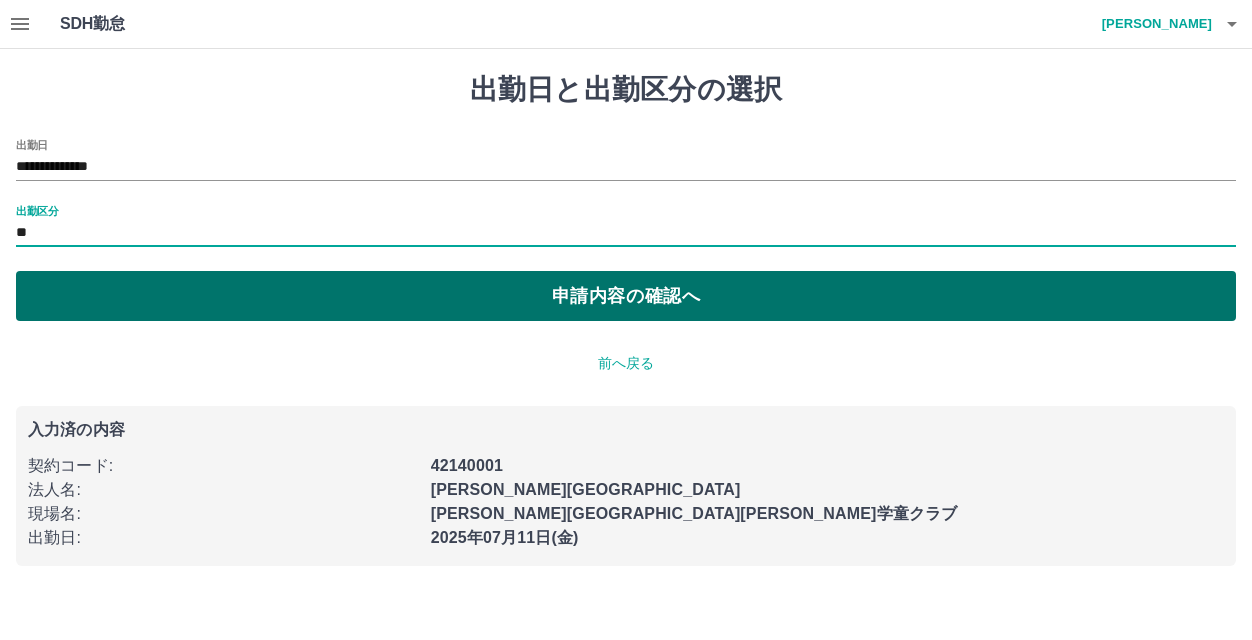 click on "申請内容の確認へ" at bounding box center [626, 296] 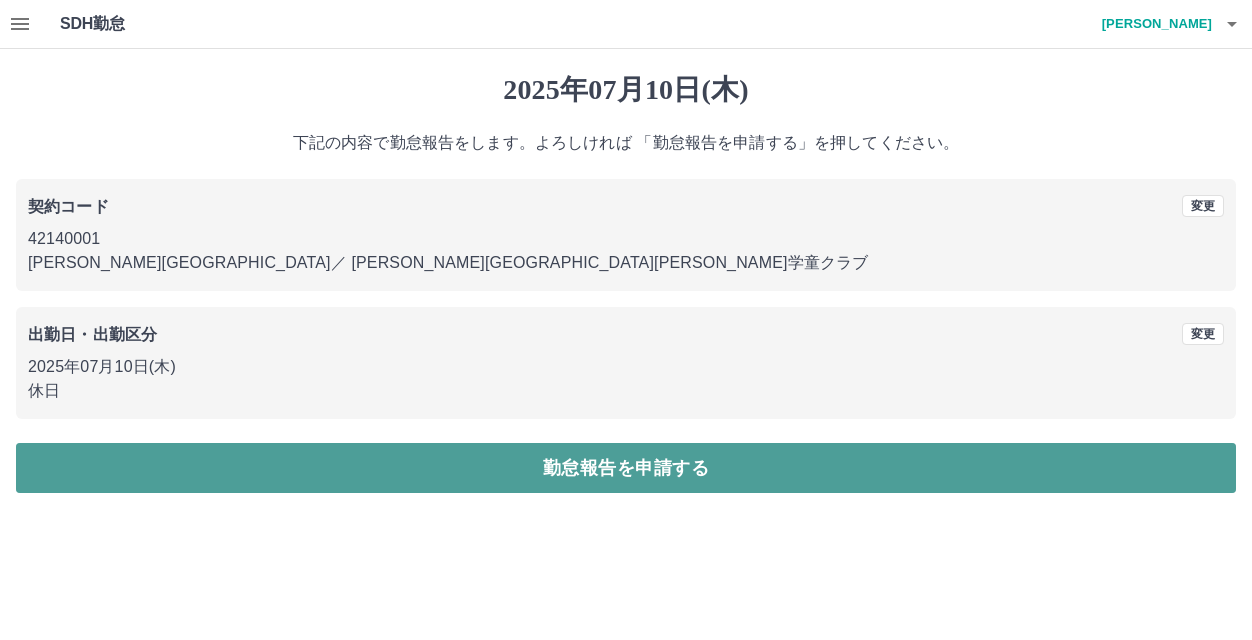 click on "勤怠報告を申請する" at bounding box center (626, 468) 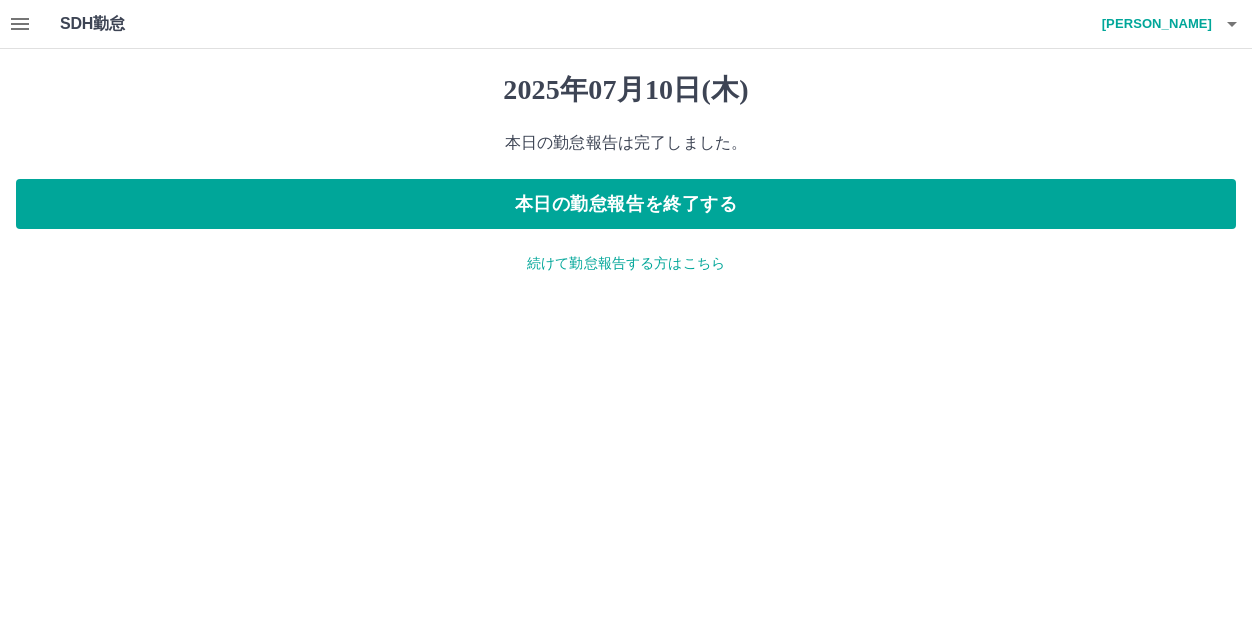 click on "続けて勤怠報告する方はこちら" at bounding box center [626, 263] 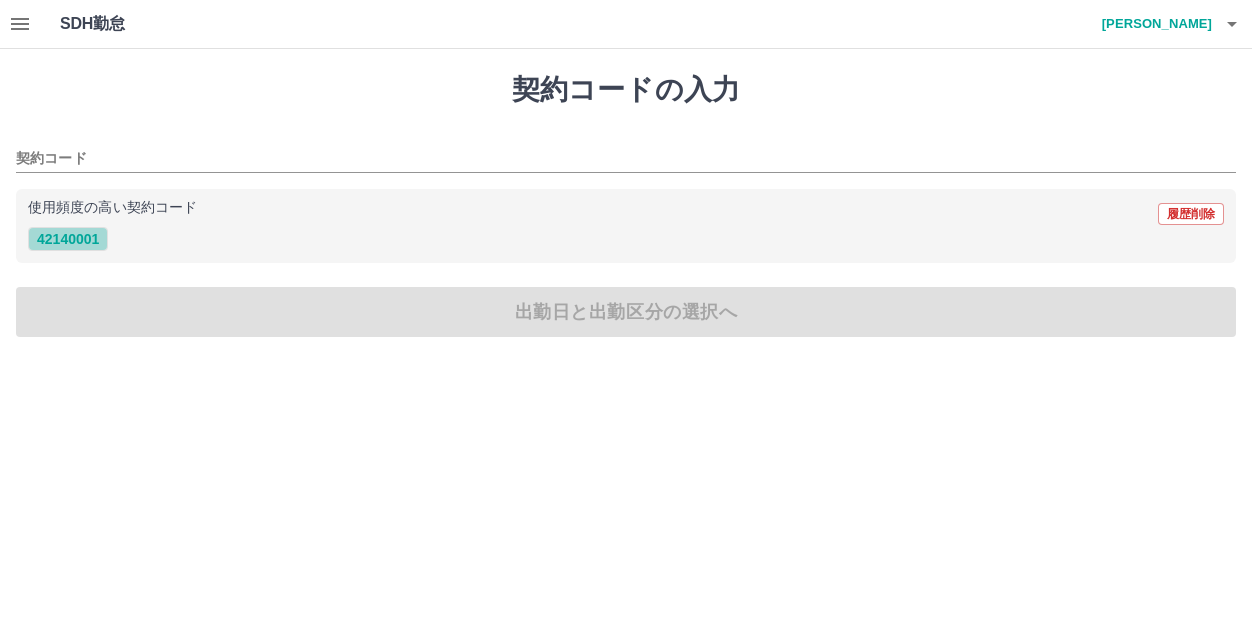 click on "42140001" at bounding box center (68, 239) 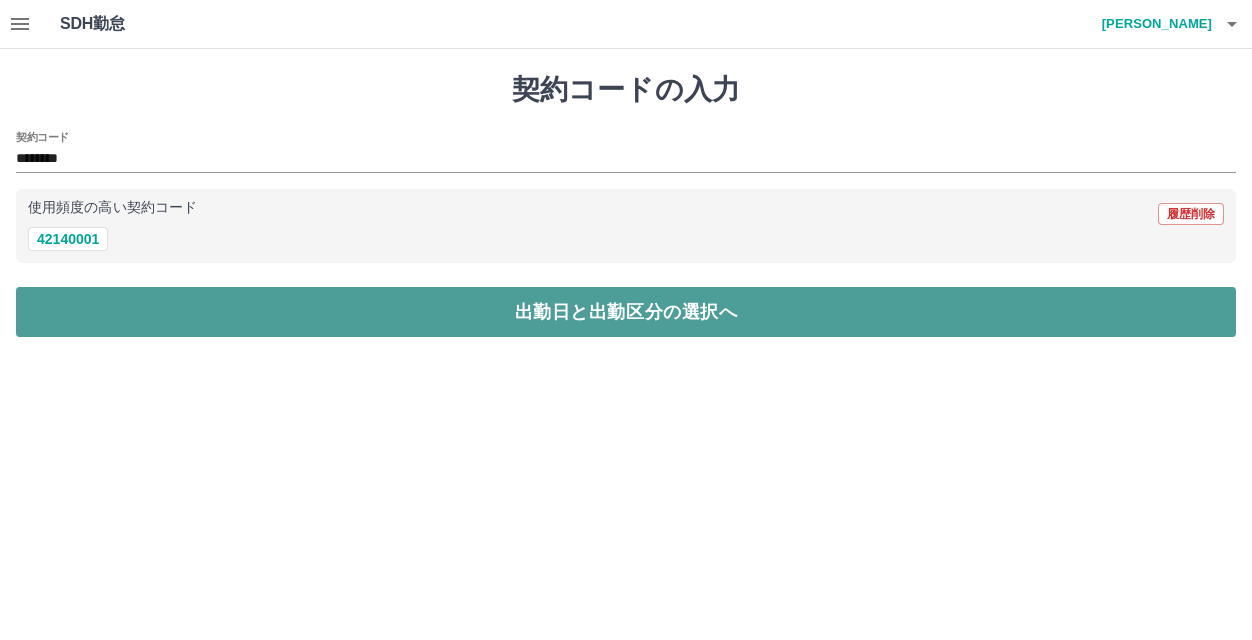 click on "出勤日と出勤区分の選択へ" at bounding box center (626, 312) 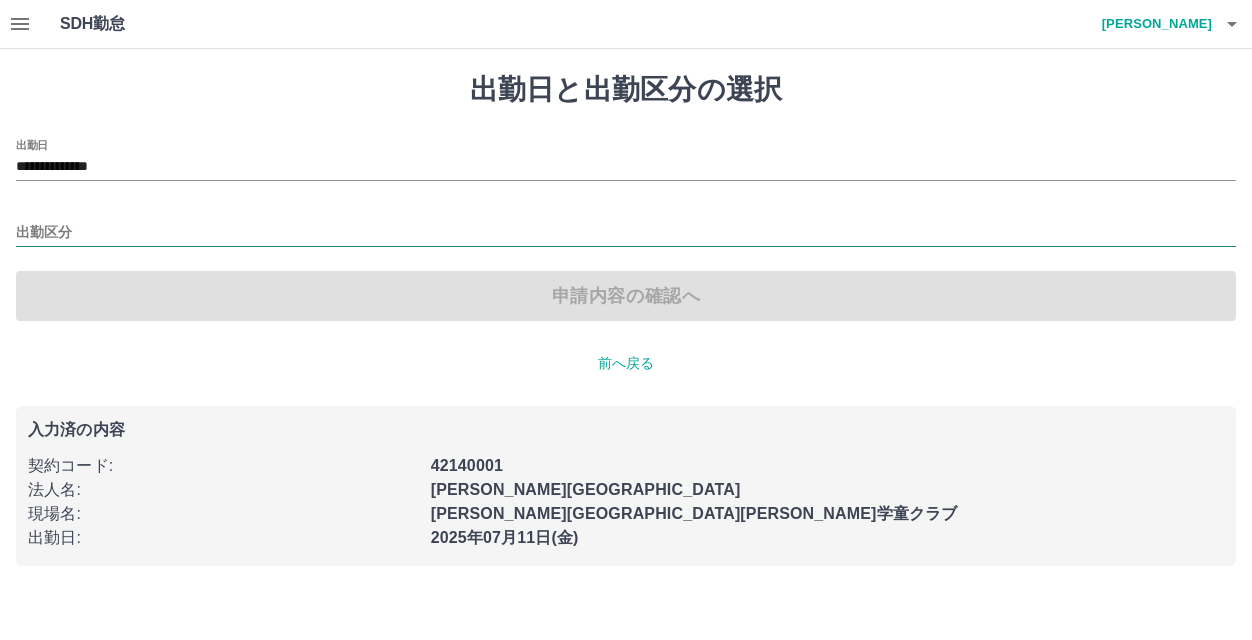 click on "出勤区分" at bounding box center (626, 233) 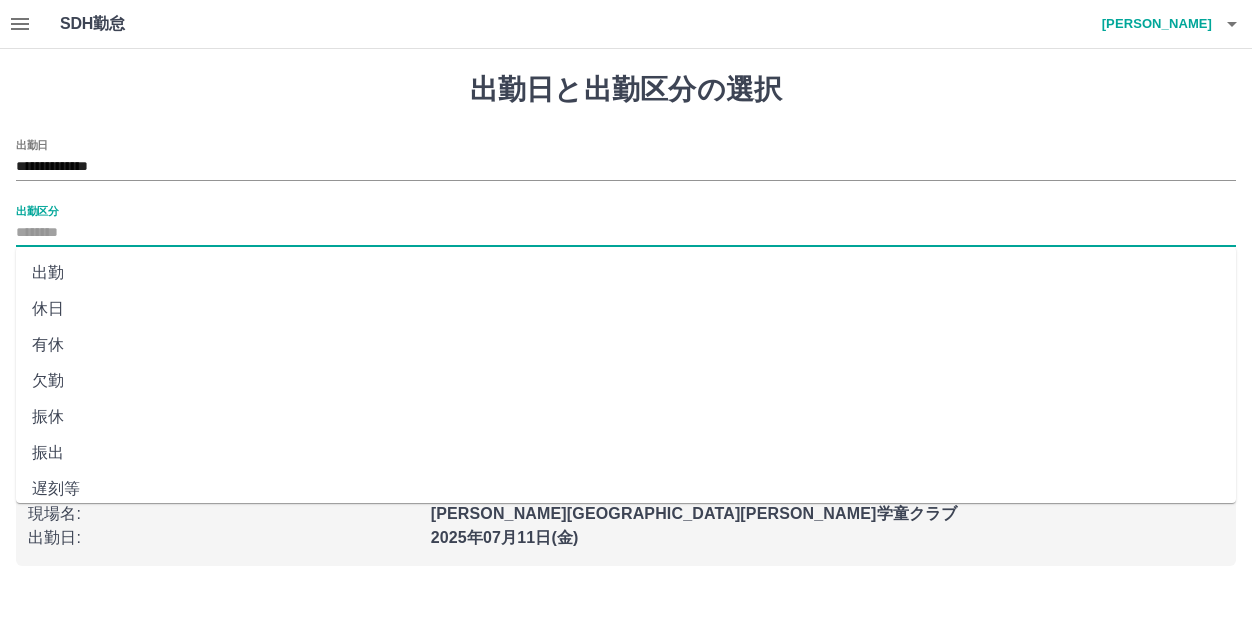 click on "出勤" at bounding box center [626, 273] 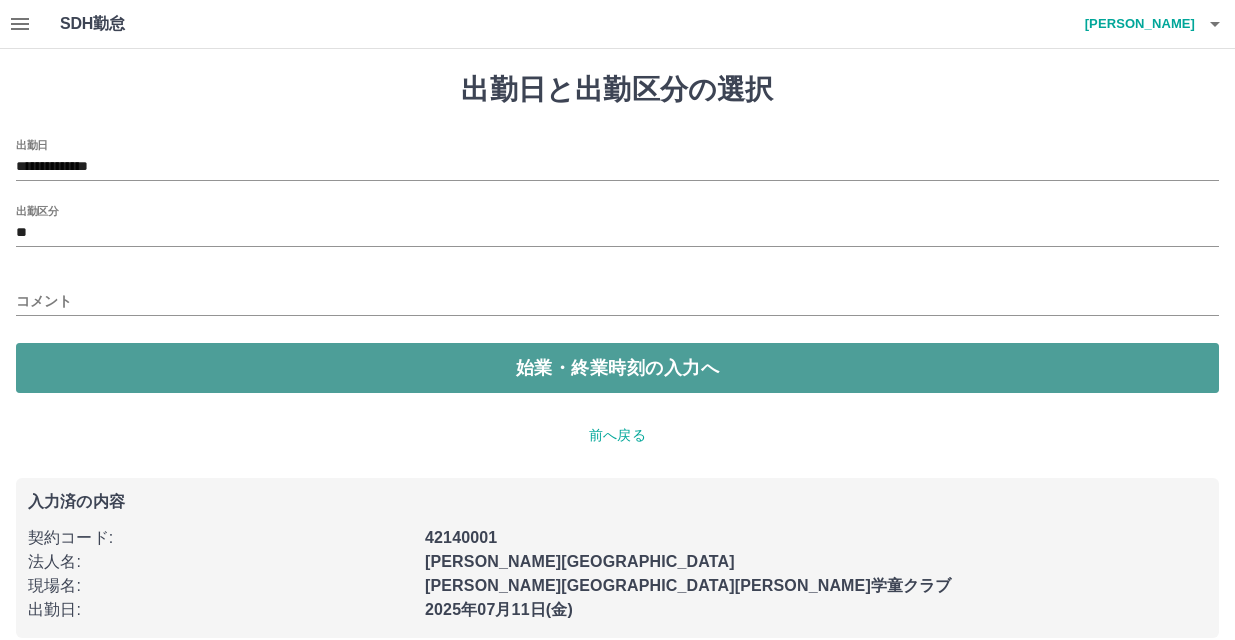 click on "始業・終業時刻の入力へ" at bounding box center [617, 368] 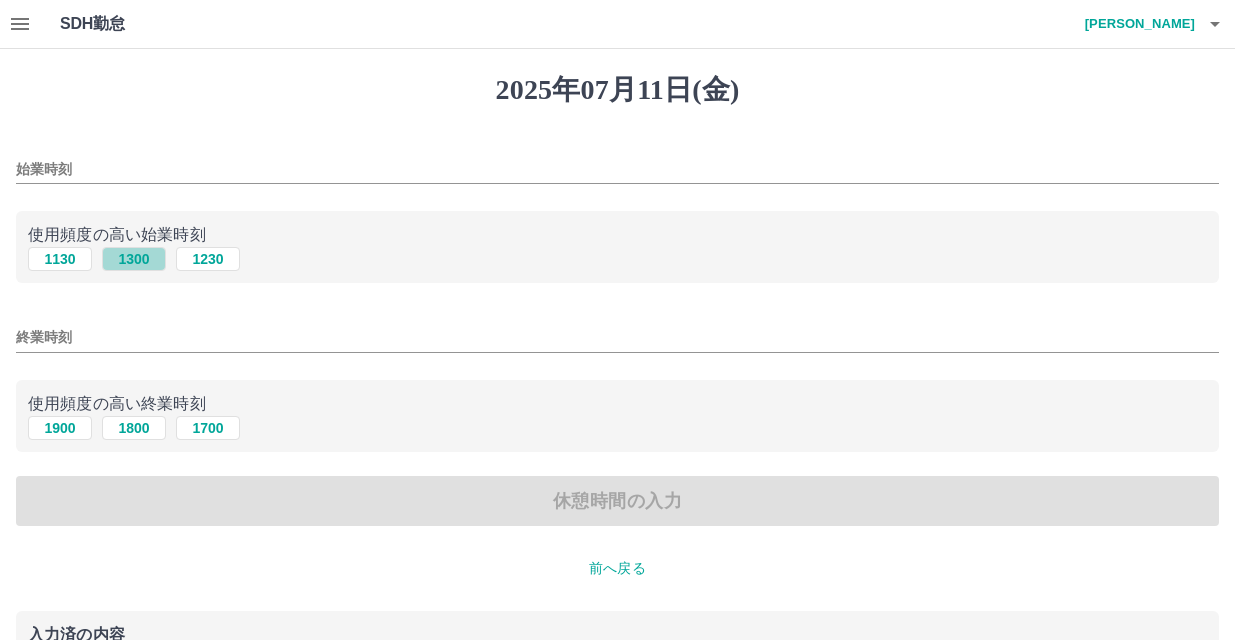 click on "1300" at bounding box center [134, 259] 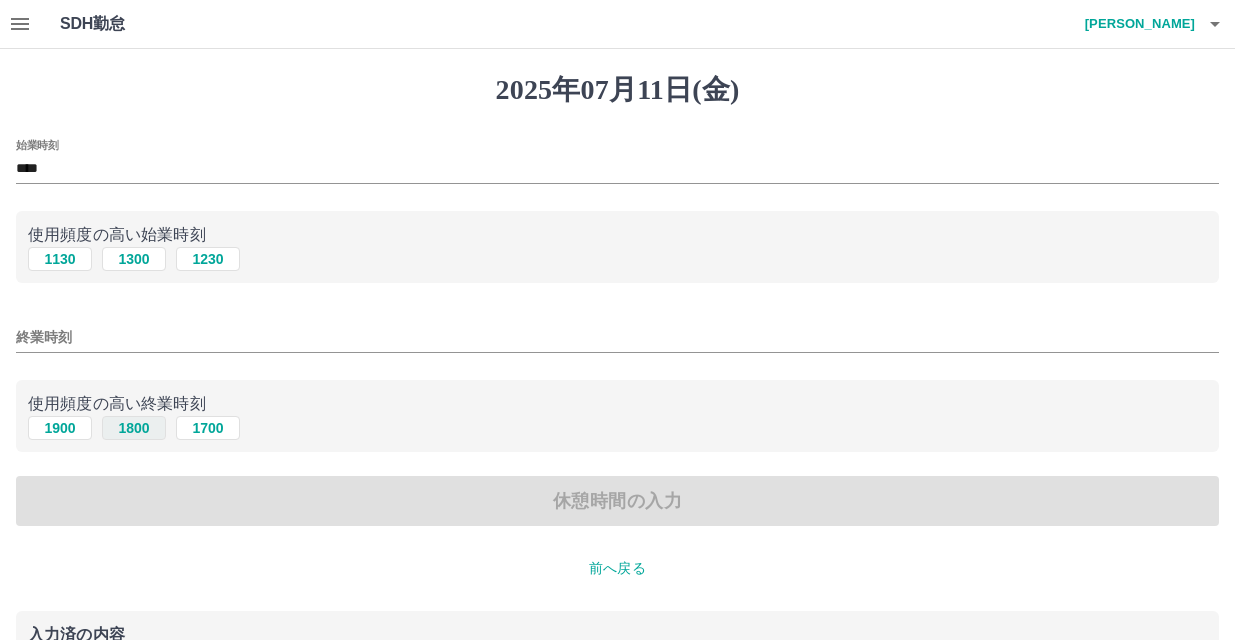 click on "1800" at bounding box center (134, 428) 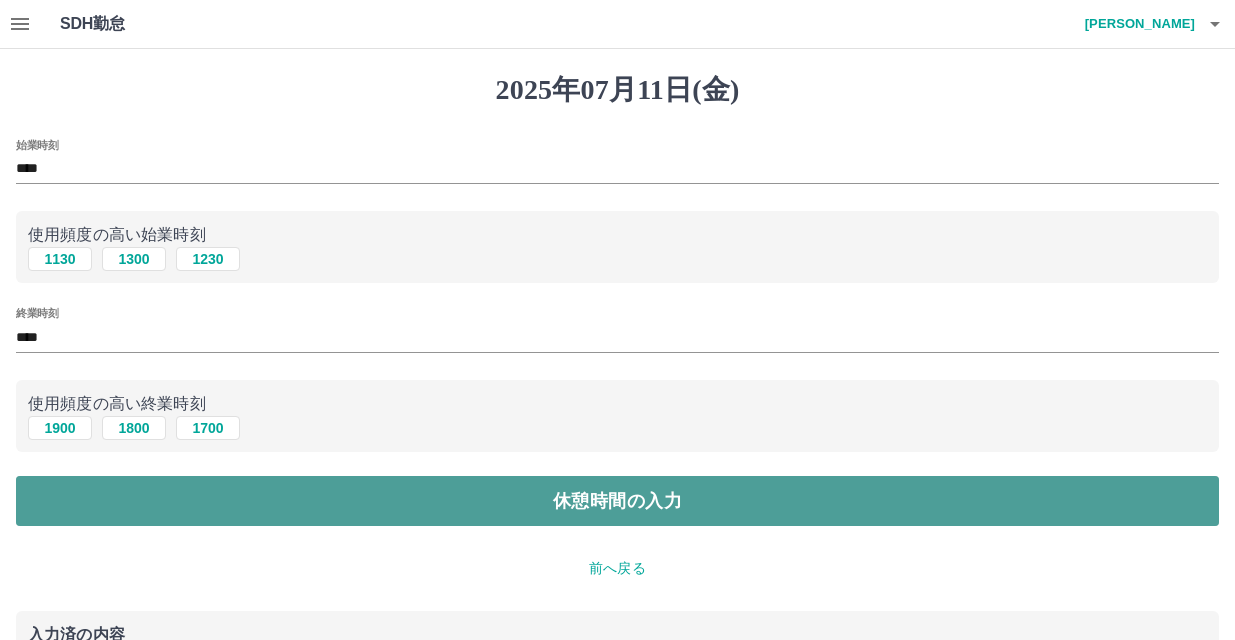 click on "休憩時間の入力" at bounding box center (617, 501) 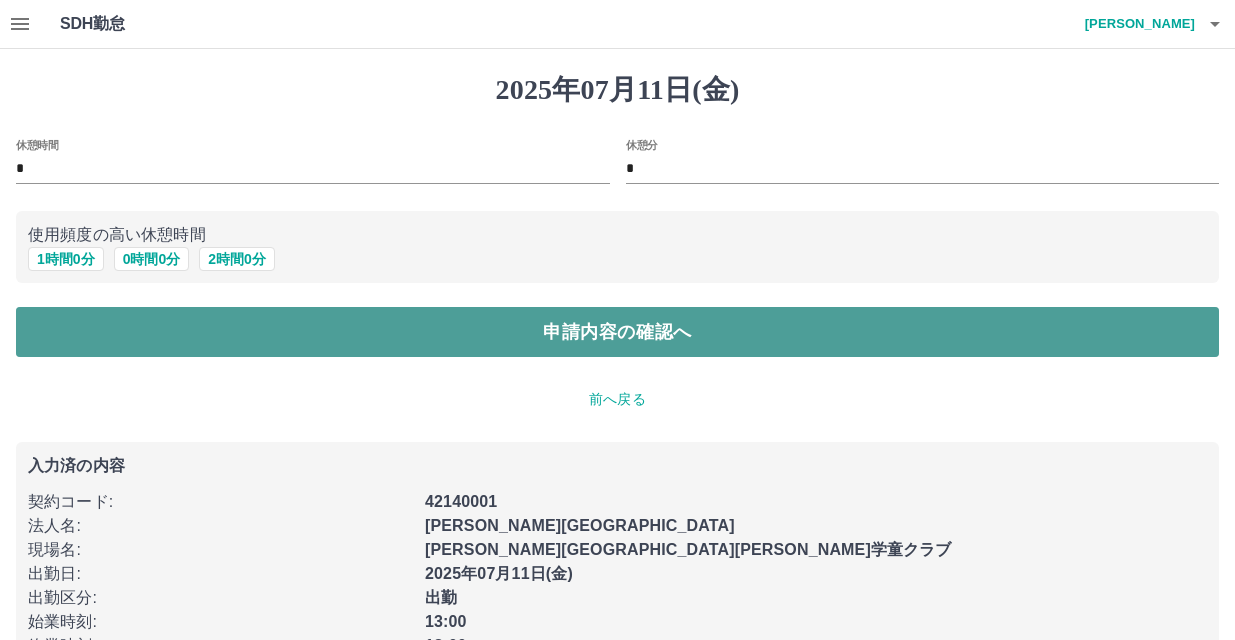 click on "申請内容の確認へ" at bounding box center (617, 332) 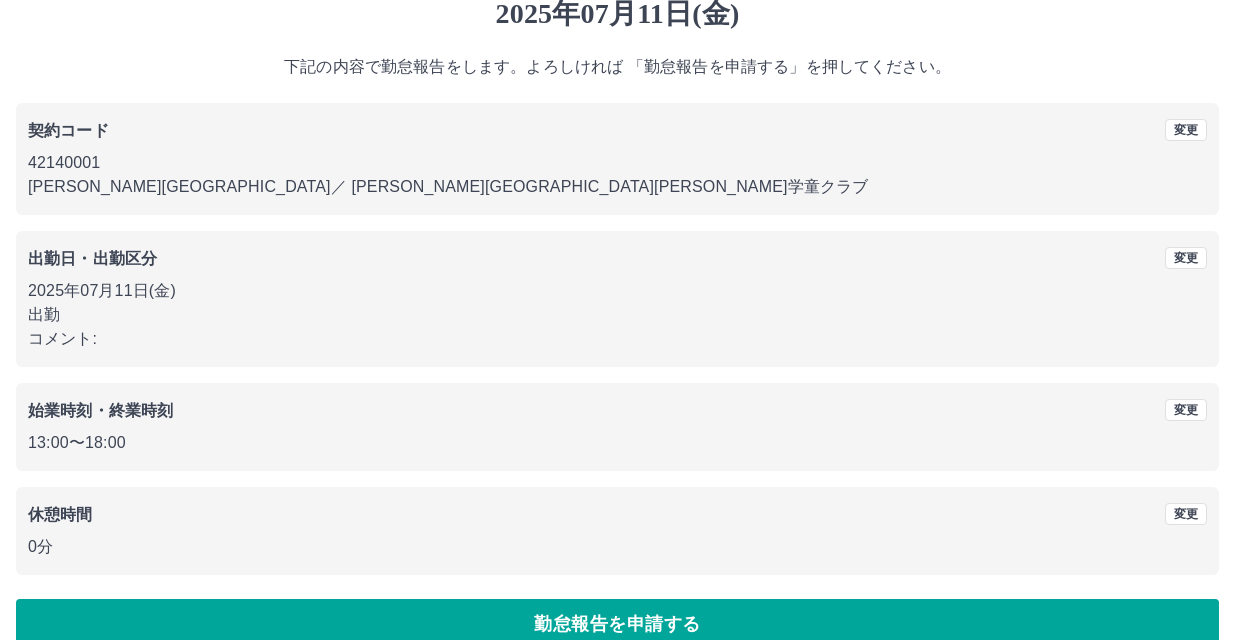 scroll, scrollTop: 109, scrollLeft: 0, axis: vertical 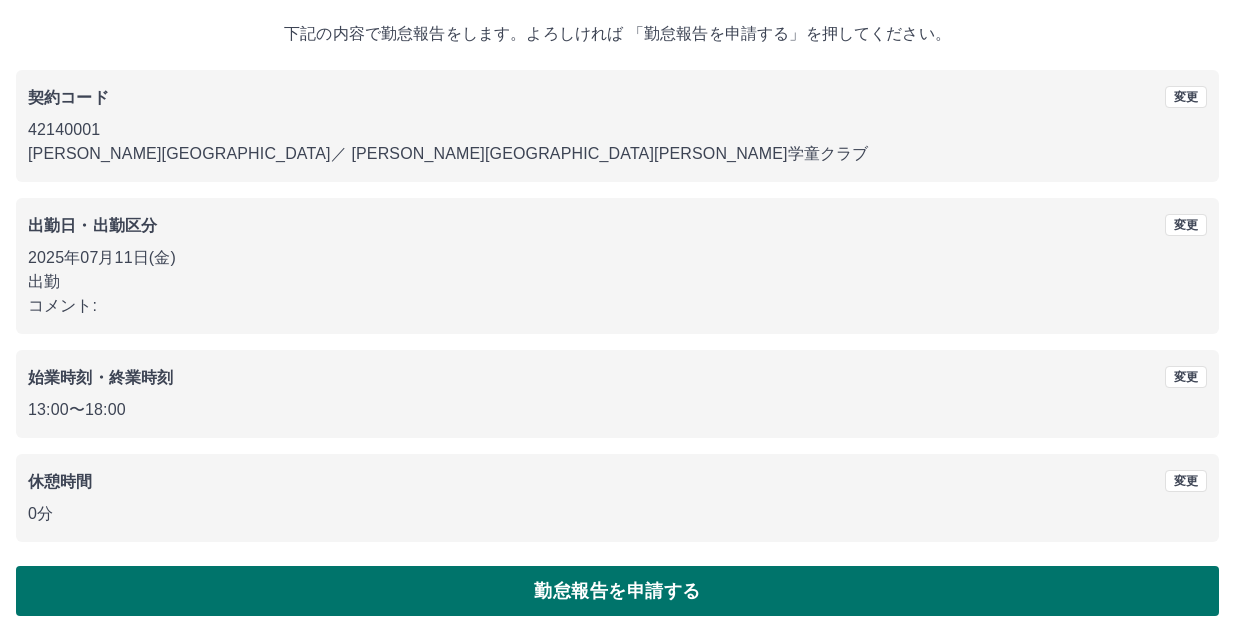 click on "勤怠報告を申請する" at bounding box center [617, 591] 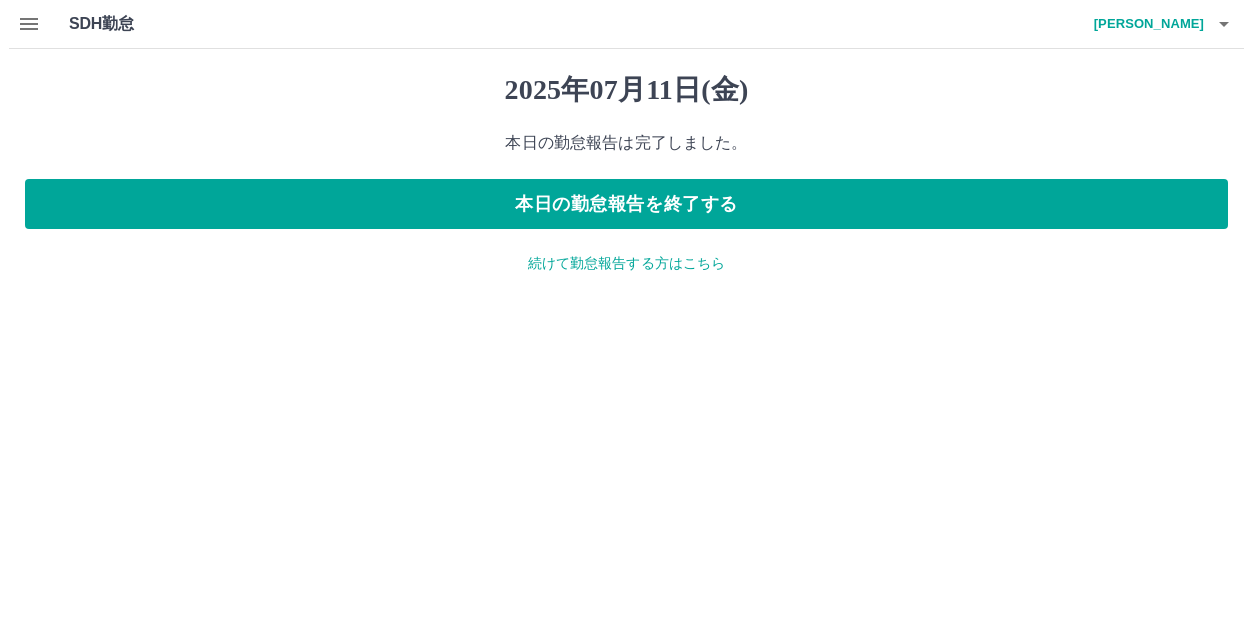 scroll, scrollTop: 0, scrollLeft: 0, axis: both 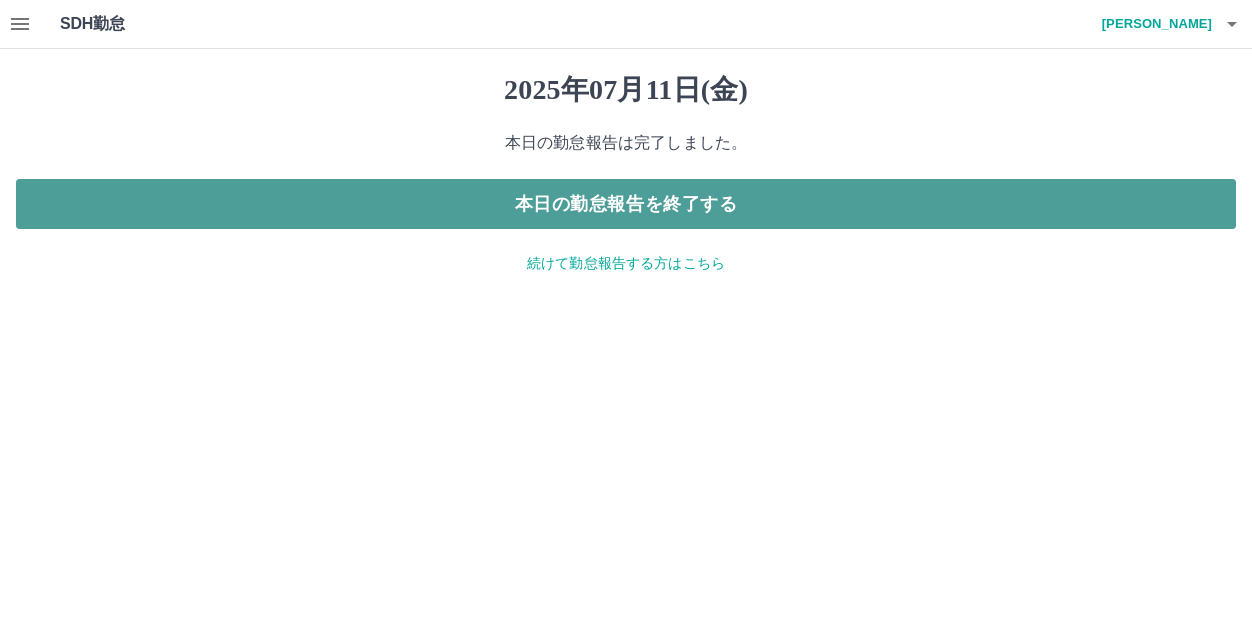 click on "本日の勤怠報告を終了する" at bounding box center [626, 204] 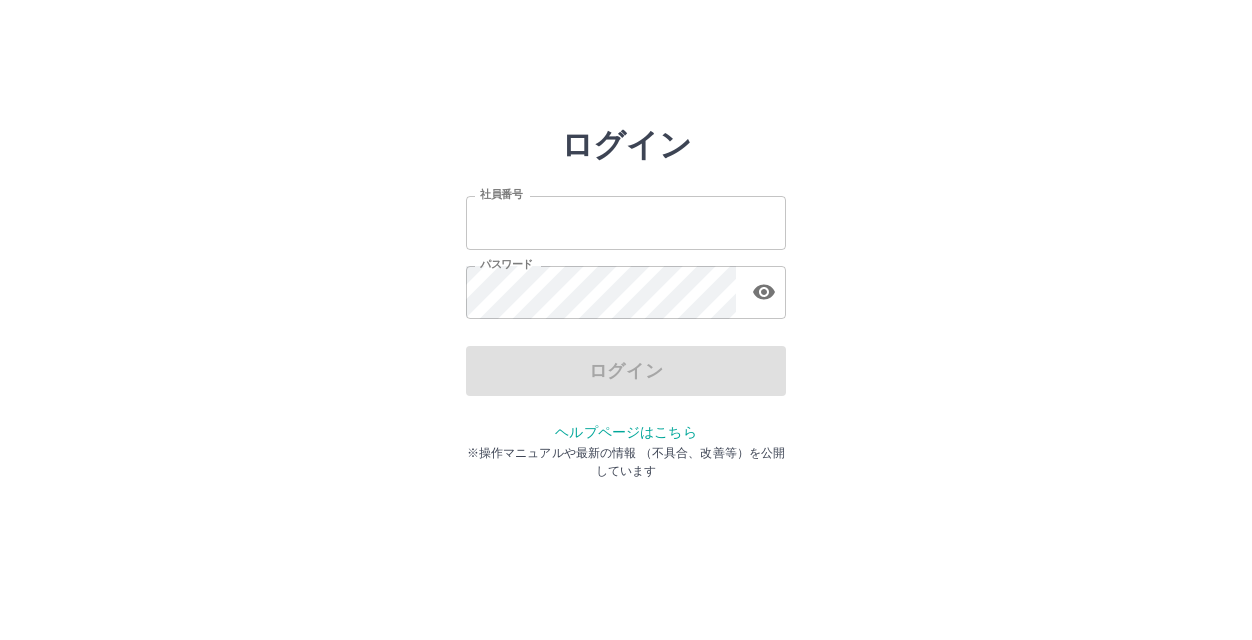 scroll, scrollTop: 0, scrollLeft: 0, axis: both 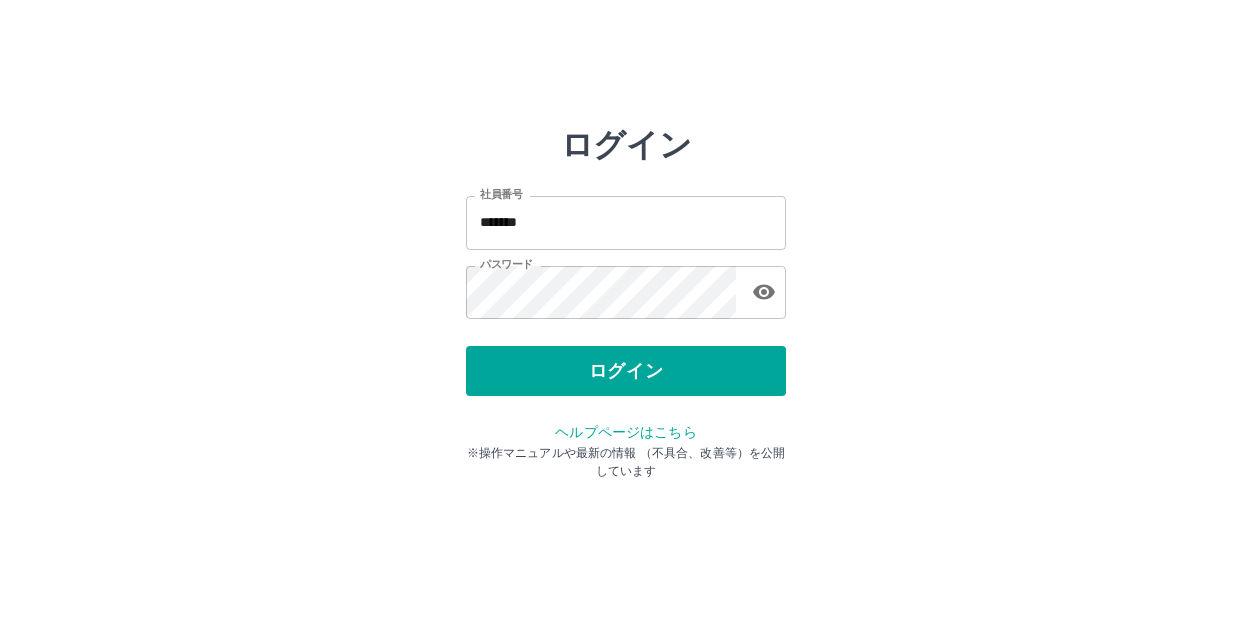 click on "ログイン" at bounding box center (626, 145) 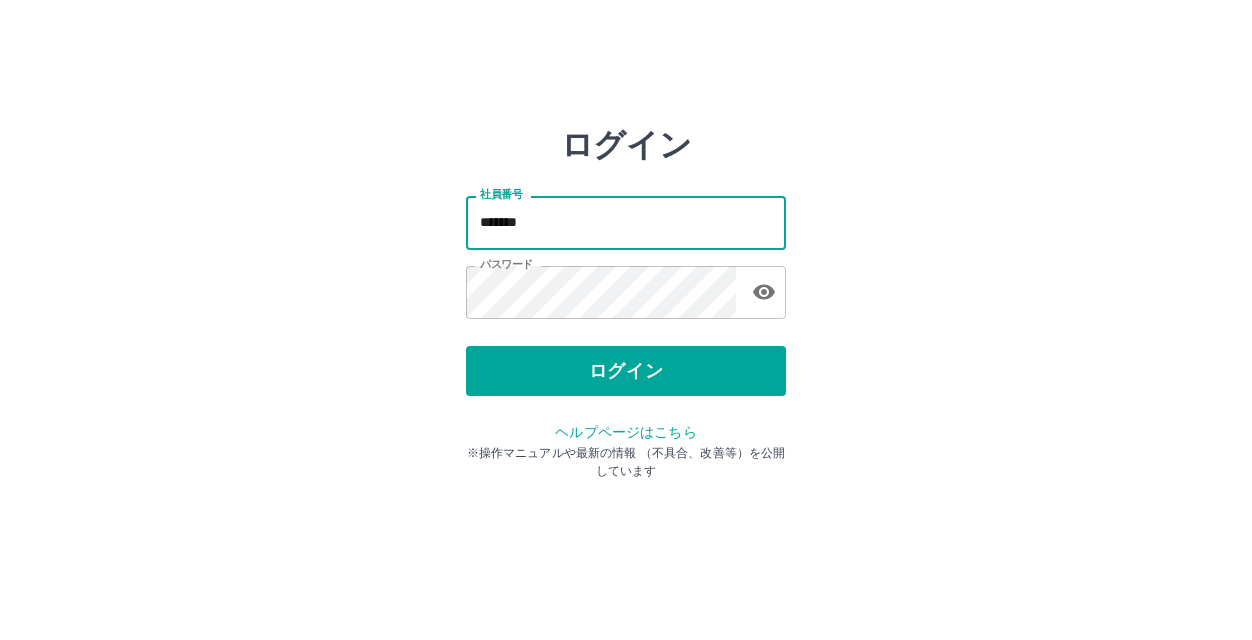 click on "*******" at bounding box center (626, 222) 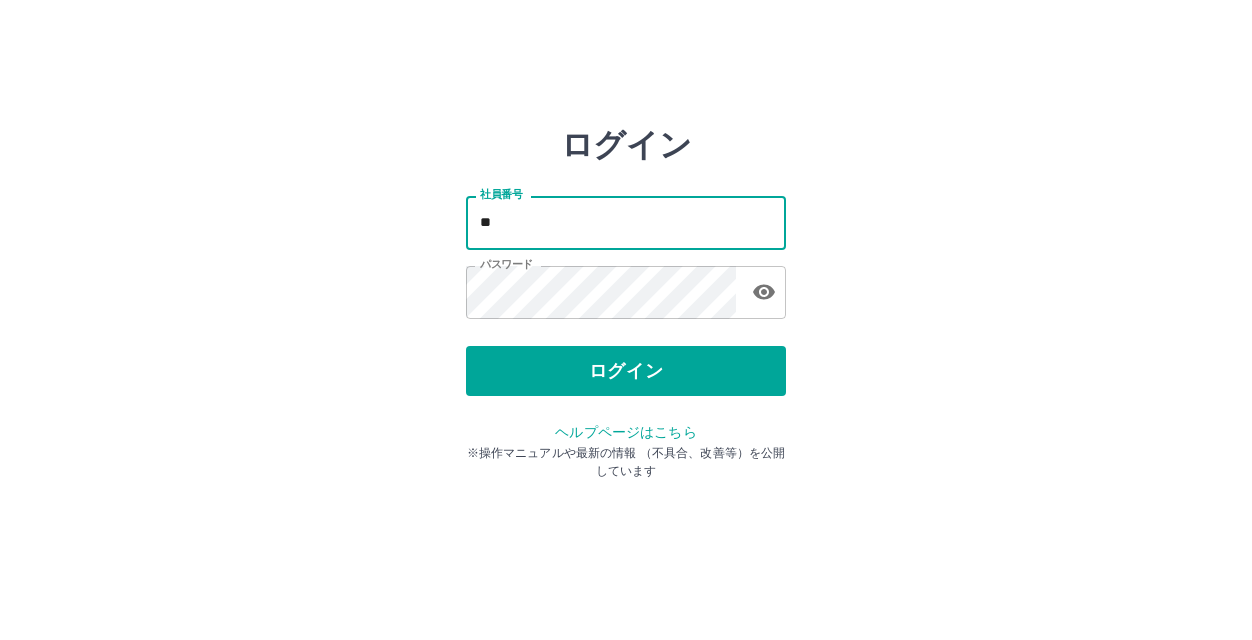 type on "*" 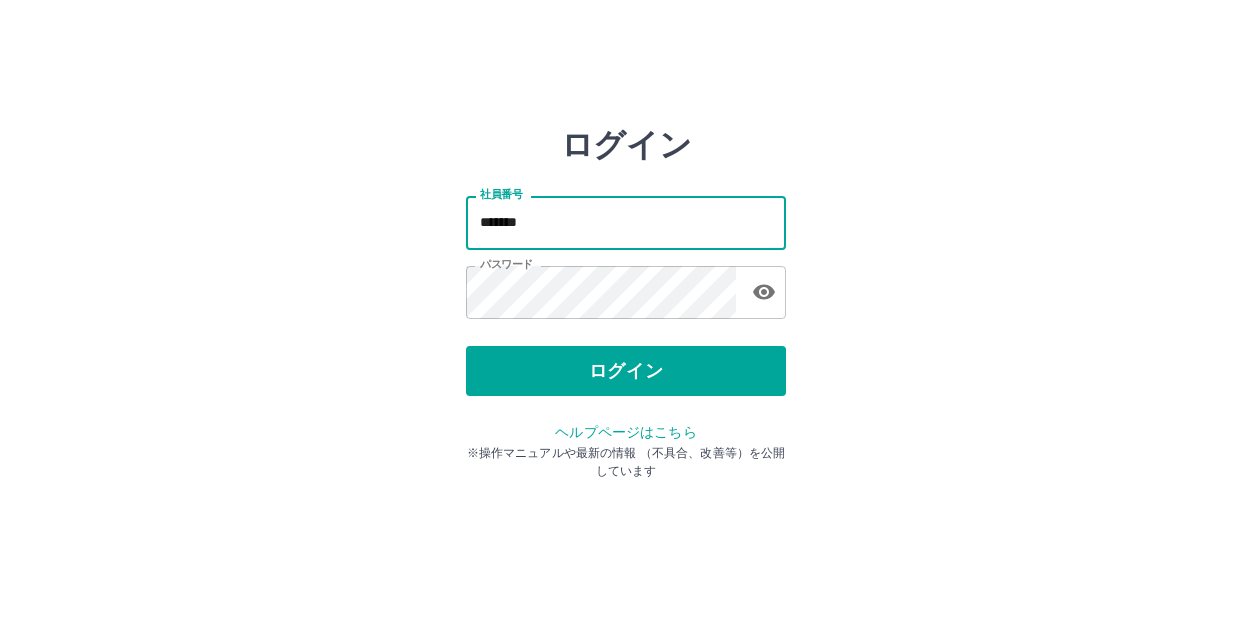 type on "*******" 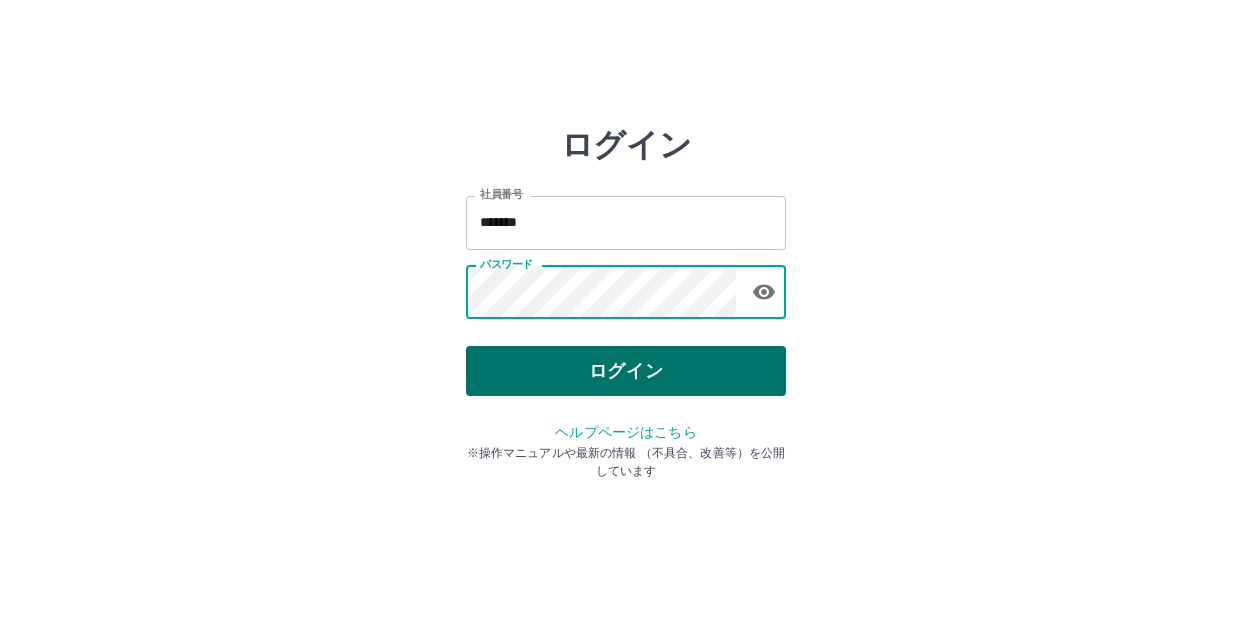 click on "ログイン" at bounding box center (626, 371) 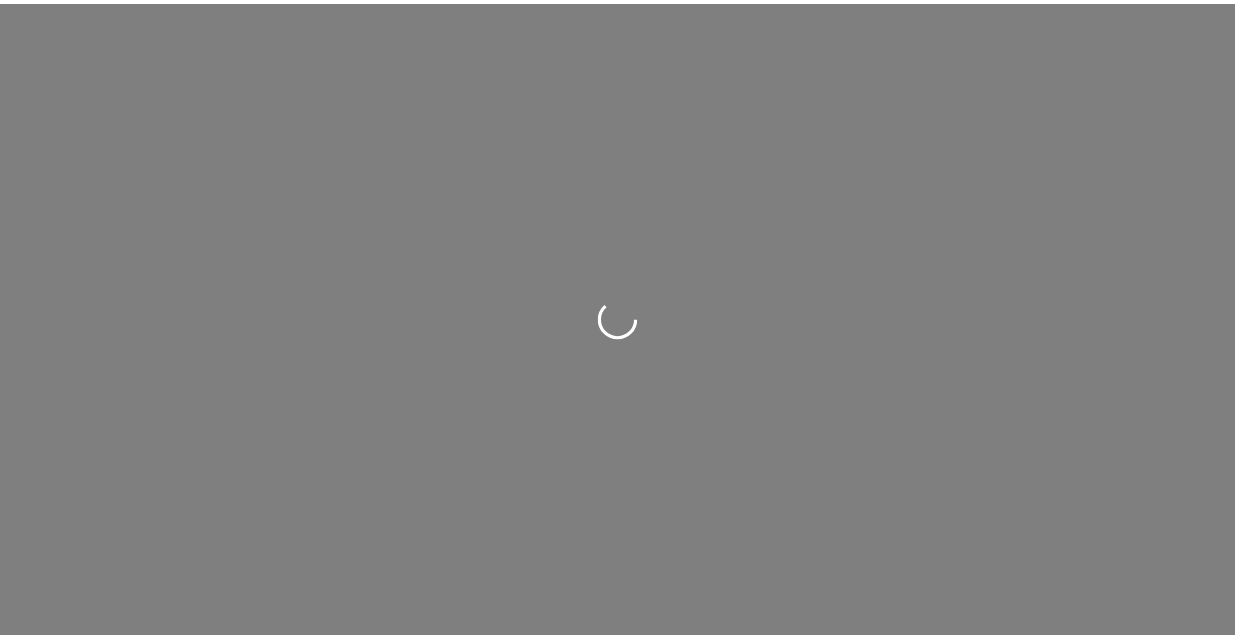 scroll, scrollTop: 0, scrollLeft: 0, axis: both 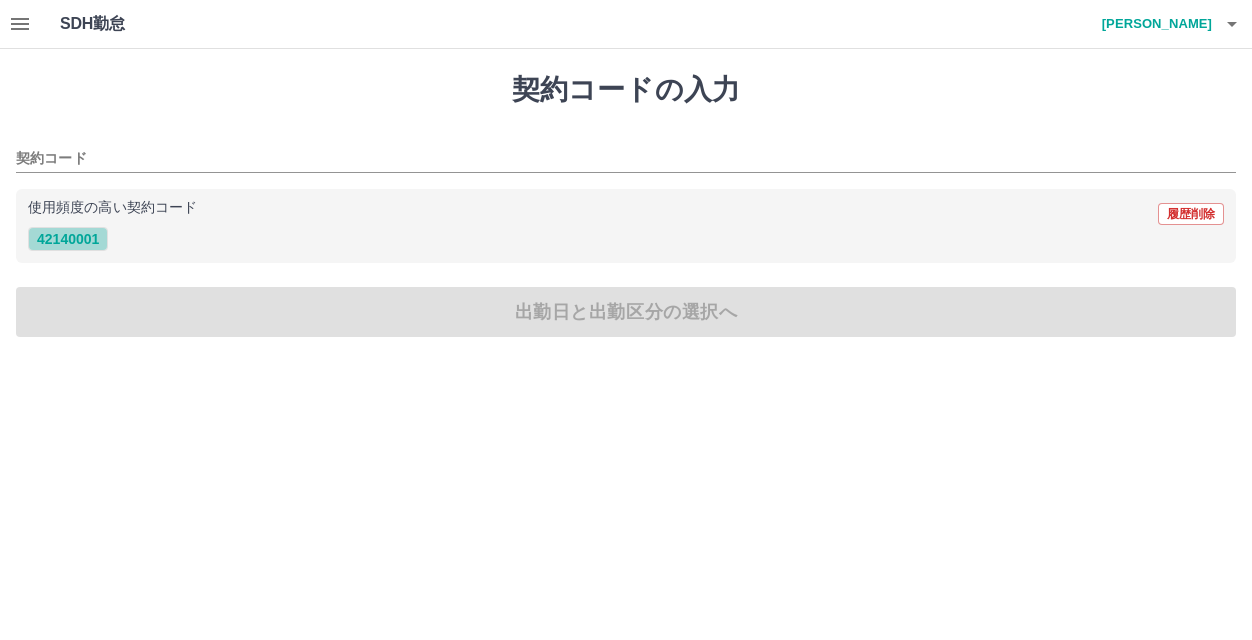 click on "42140001" at bounding box center (68, 239) 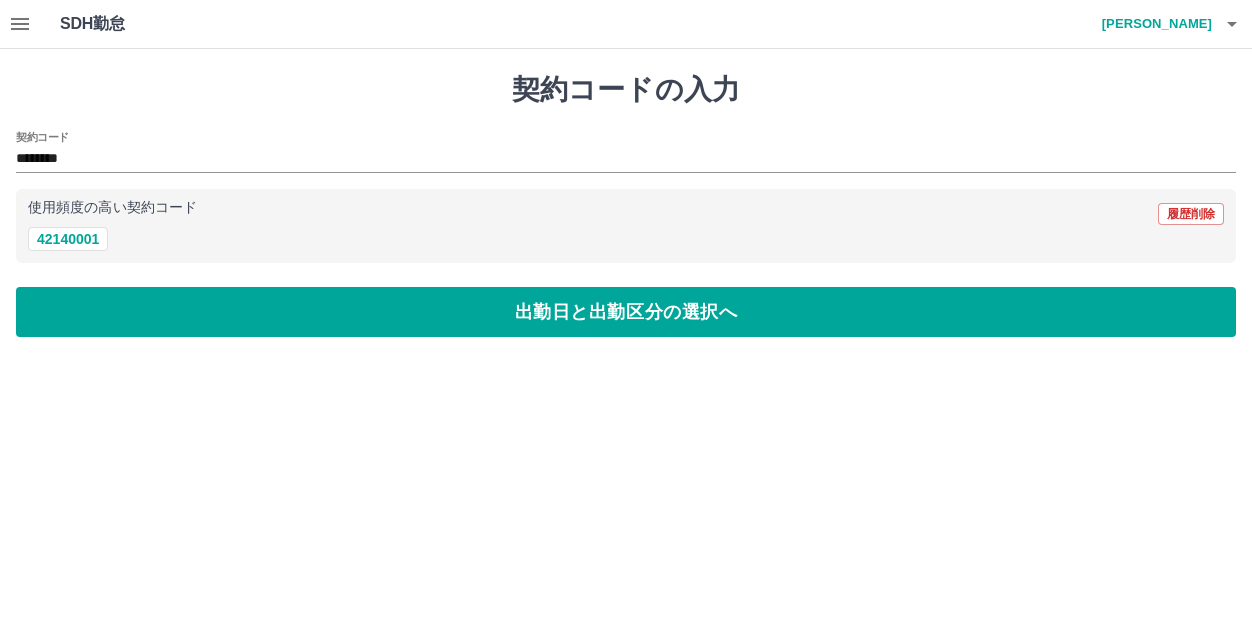 click on "契約コードの入力 契約コード ******** 使用頻度の高い契約コード 履歴削除 42140001 出勤日と出勤区分の選択へ" at bounding box center (626, 205) 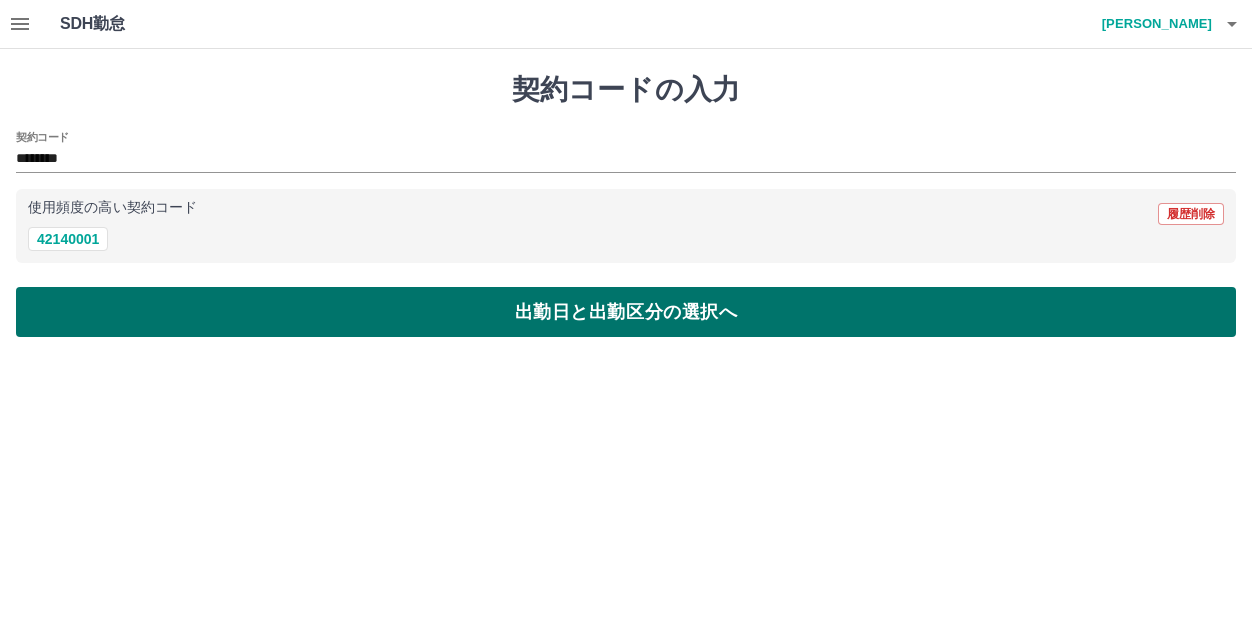 click on "出勤日と出勤区分の選択へ" at bounding box center (626, 312) 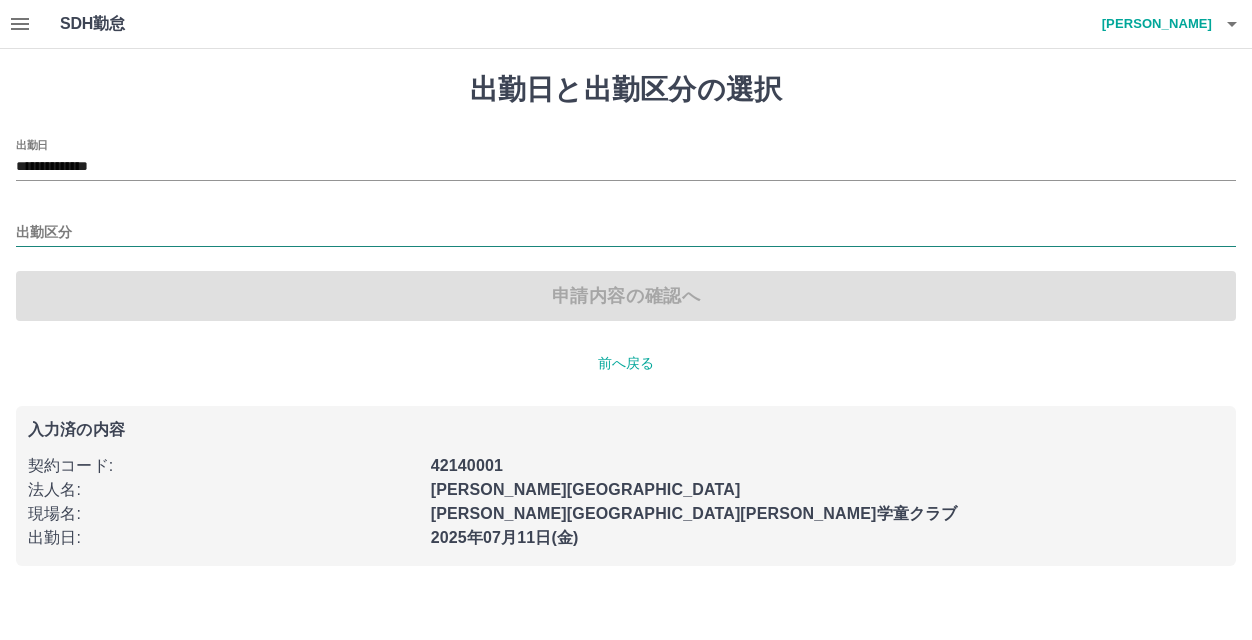 drag, startPoint x: 133, startPoint y: 228, endPoint x: 129, endPoint y: 240, distance: 12.649111 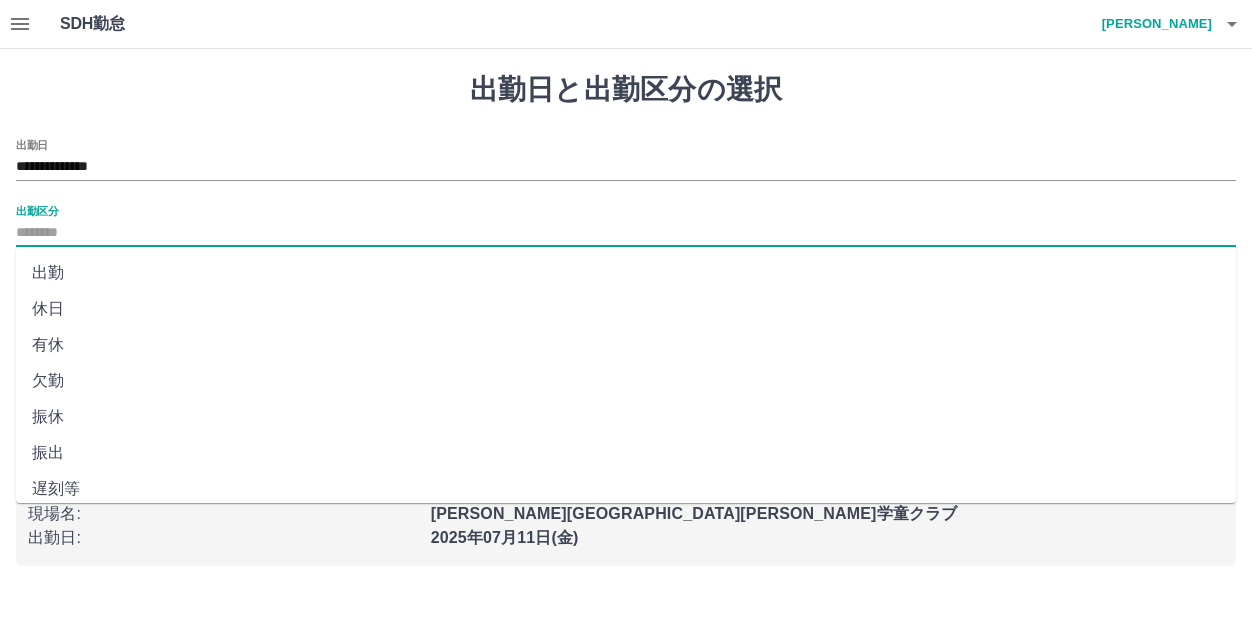 click on "出勤" at bounding box center [626, 273] 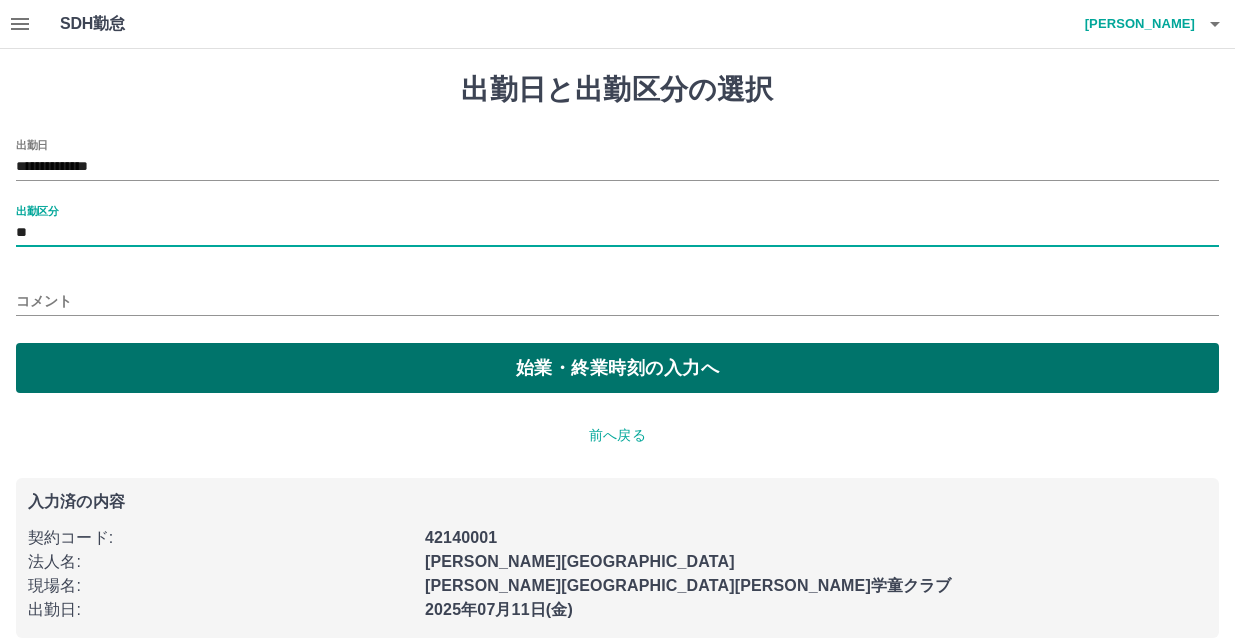 click on "始業・終業時刻の入力へ" at bounding box center [617, 368] 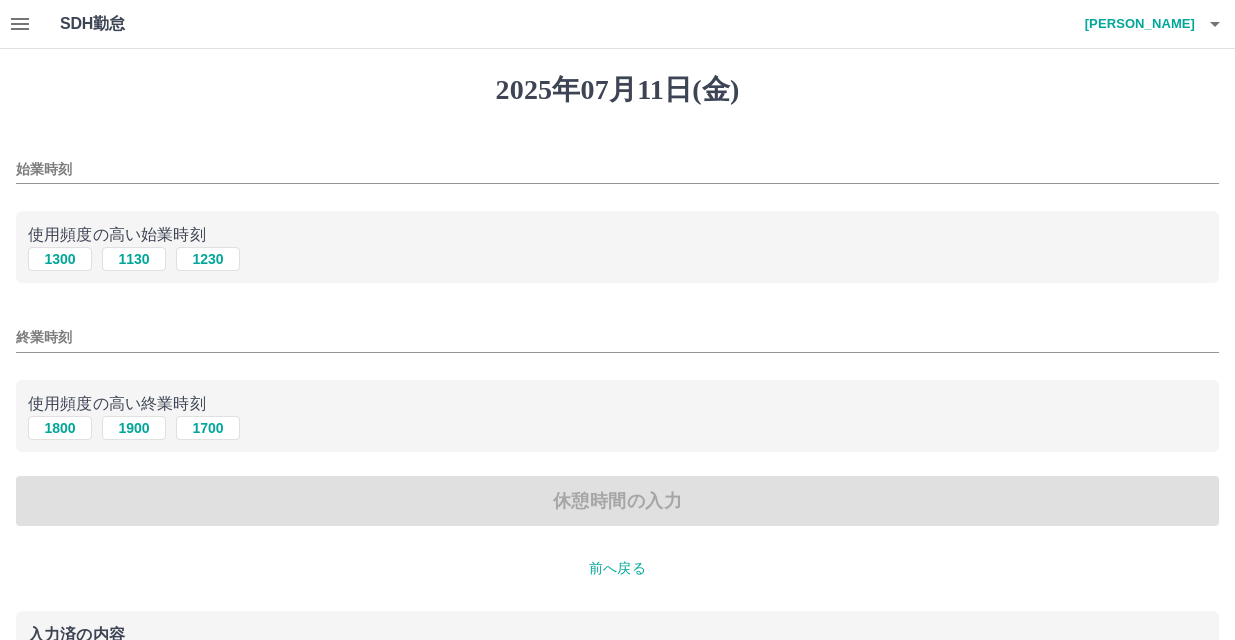 click on "始業時刻 使用頻度の高い始業時刻 1300 1130 1230 終業時刻 使用頻度の高い終業時刻 1800 1900 1700 休憩時間の入力" at bounding box center [617, 333] 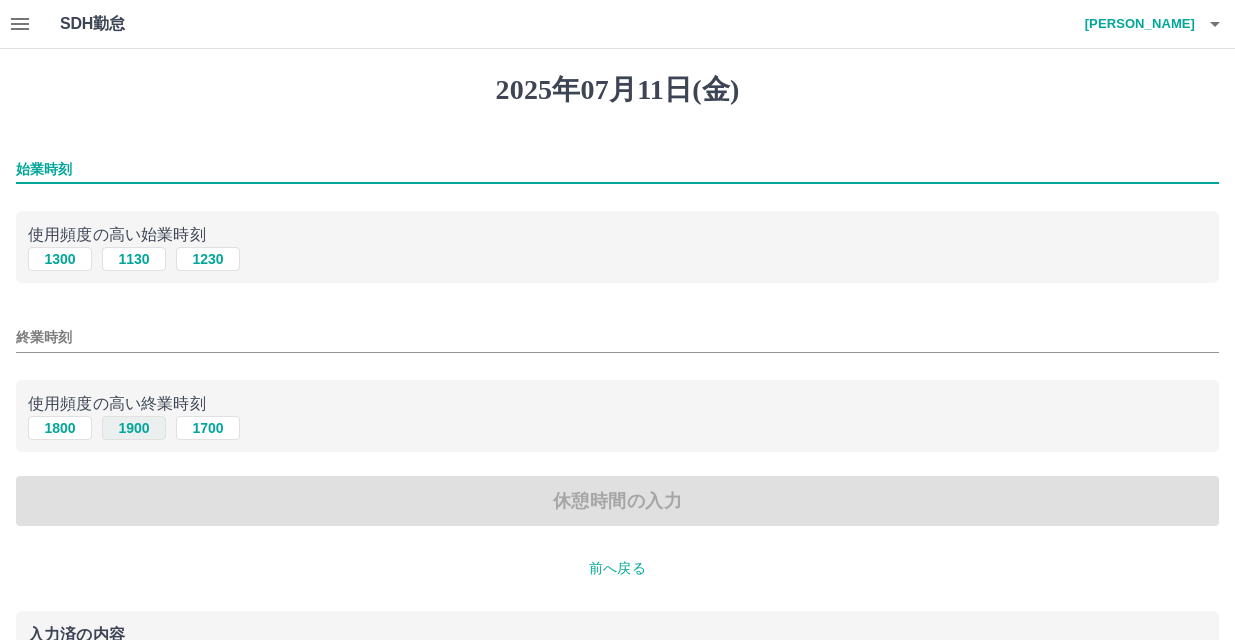 type on "****" 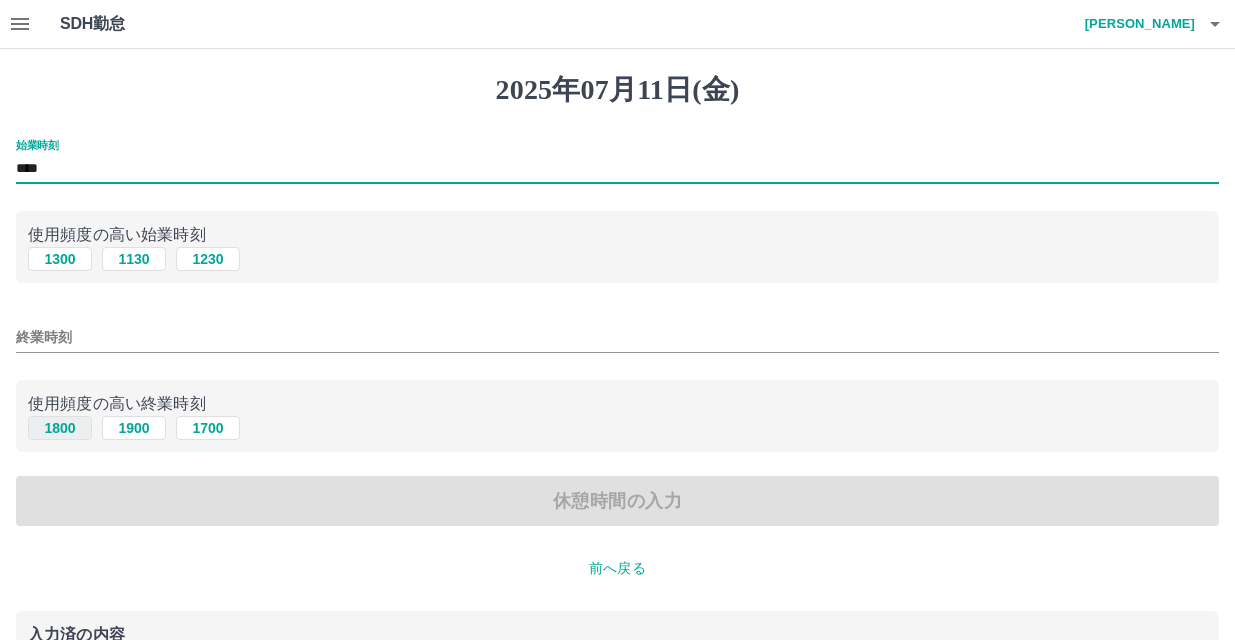 click on "1800" at bounding box center [60, 428] 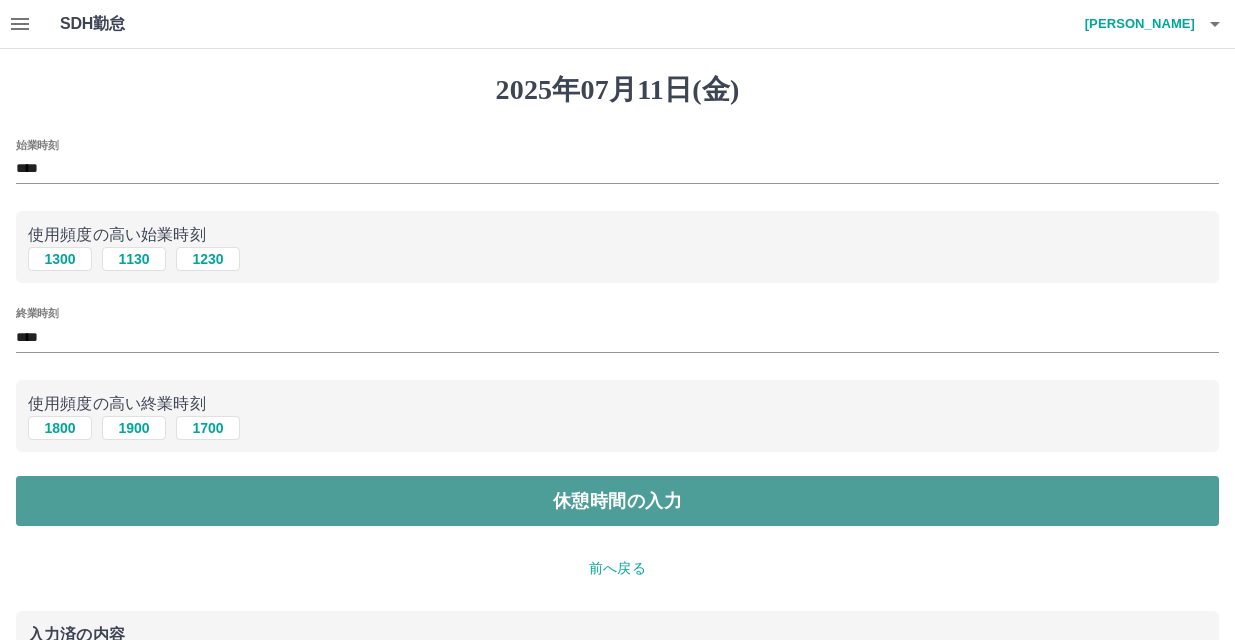 click on "休憩時間の入力" at bounding box center (617, 501) 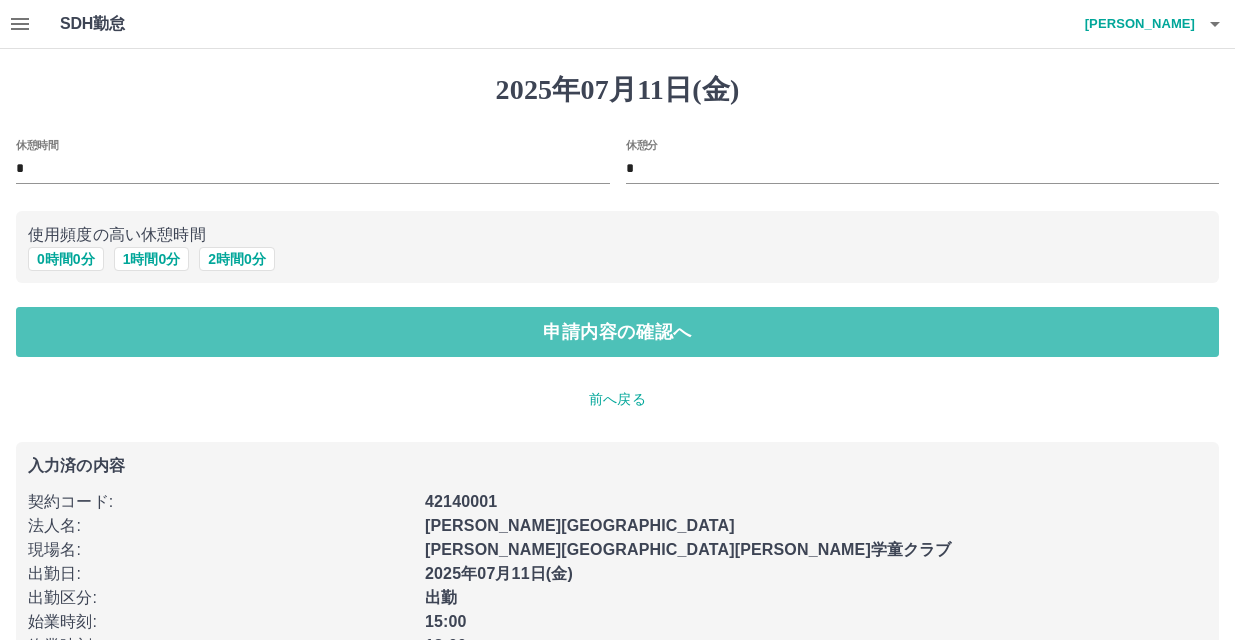 drag, startPoint x: 250, startPoint y: 334, endPoint x: 236, endPoint y: 393, distance: 60.63827 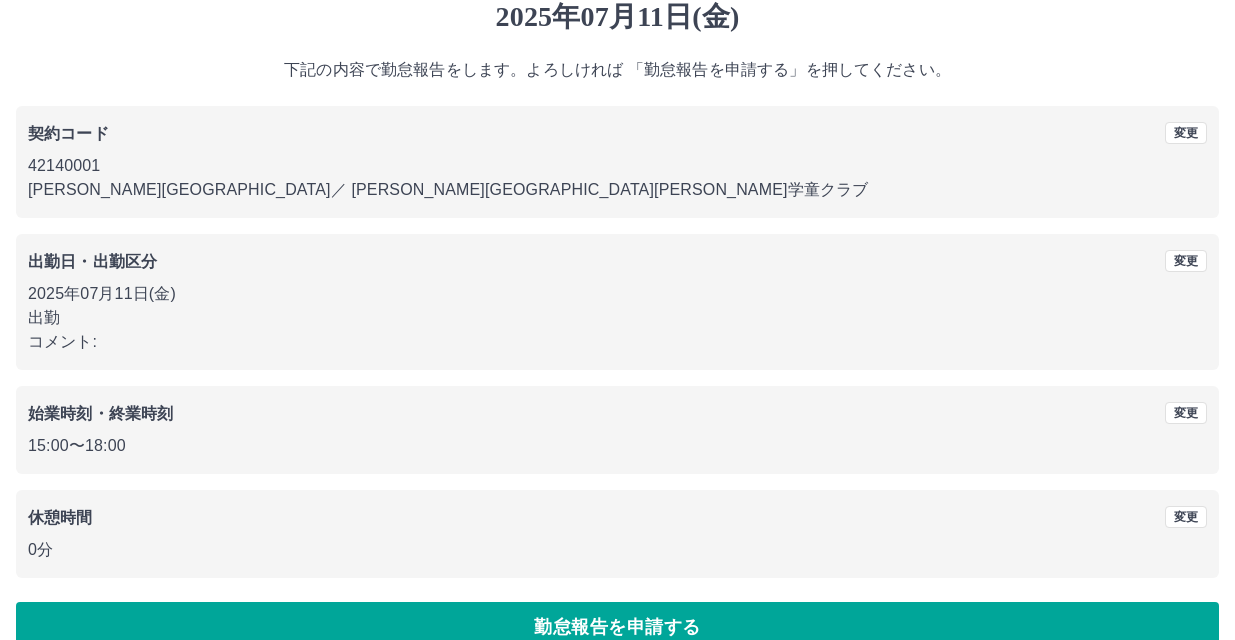 scroll, scrollTop: 109, scrollLeft: 0, axis: vertical 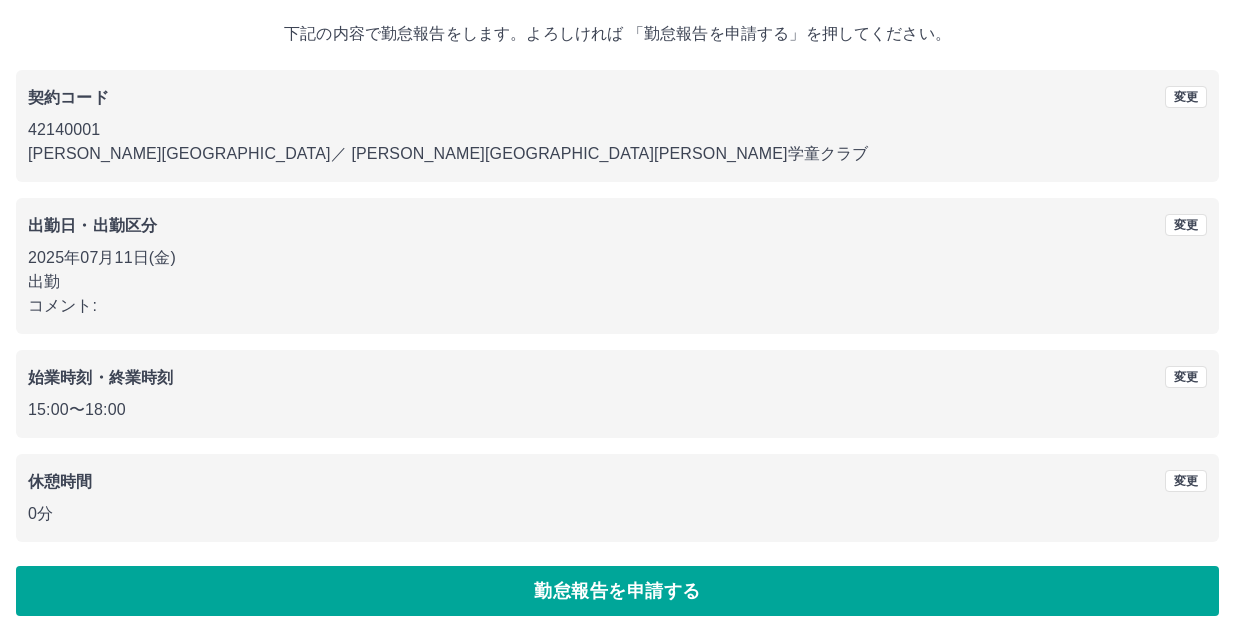 click on "勤怠報告を申請する" at bounding box center (617, 591) 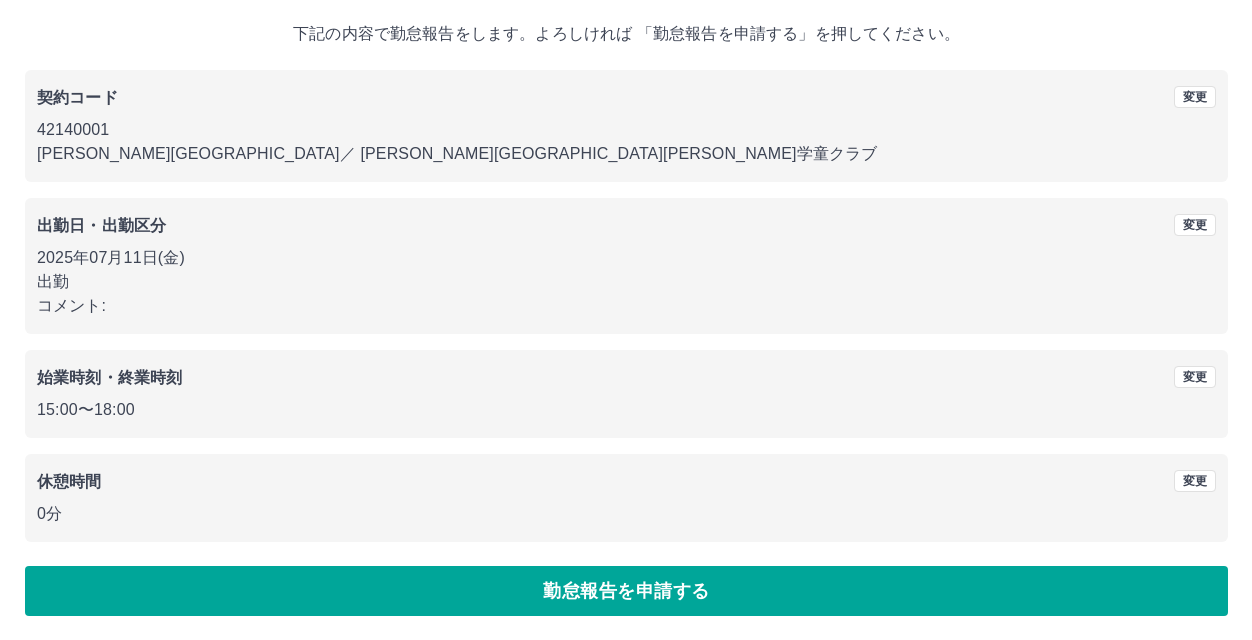 scroll, scrollTop: 0, scrollLeft: 0, axis: both 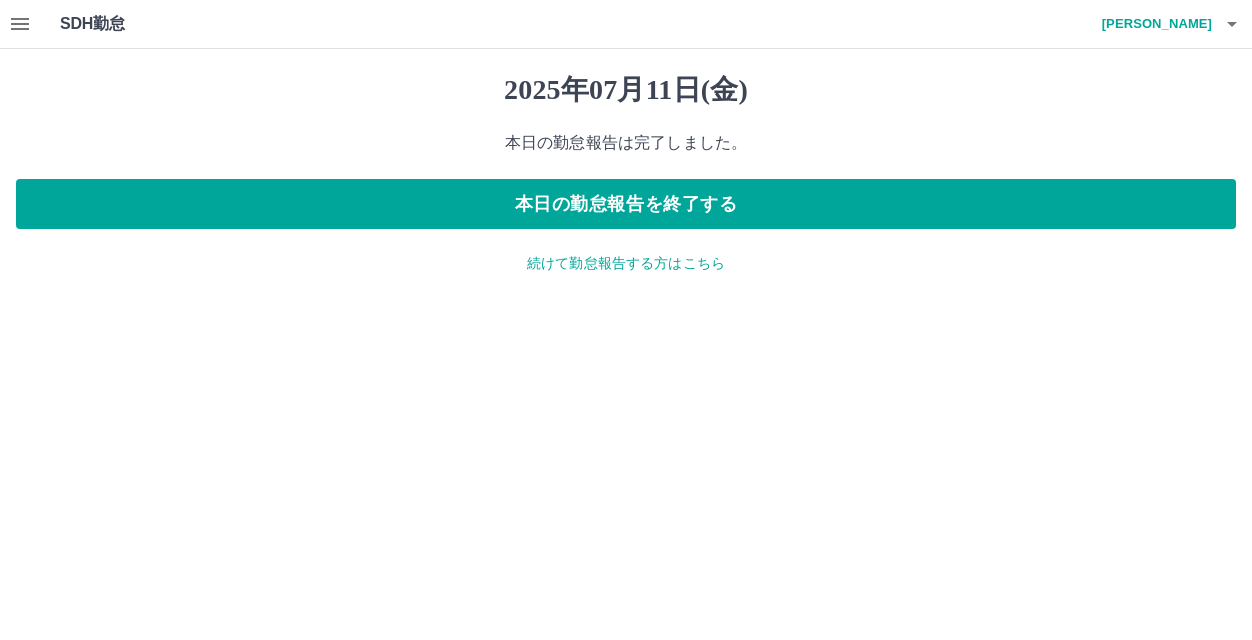 click on "続けて勤怠報告する方はこちら" at bounding box center [626, 263] 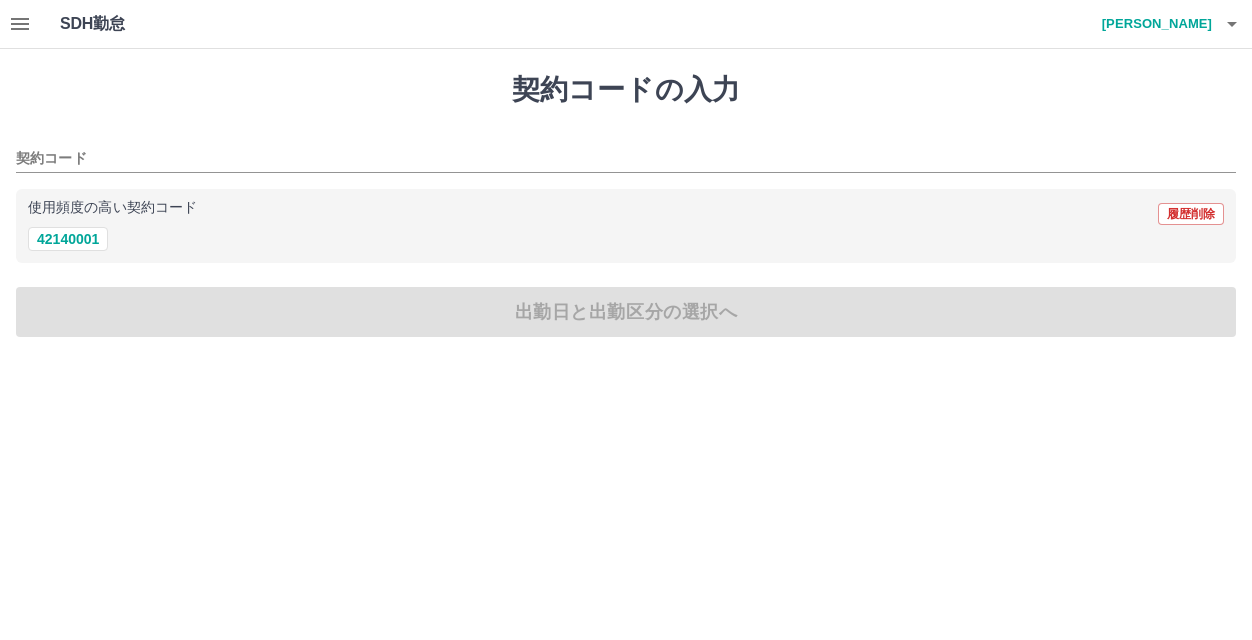 drag, startPoint x: 82, startPoint y: 243, endPoint x: 76, endPoint y: 259, distance: 17.088007 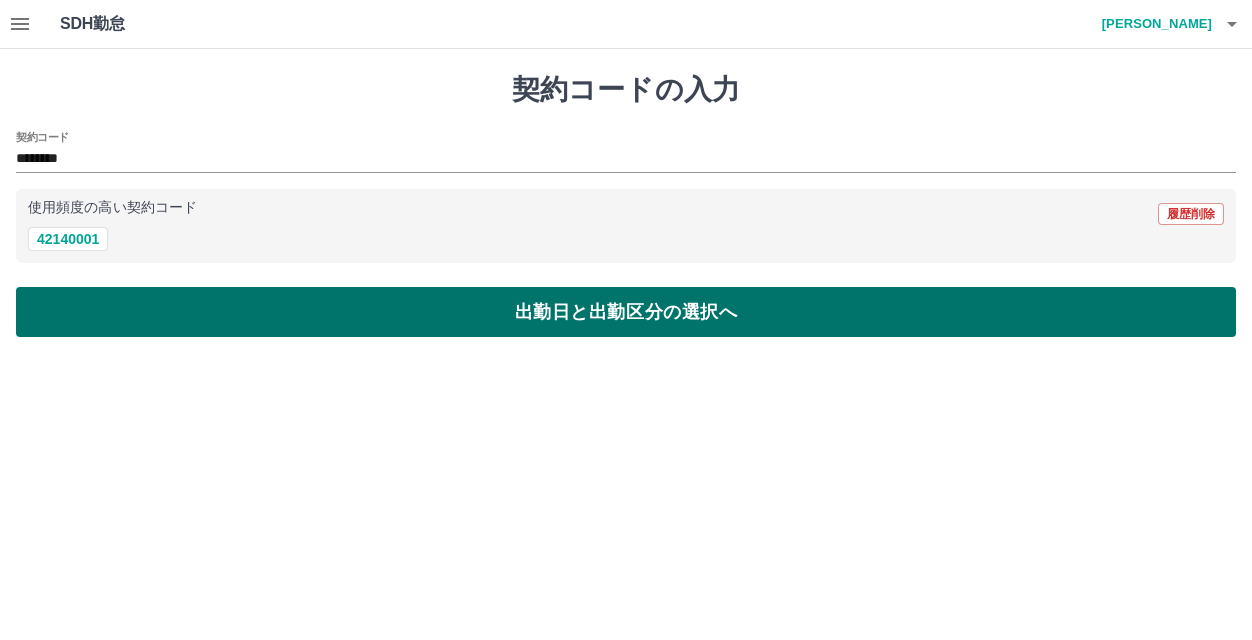 drag, startPoint x: 80, startPoint y: 357, endPoint x: 81, endPoint y: 309, distance: 48.010414 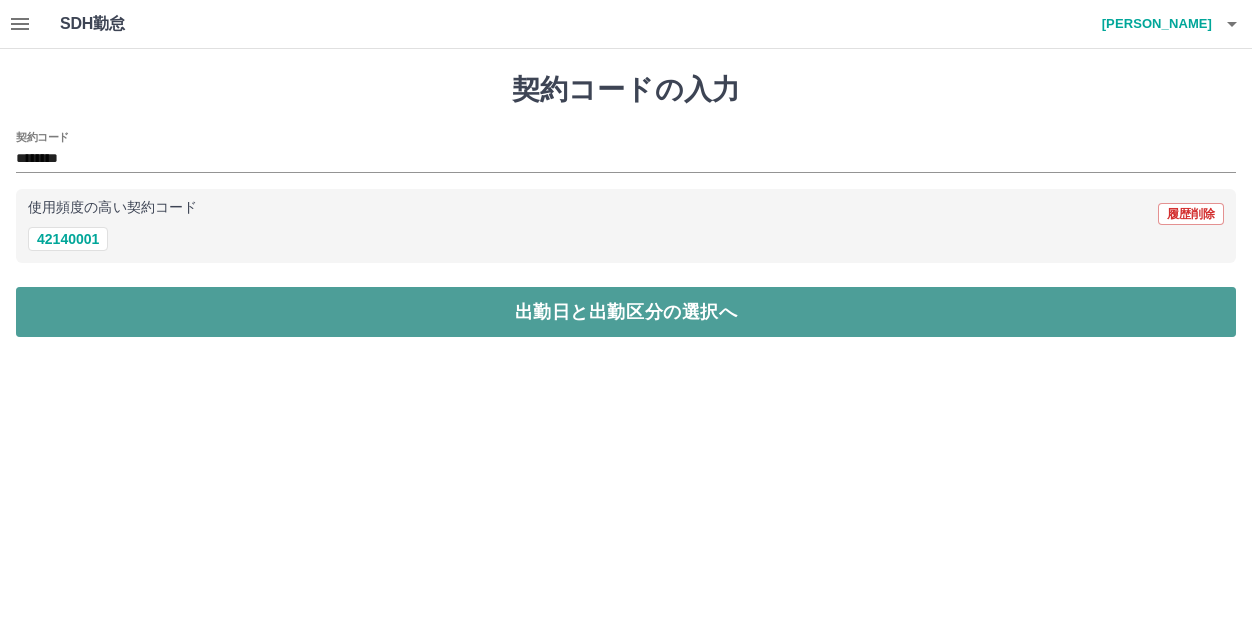 click on "出勤日と出勤区分の選択へ" at bounding box center (626, 312) 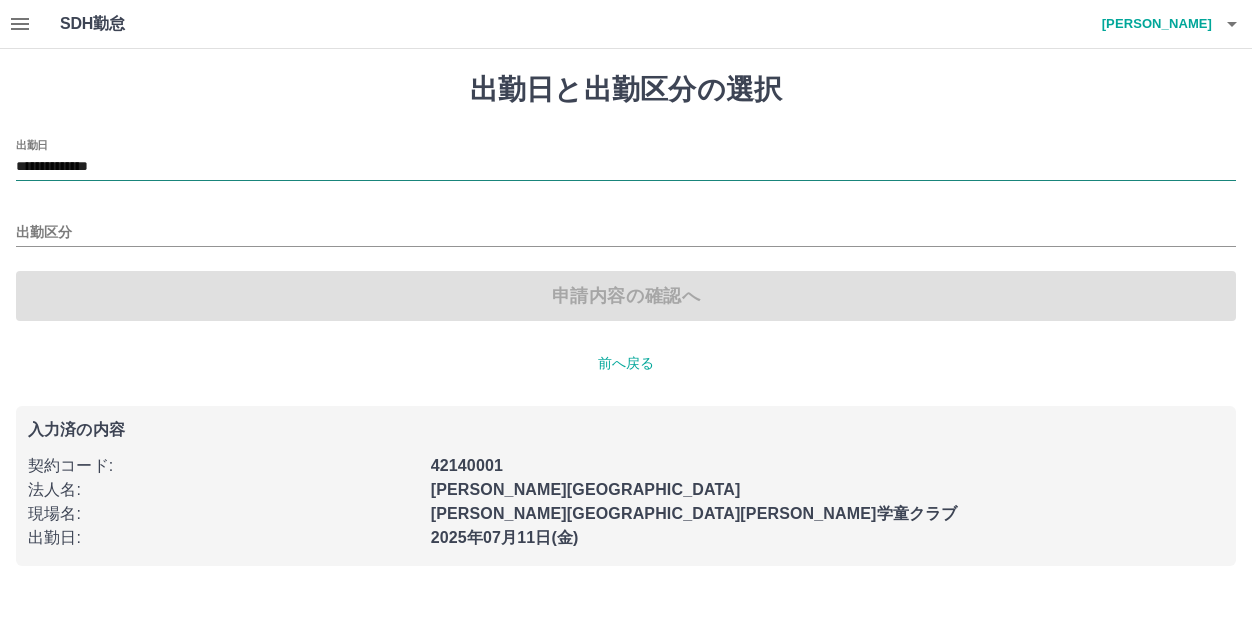 click on "**********" at bounding box center (626, 167) 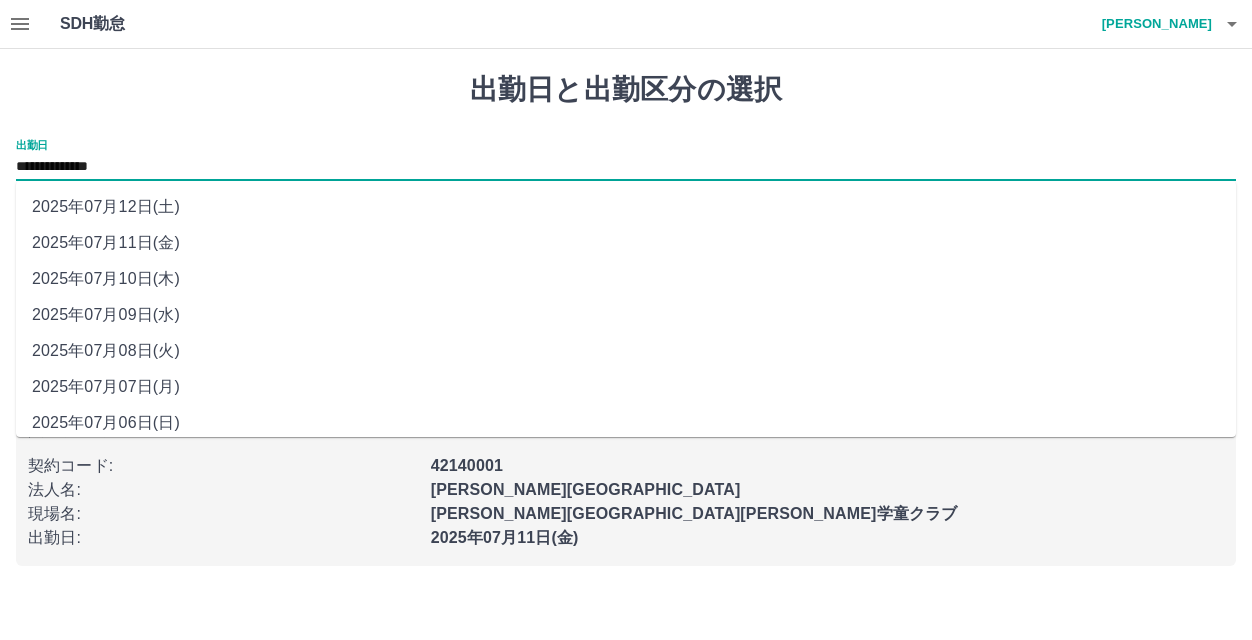 click on "2025年07月10日(木)" at bounding box center (626, 279) 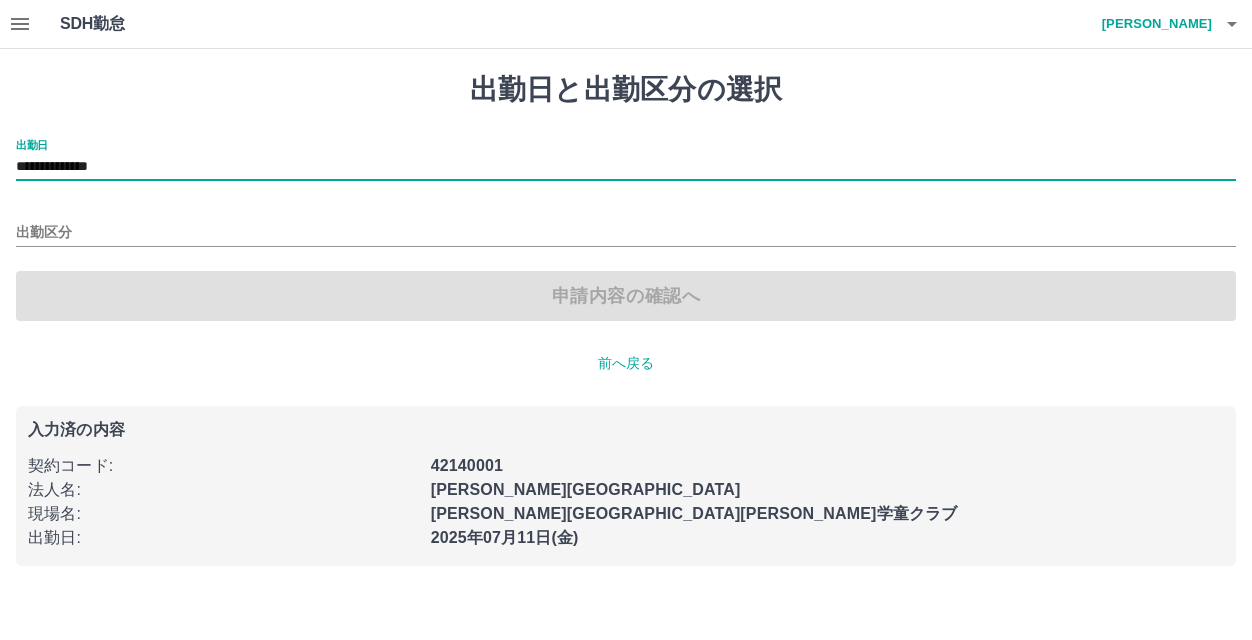 click on "出勤区分" at bounding box center (626, 226) 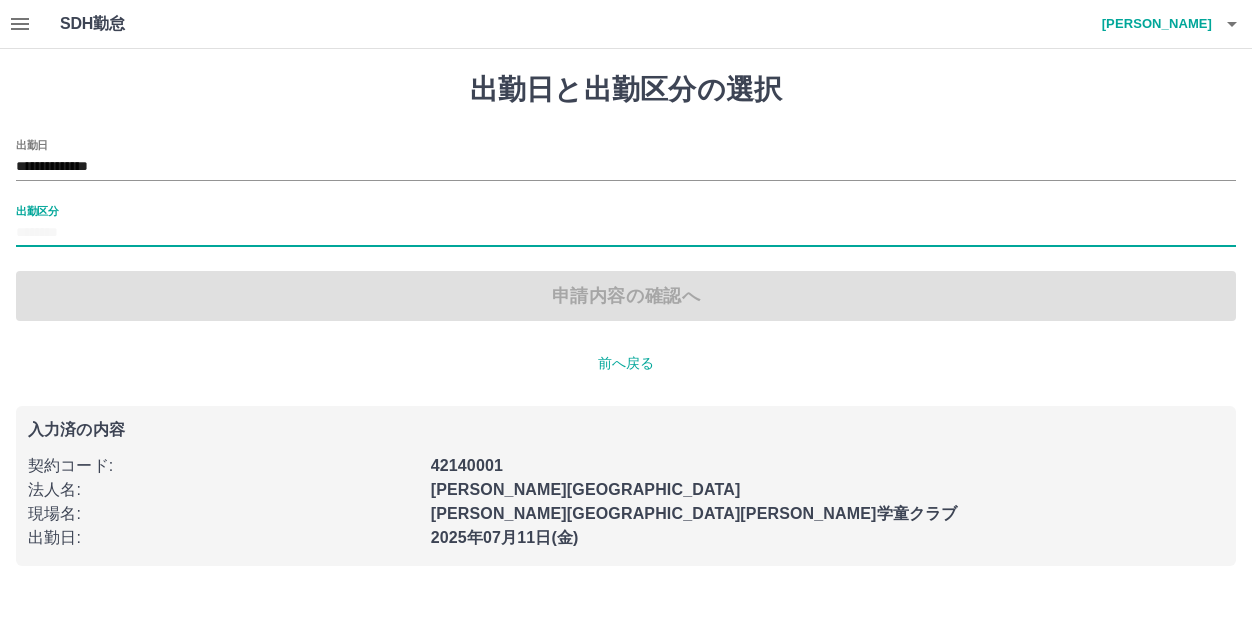 click on "出勤区分" at bounding box center (626, 233) 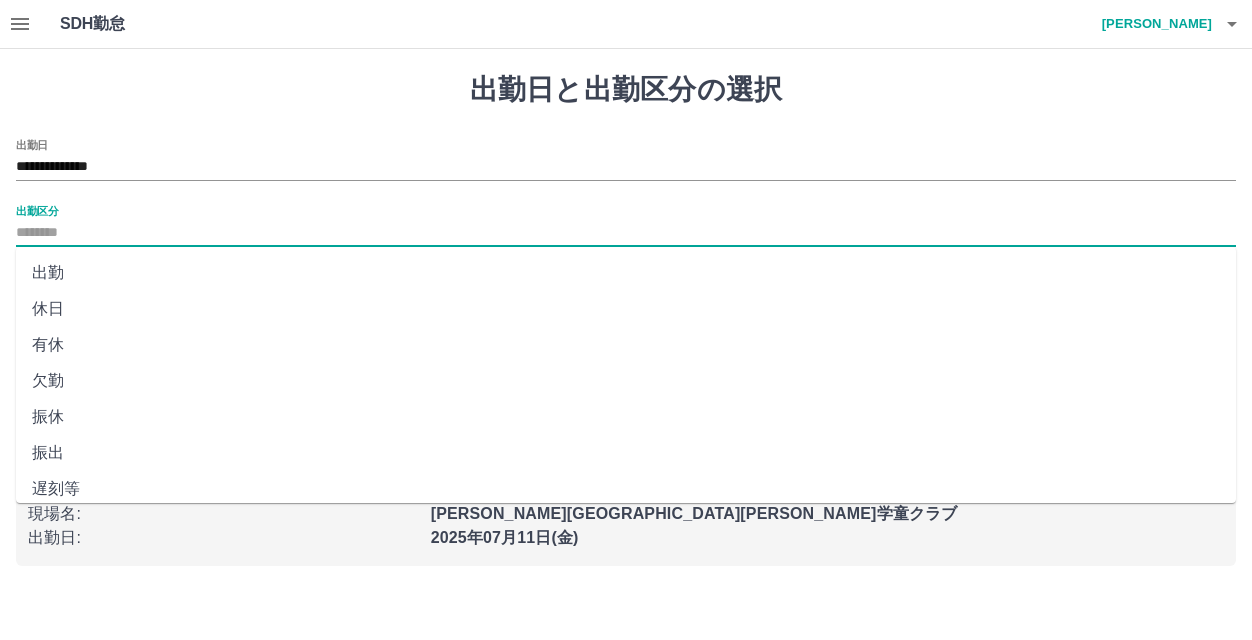 click on "休日" at bounding box center [626, 309] 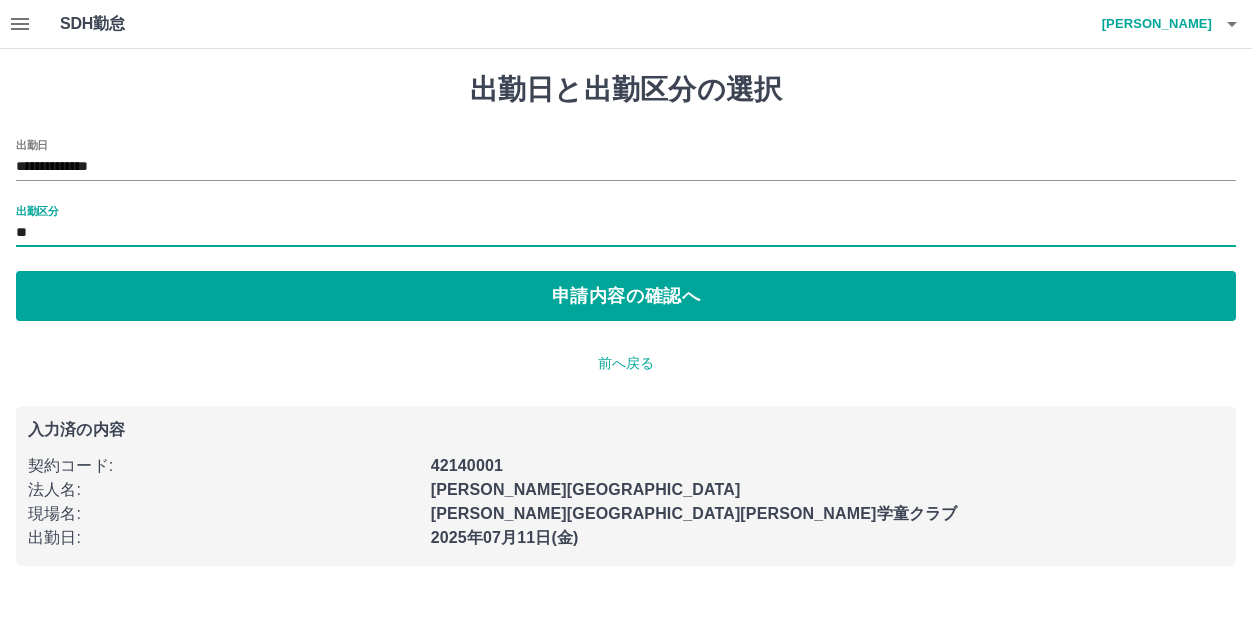 click on "申請内容の確認へ" at bounding box center (626, 296) 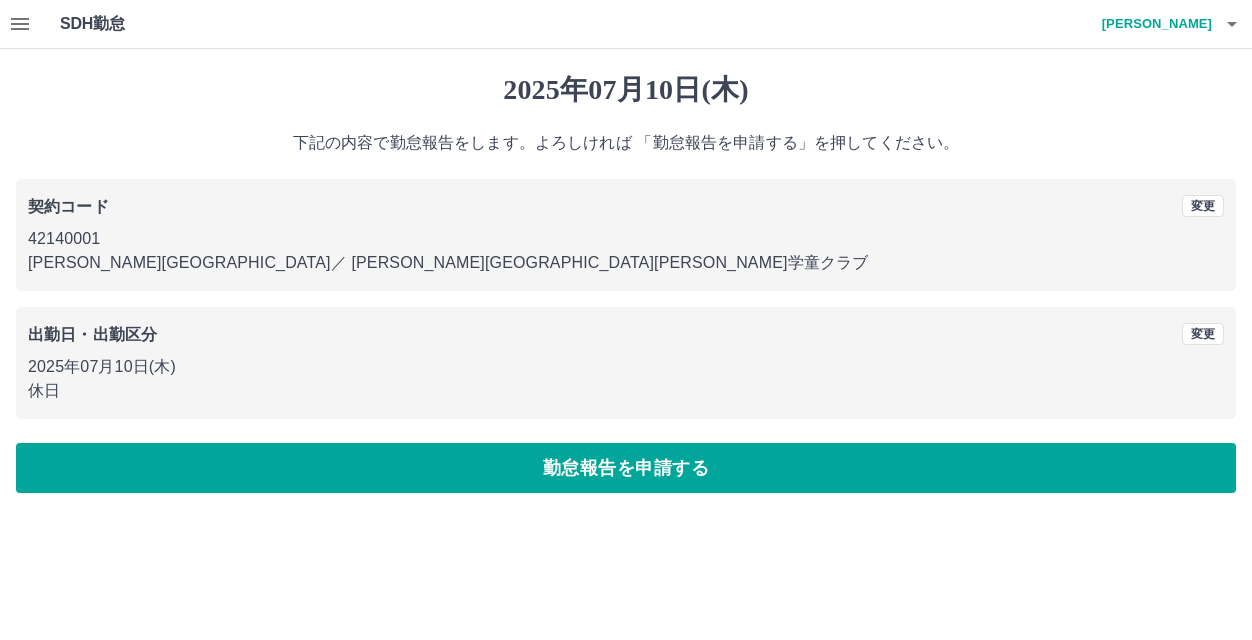 click on "勤怠報告を申請する" at bounding box center (626, 468) 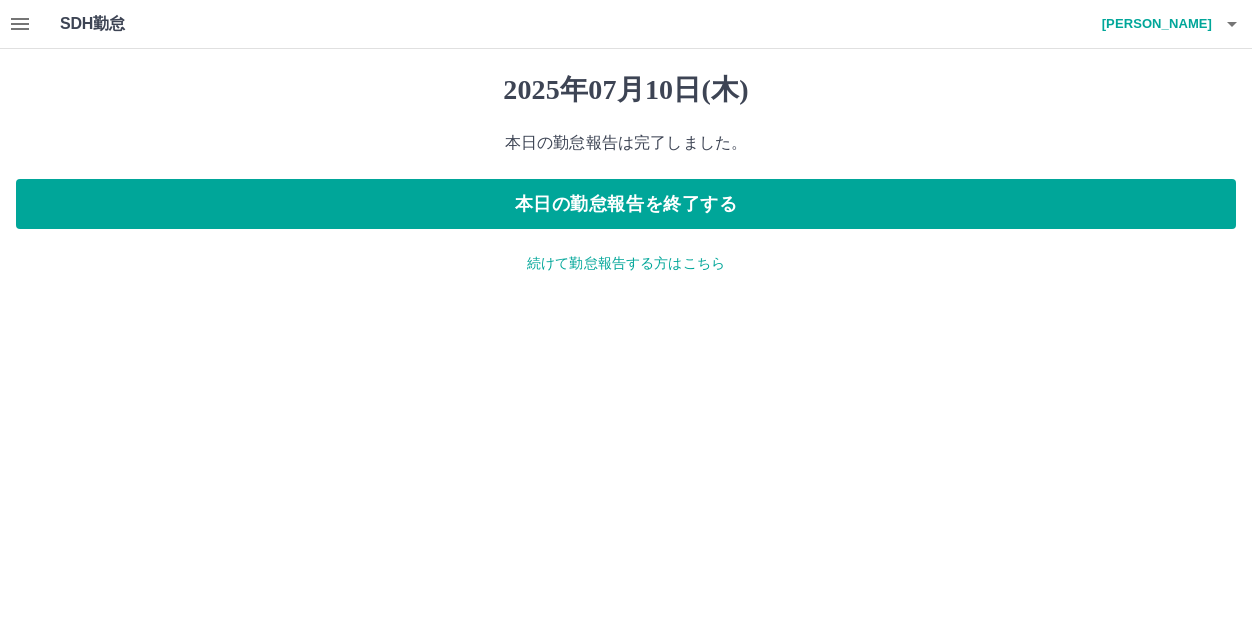 click on "続けて勤怠報告する方はこちら" at bounding box center (626, 263) 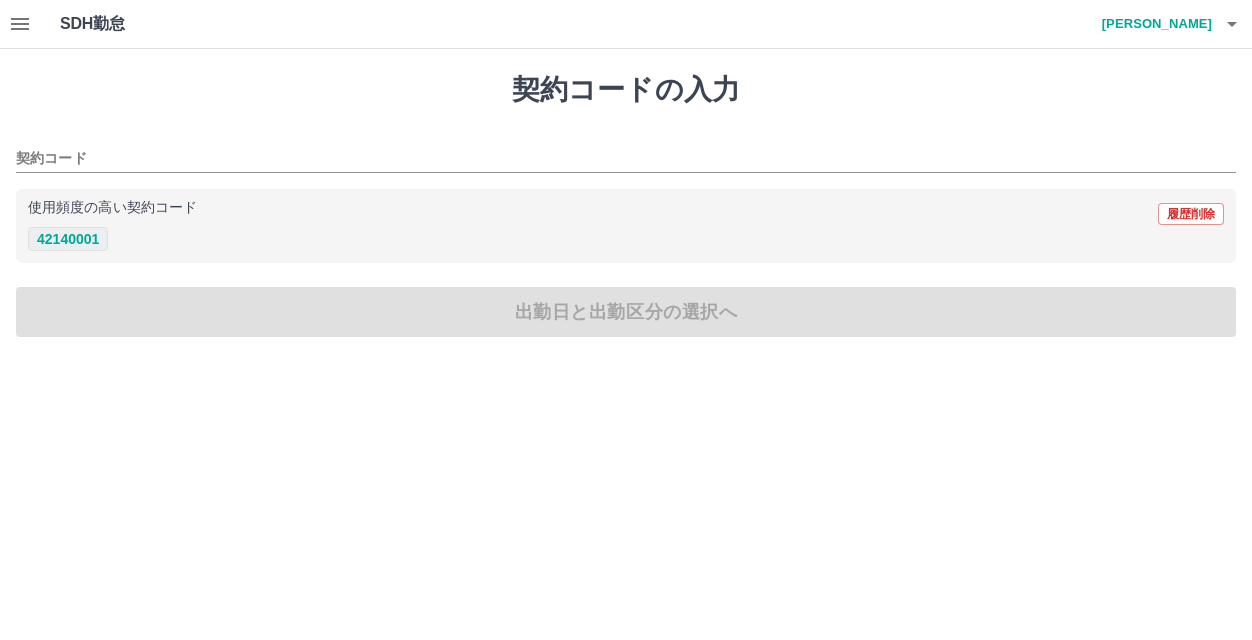 click on "使用頻度の高い契約コード 履歴削除 42140001" at bounding box center (626, 226) 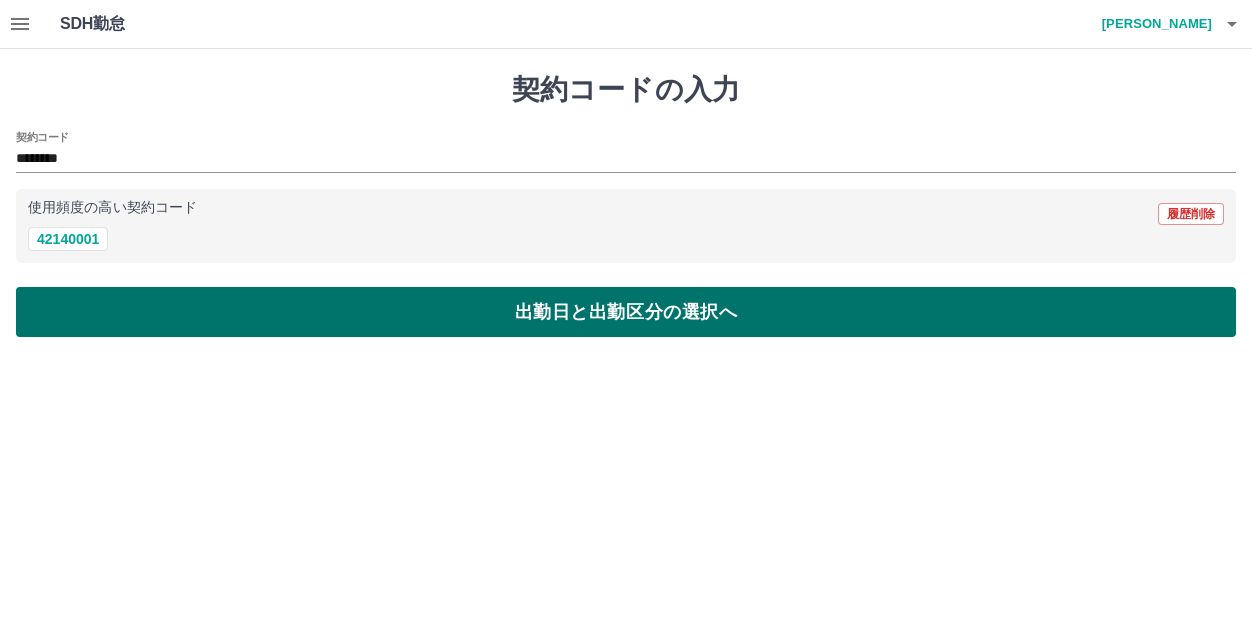 click on "出勤日と出勤区分の選択へ" at bounding box center (626, 312) 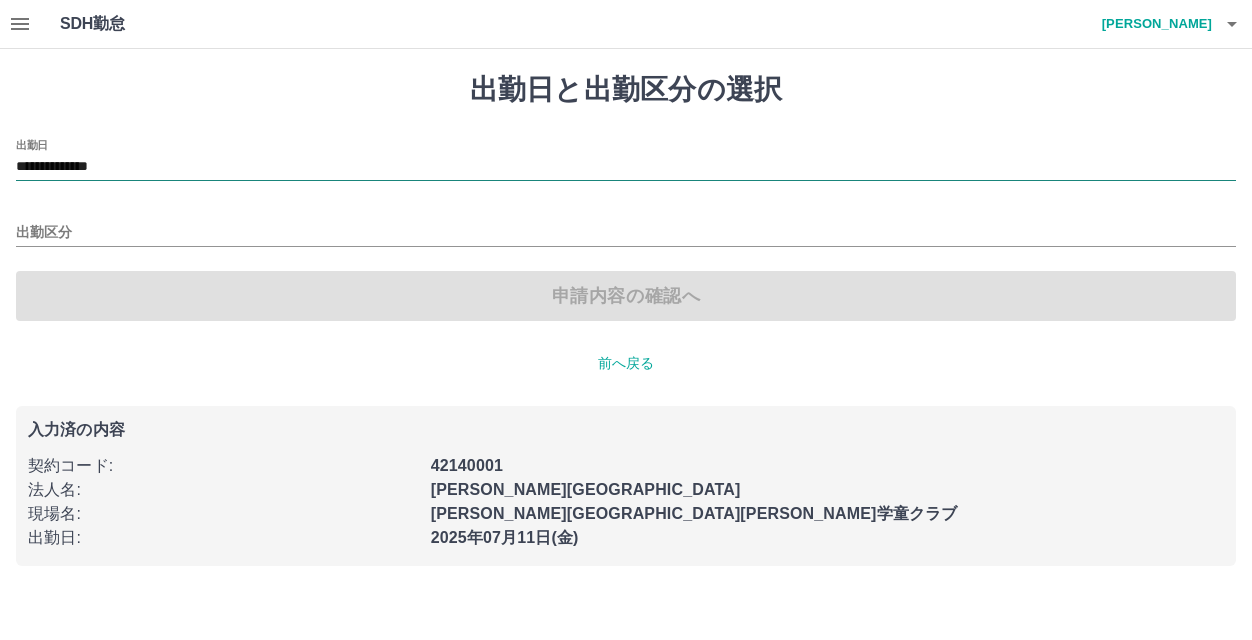 click on "**********" at bounding box center (626, 168) 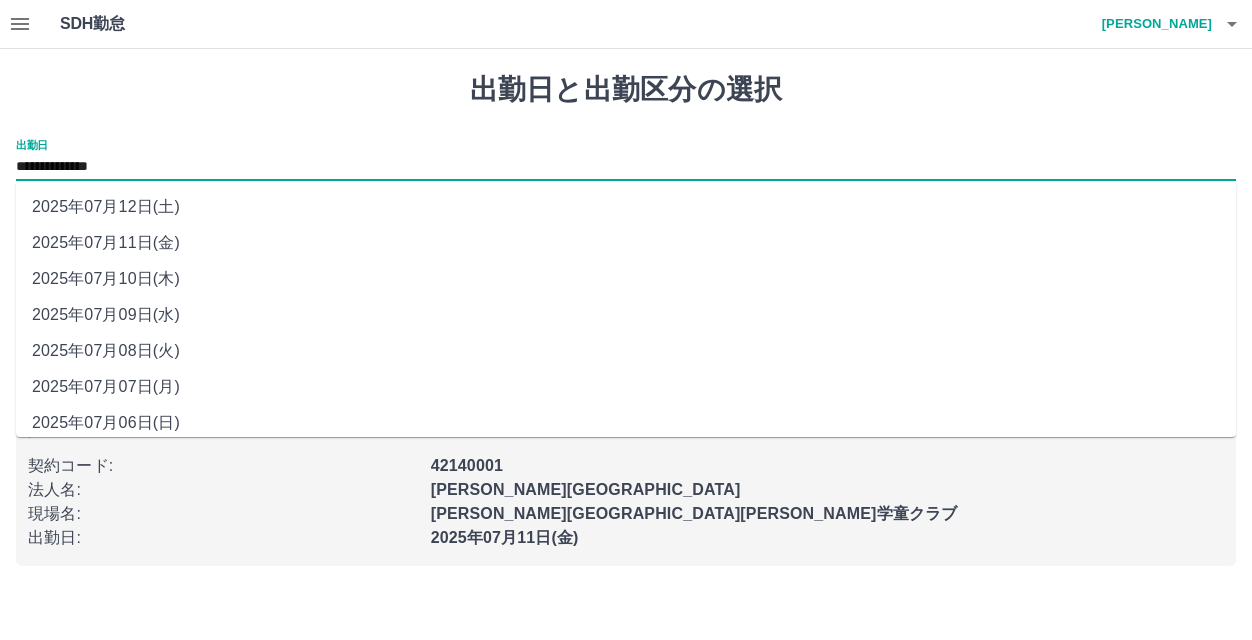 click on "2025年07月09日(水)" at bounding box center (626, 315) 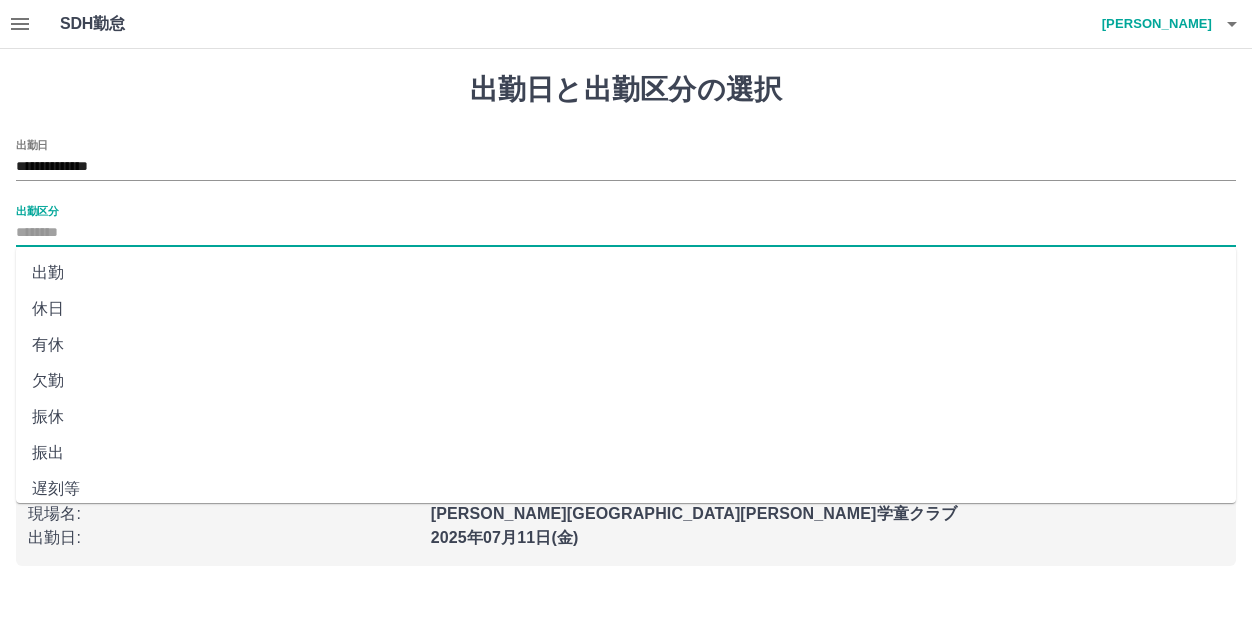 click on "出勤区分" at bounding box center [626, 233] 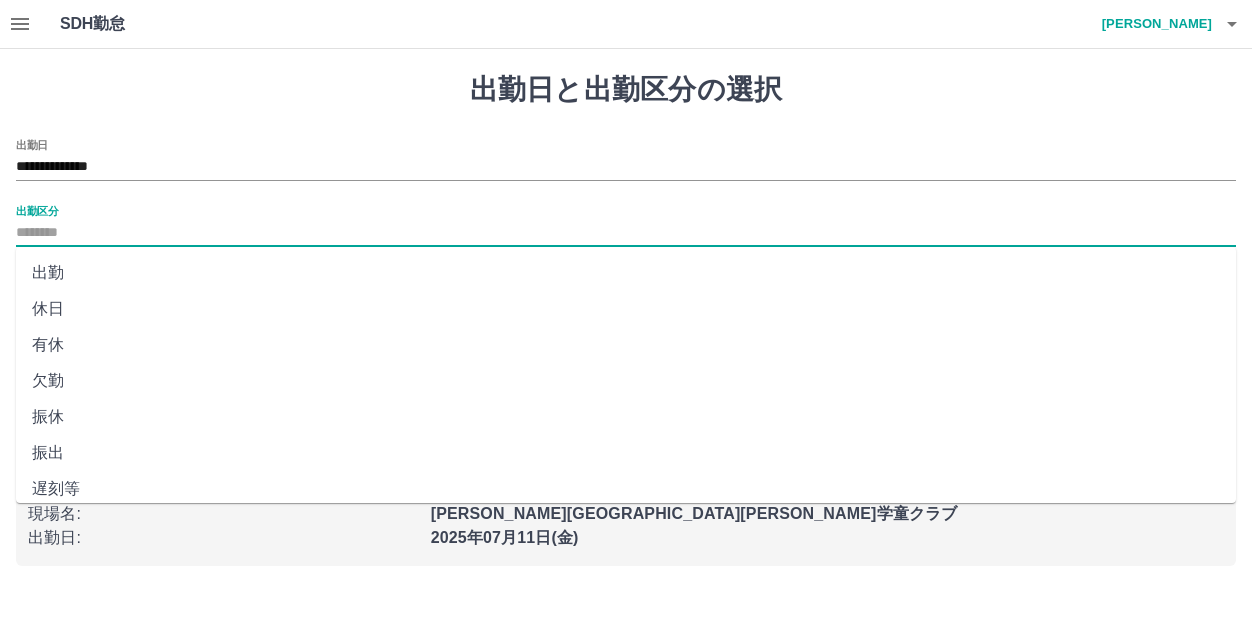 click on "休日" at bounding box center [626, 309] 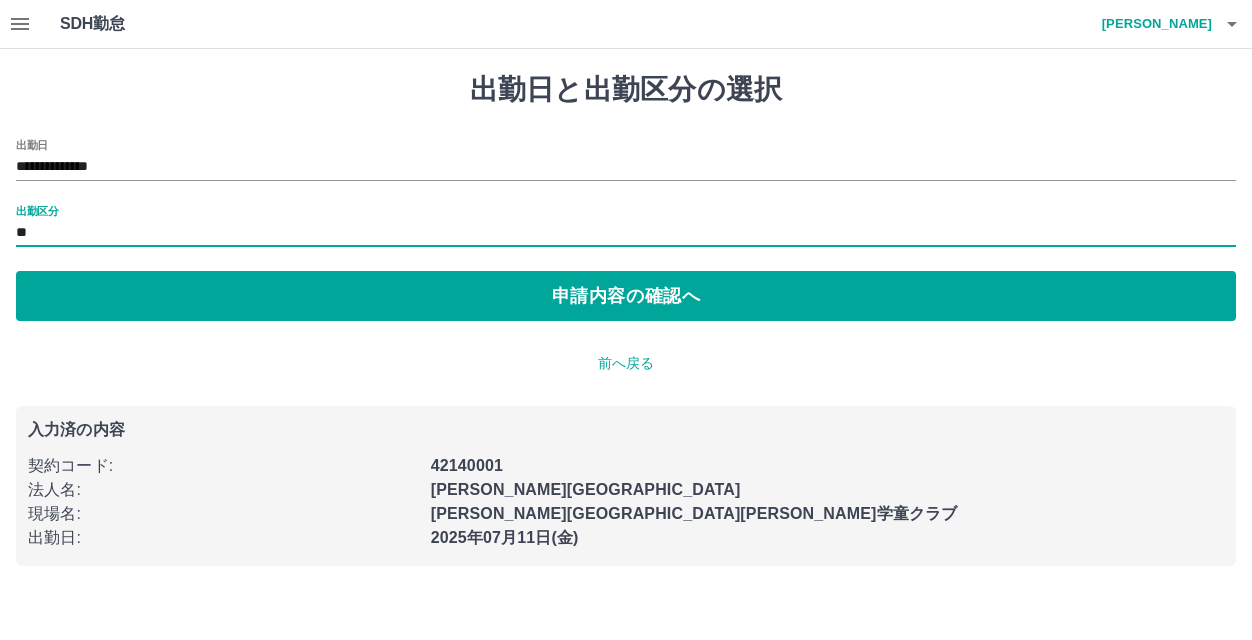 click on "申請内容の確認へ" at bounding box center (626, 296) 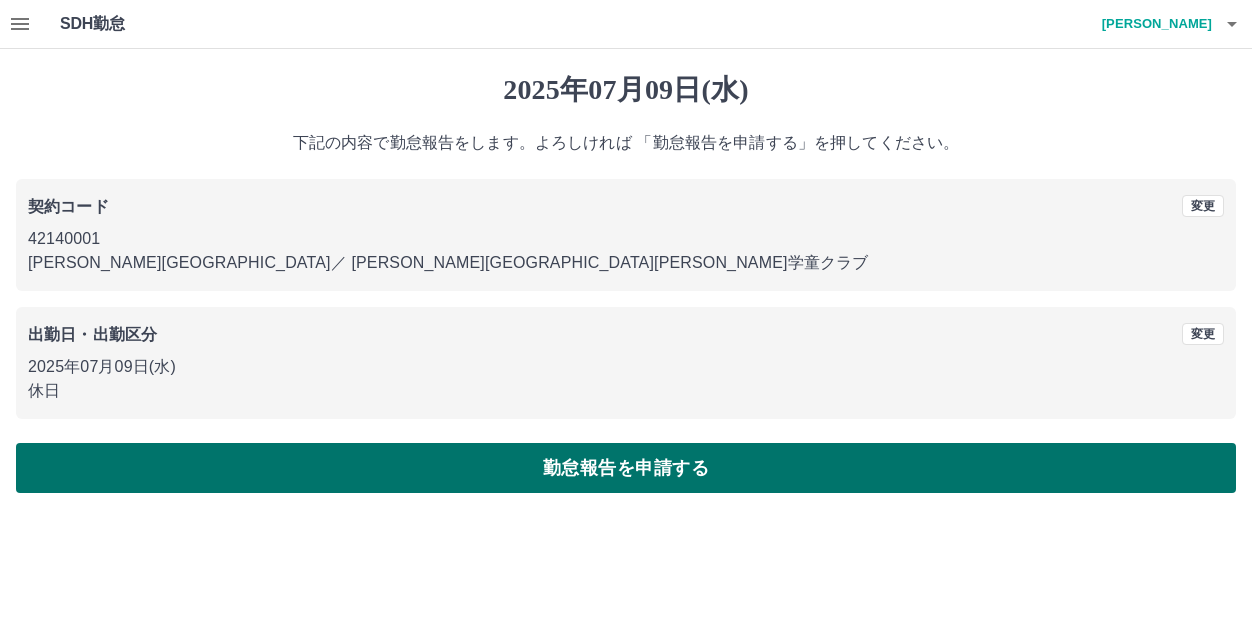 click on "勤怠報告を申請する" at bounding box center [626, 468] 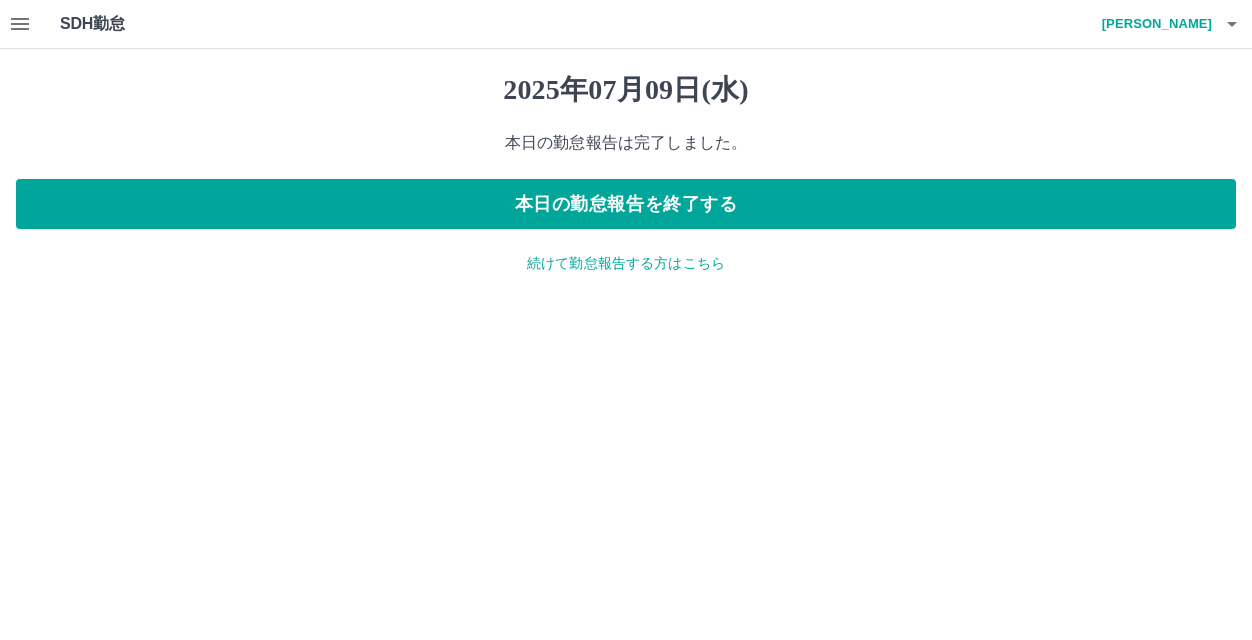 click on "続けて勤怠報告する方はこちら" at bounding box center [626, 263] 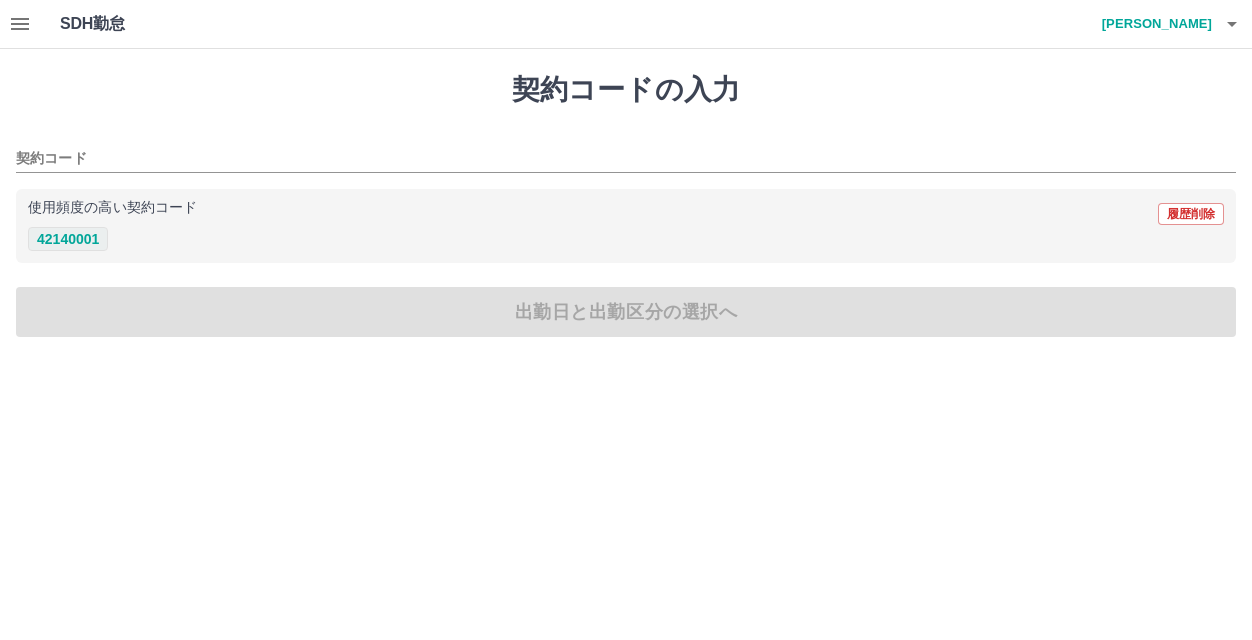 click on "42140001" at bounding box center (68, 239) 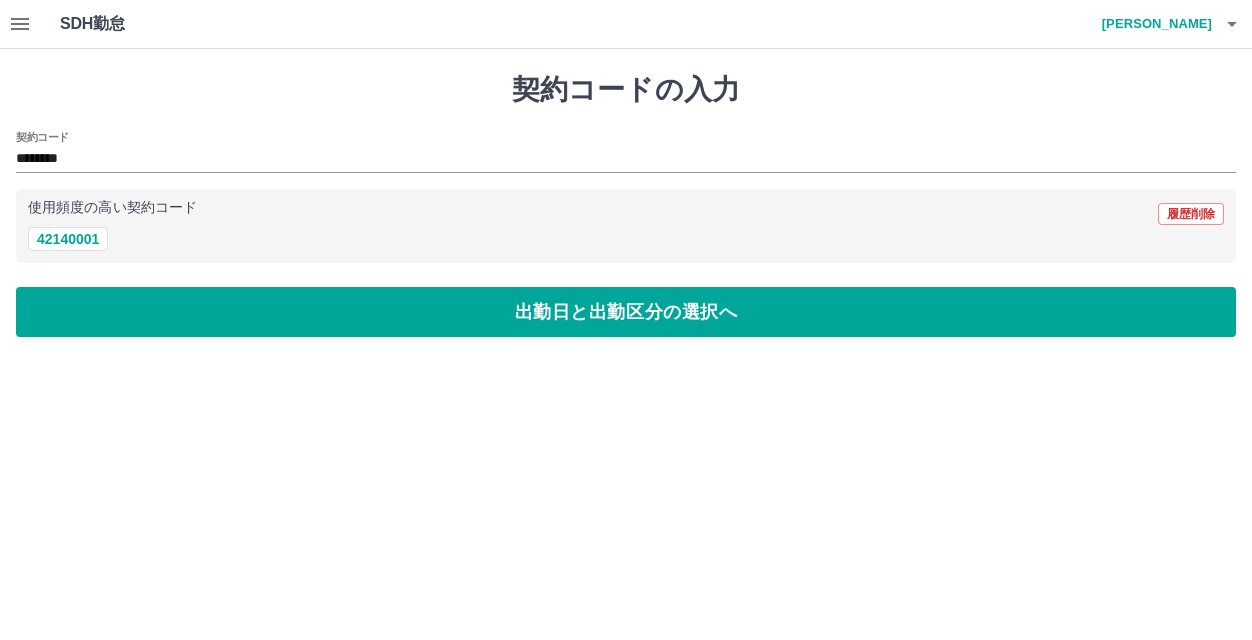 click on "契約コードの入力 契約コード ******** 使用頻度の高い契約コード 履歴削除 42140001 出勤日と出勤区分の選択へ" at bounding box center (626, 205) 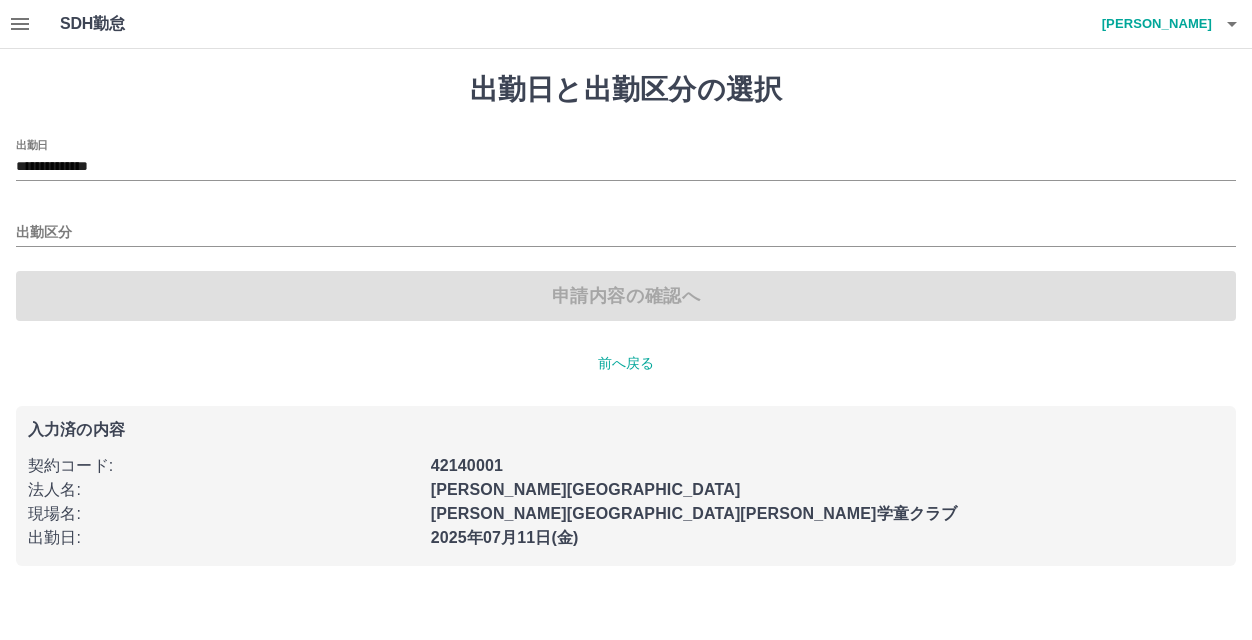 click on "**********" at bounding box center (626, 319) 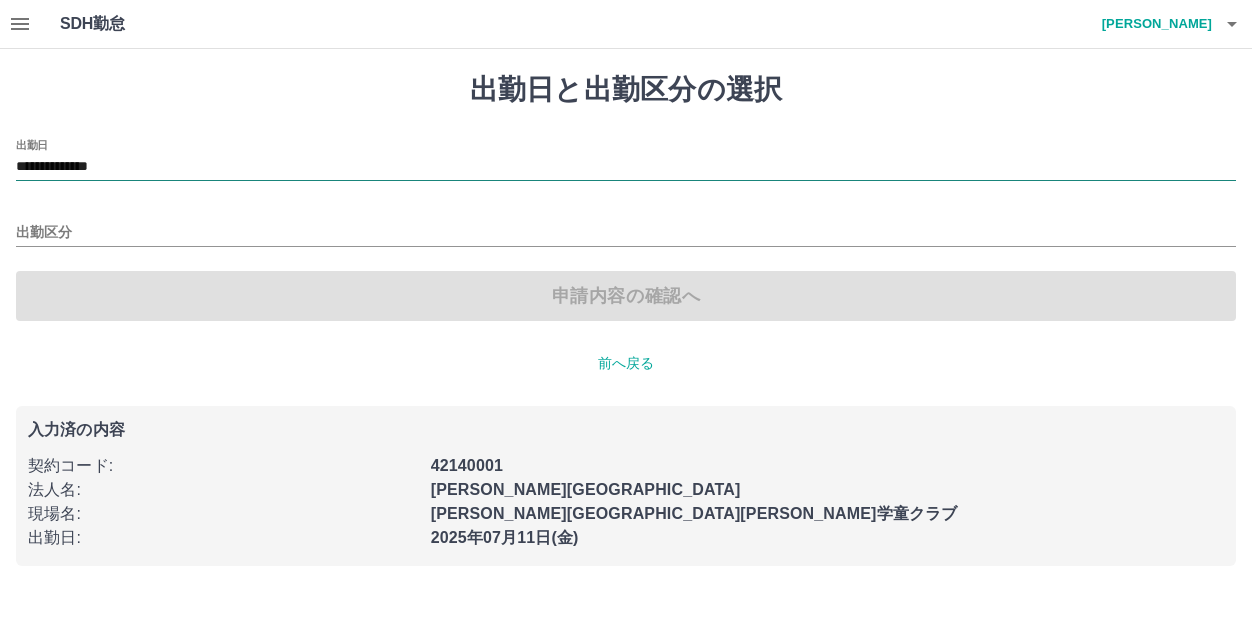 click on "**********" at bounding box center (626, 167) 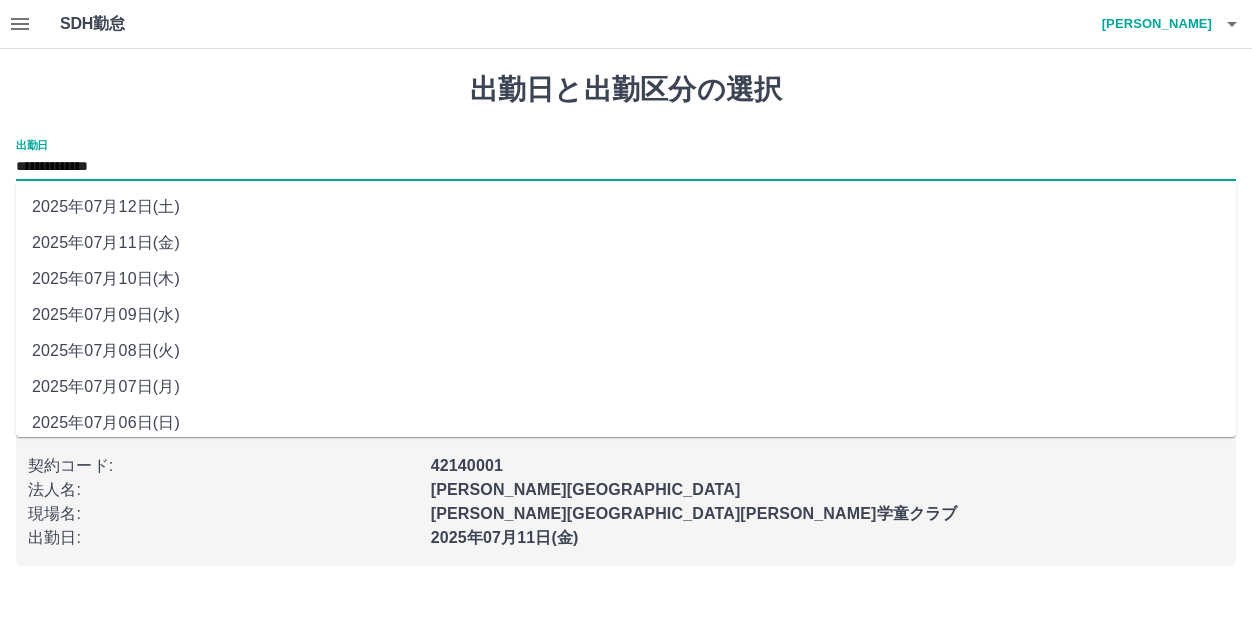 click on "2025年07月08日(火)" at bounding box center [626, 351] 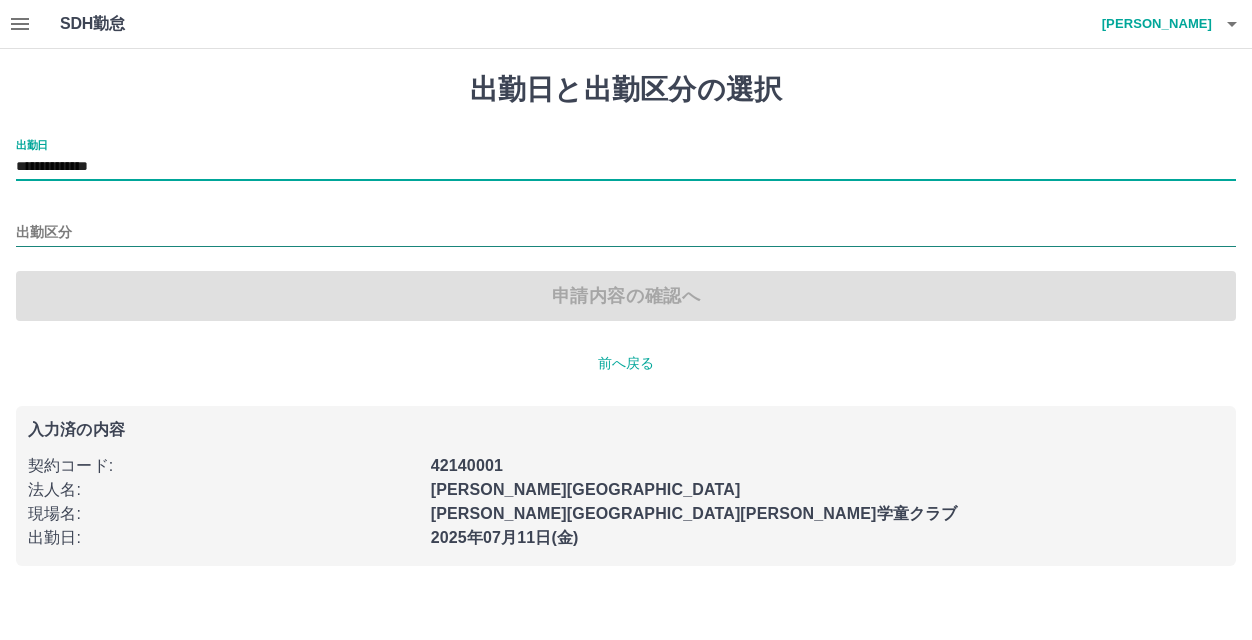 click on "出勤区分" at bounding box center (626, 233) 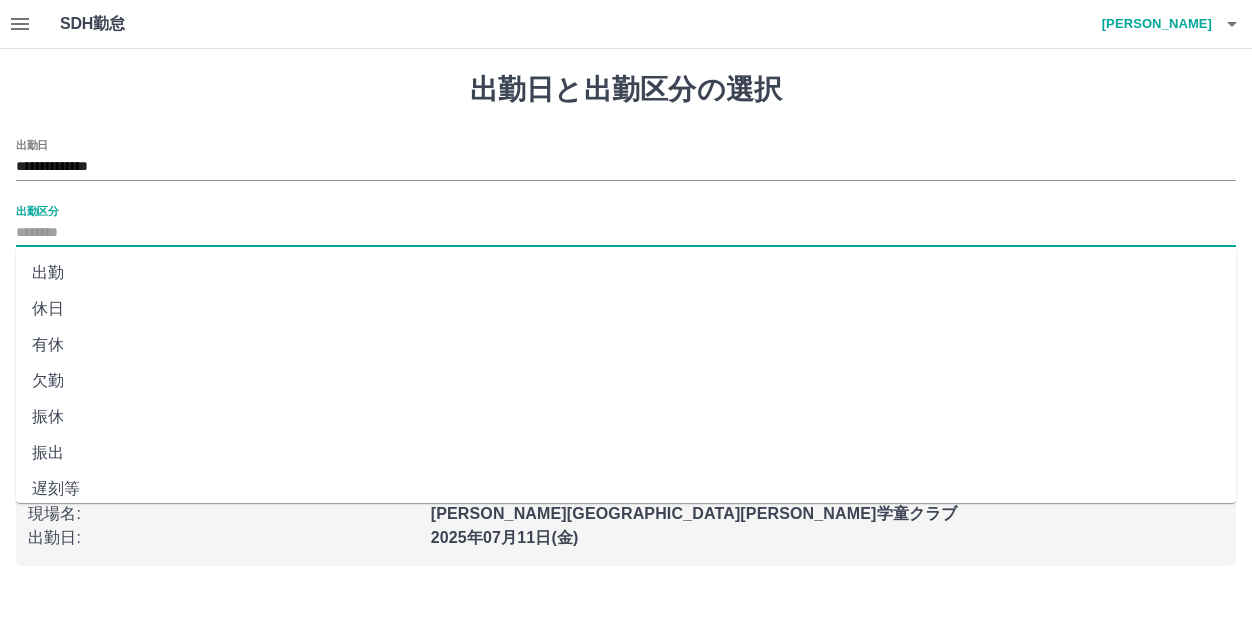 click on "休日" at bounding box center (626, 309) 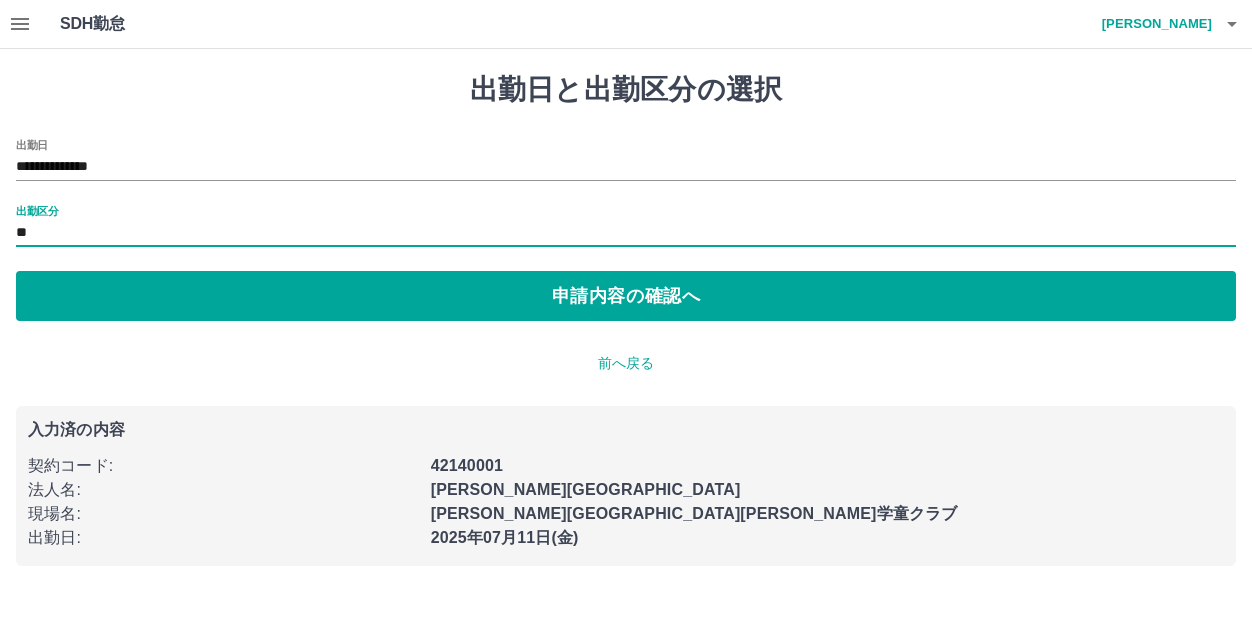 click on "申請内容の確認へ" at bounding box center (626, 296) 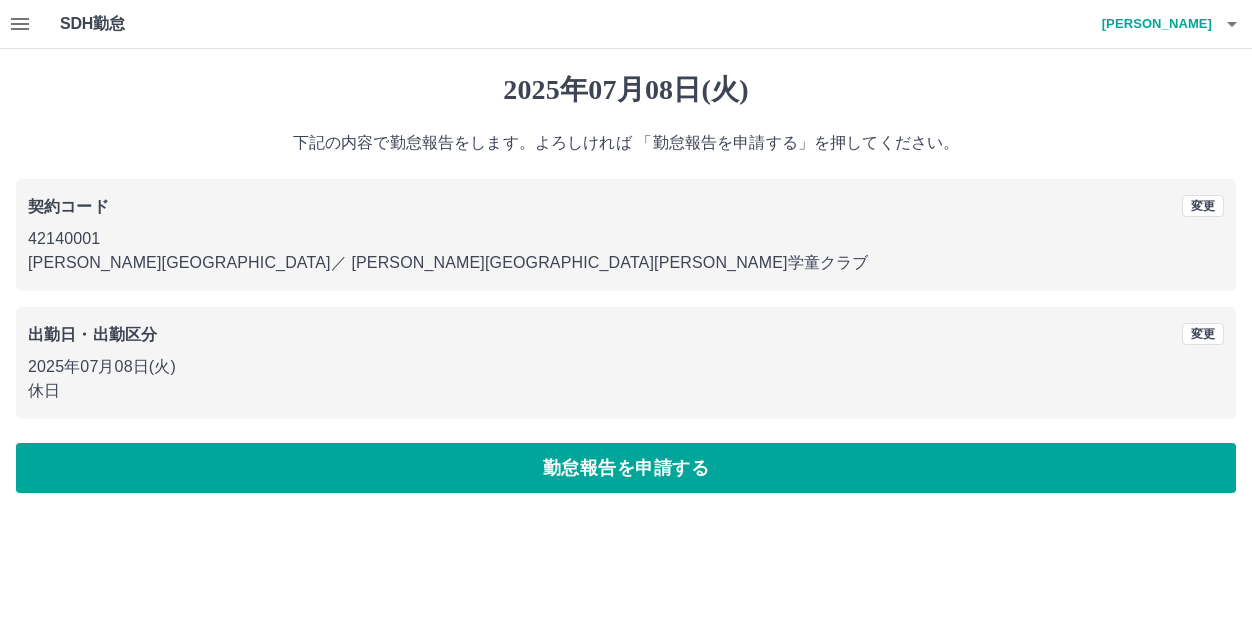 click on "2025年07月08日(火) 下記の内容で勤怠報告をします。よろしければ 「勤怠報告を申請する」を押してください。 契約コード 変更 42140001 印西市  ／   印西市立木下学童クラブ 出勤日・出勤区分 変更 2025年07月08日(火) 休日 勤怠報告を申請する" at bounding box center [626, 283] 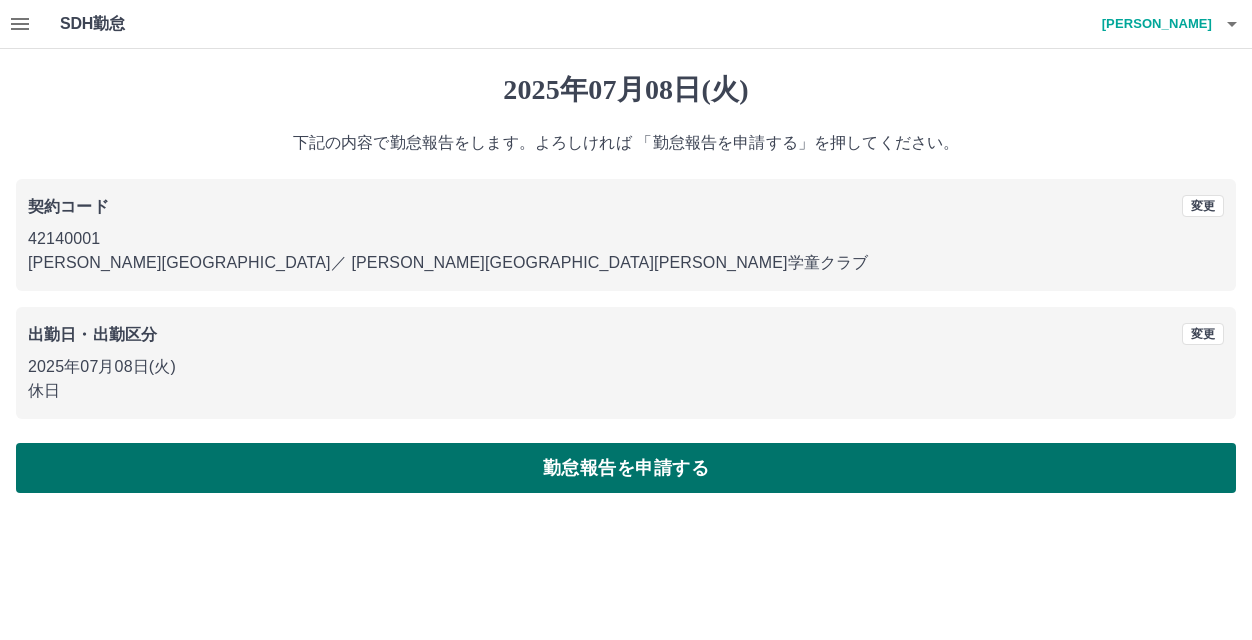 click on "勤怠報告を申請する" at bounding box center (626, 468) 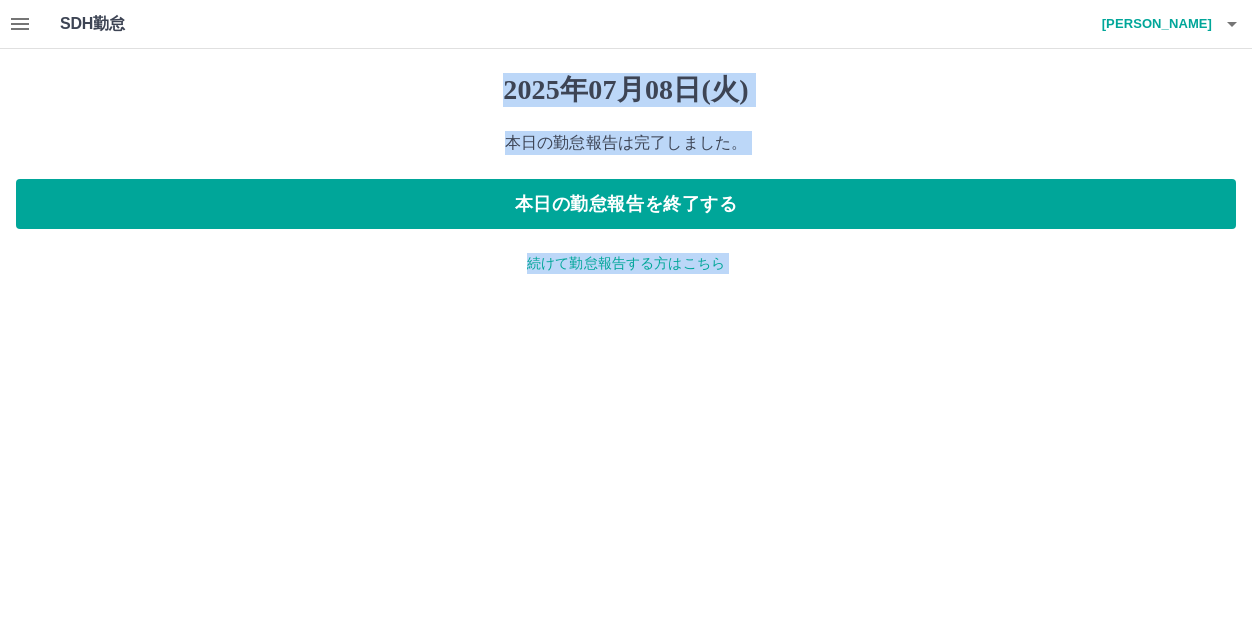 click on "2025年07月08日(火) 本日の勤怠報告は完了しました。 本日の勤怠報告を終了する 続けて勤怠報告する方はこちら" at bounding box center (626, 173) 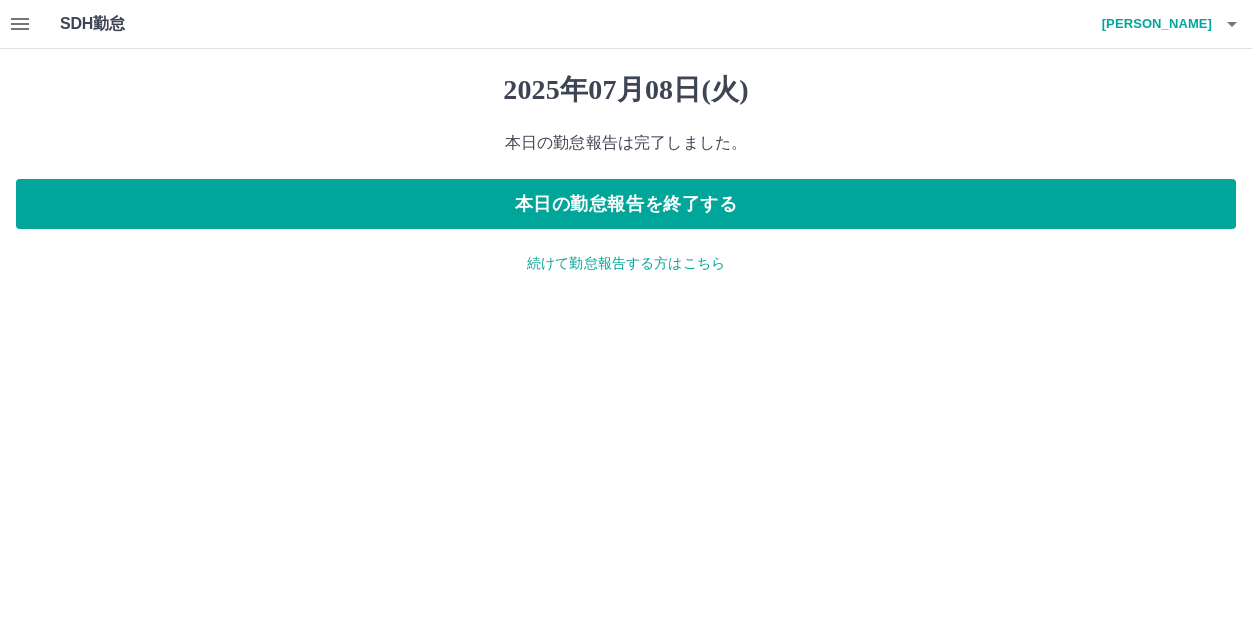 click on "続けて勤怠報告する方はこちら" at bounding box center [626, 263] 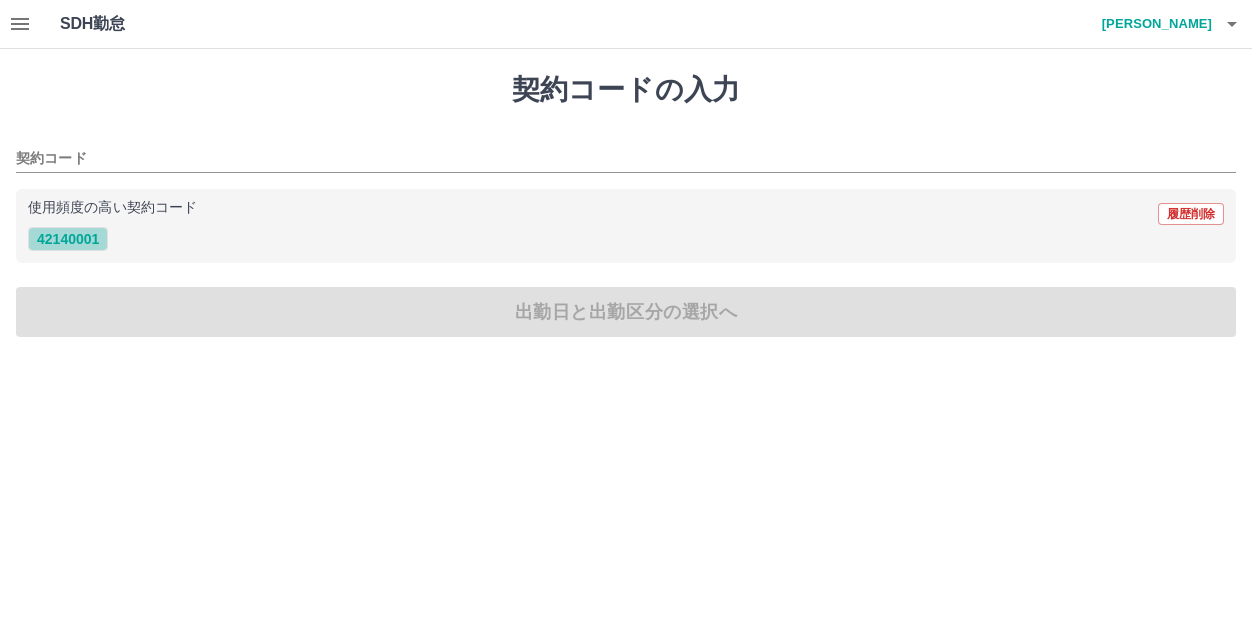 click on "42140001" at bounding box center (68, 239) 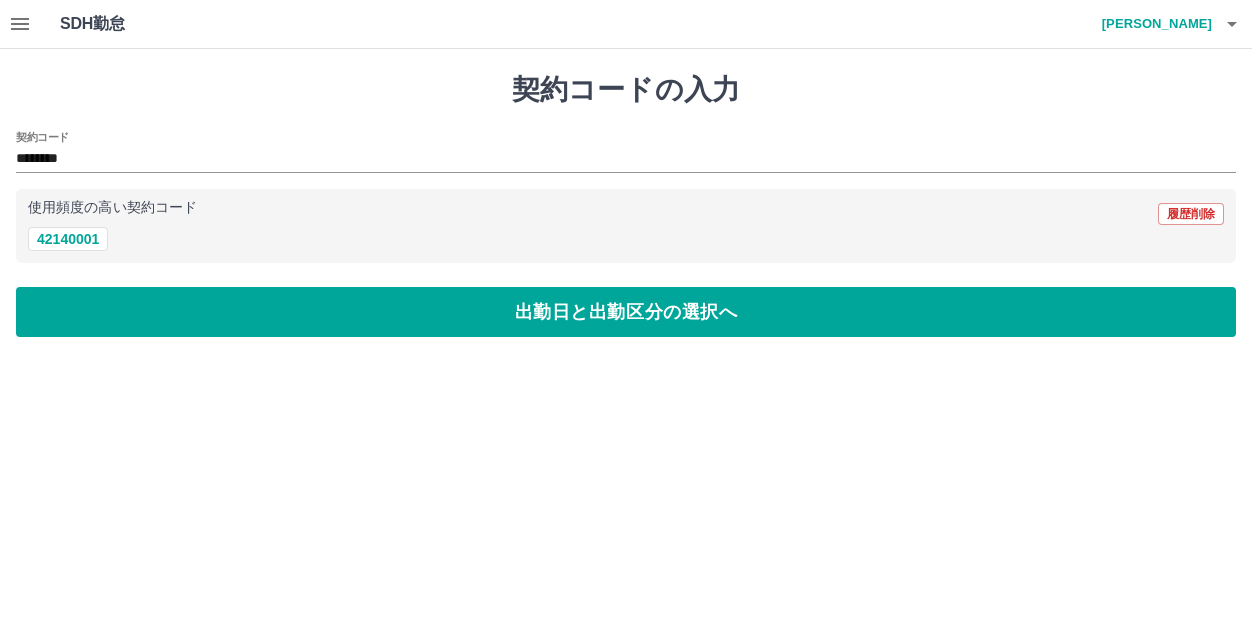 drag, startPoint x: 91, startPoint y: 314, endPoint x: 102, endPoint y: 306, distance: 13.601471 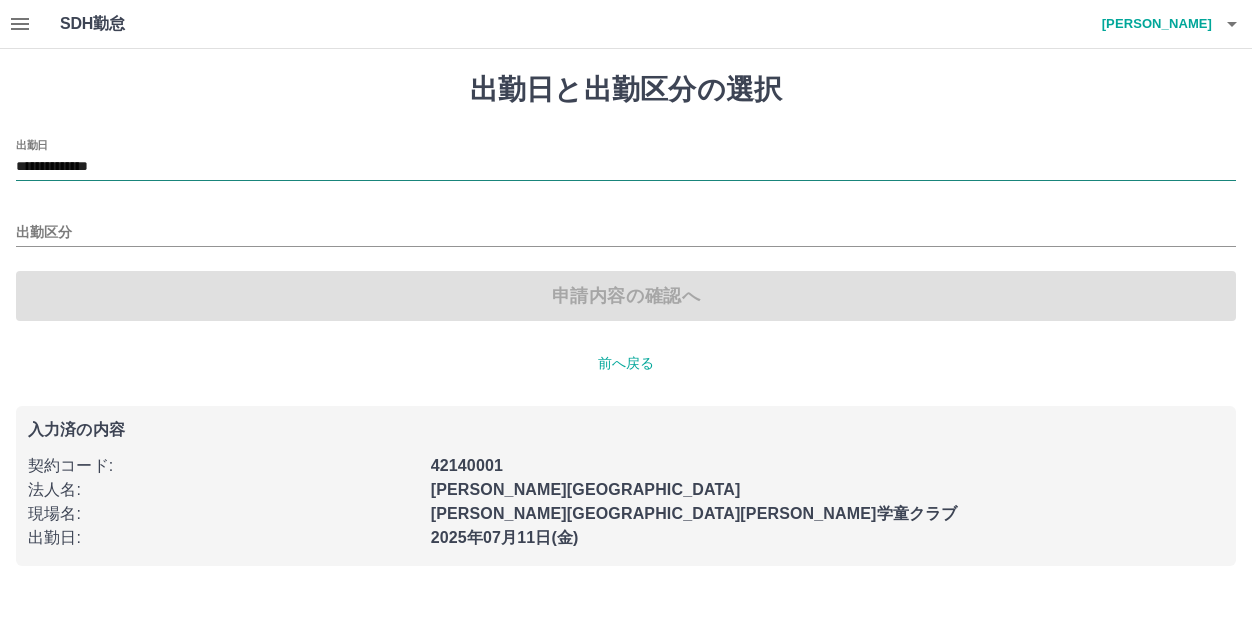 click on "**********" at bounding box center (626, 230) 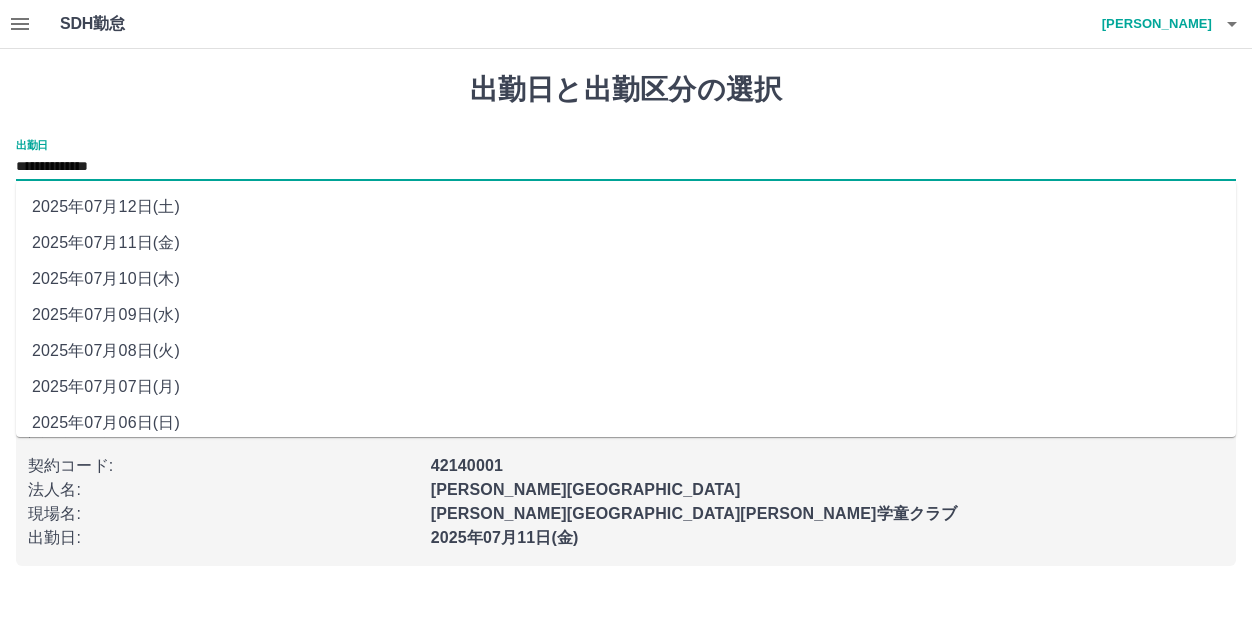 click on "**********" at bounding box center (626, 167) 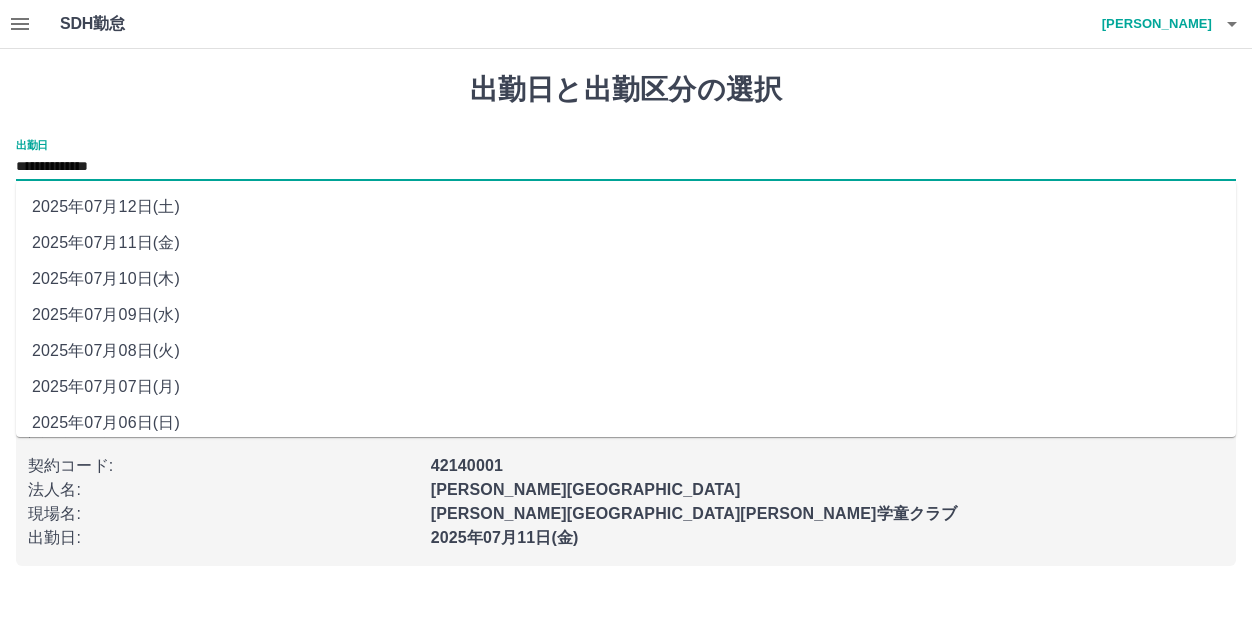 click on "2025年07月06日(日)" at bounding box center (626, 423) 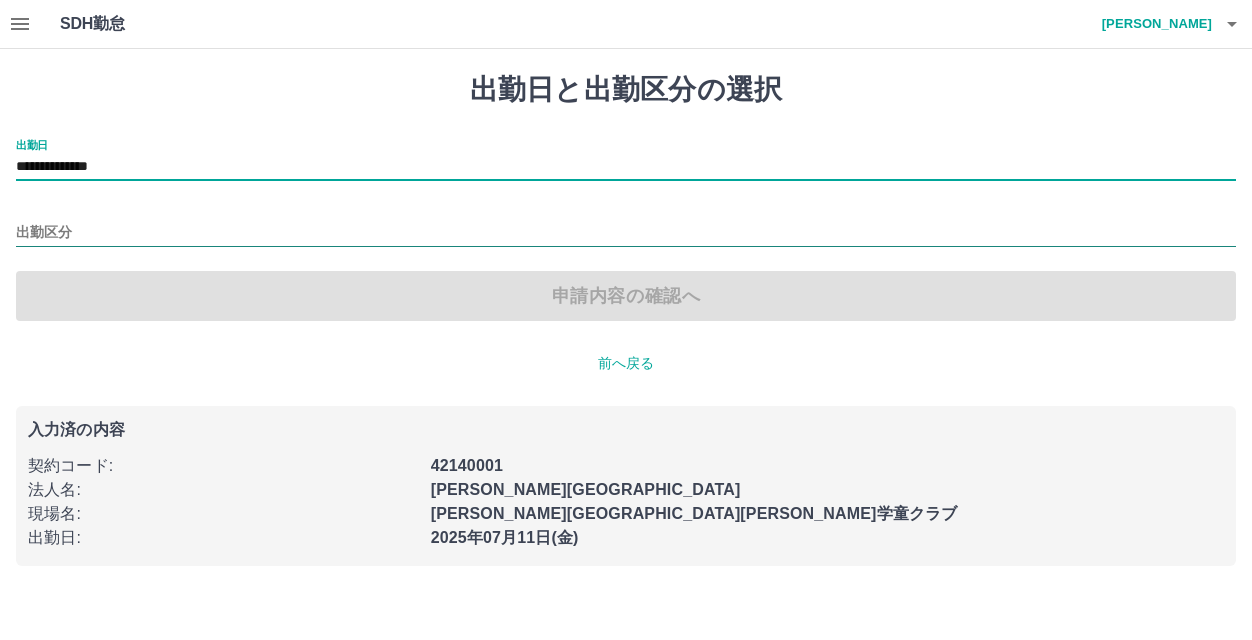 click on "出勤区分" at bounding box center [626, 233] 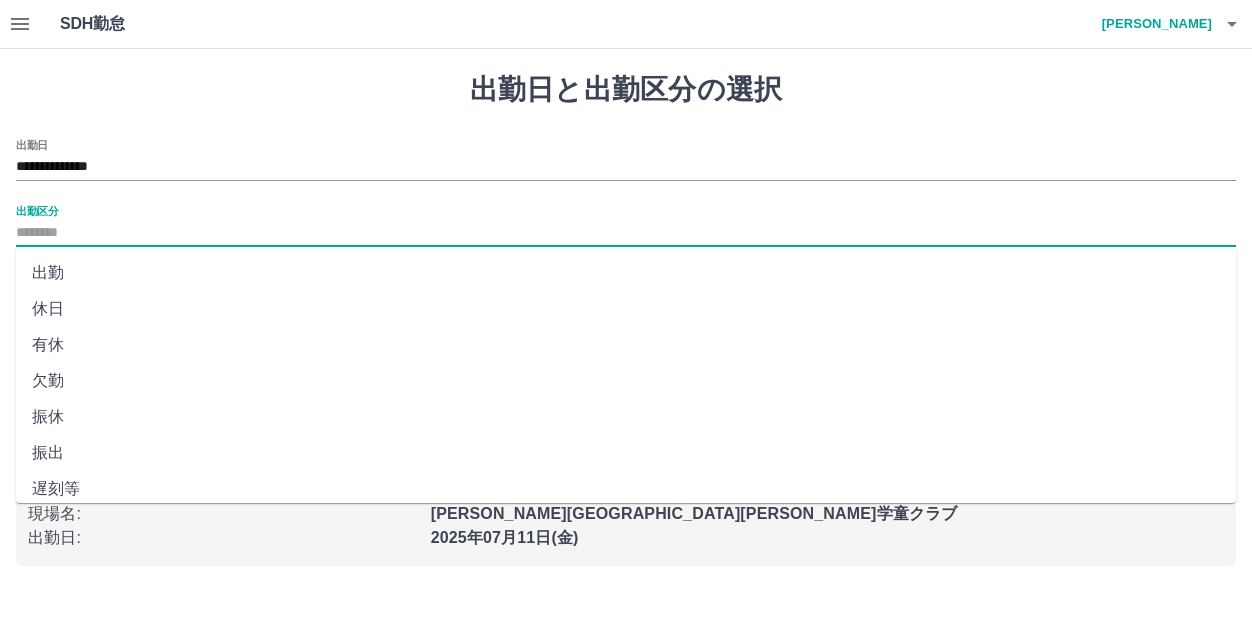 scroll, scrollTop: 408, scrollLeft: 0, axis: vertical 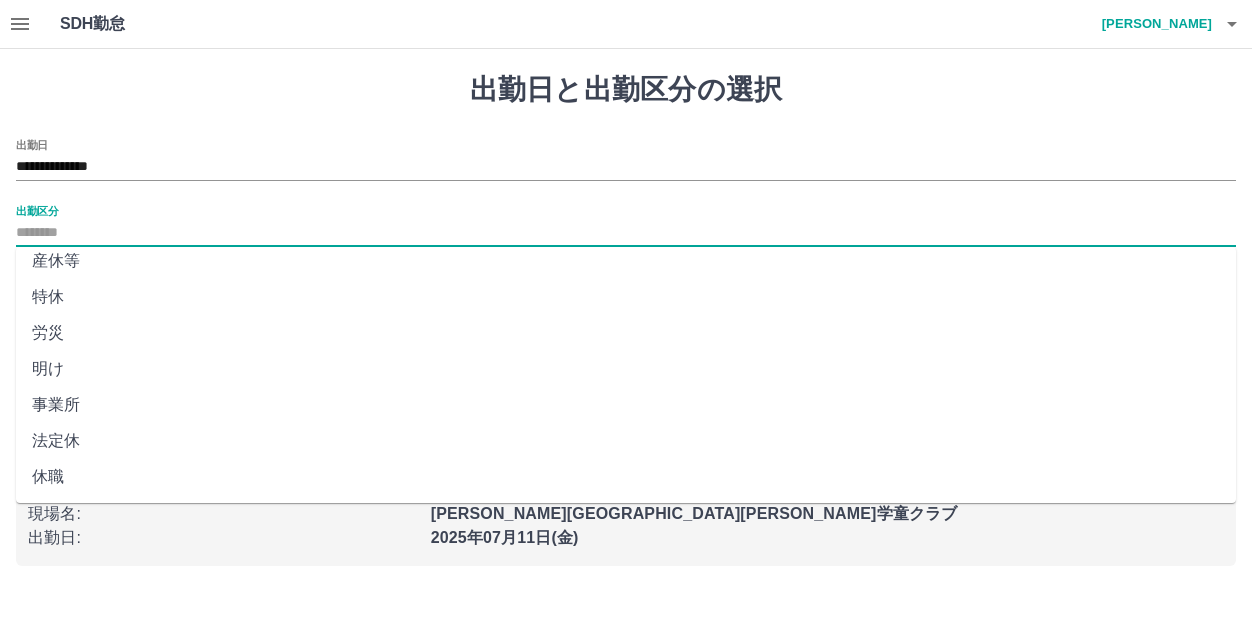 click on "法定休" at bounding box center (626, 441) 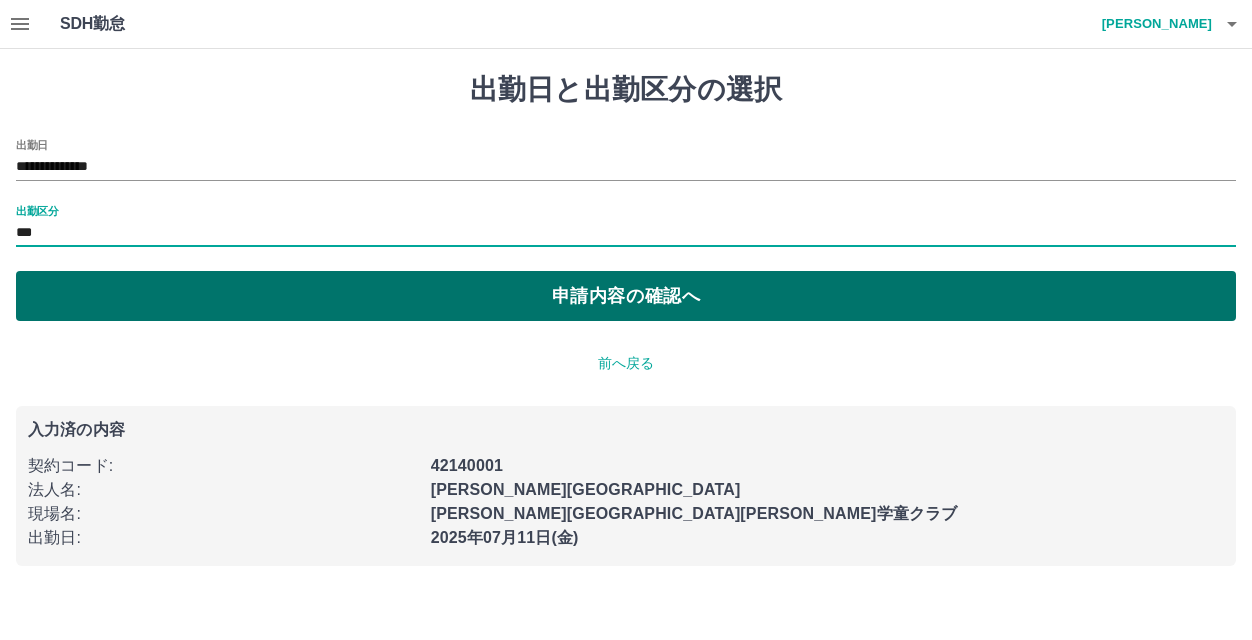 click on "申請内容の確認へ" at bounding box center [626, 296] 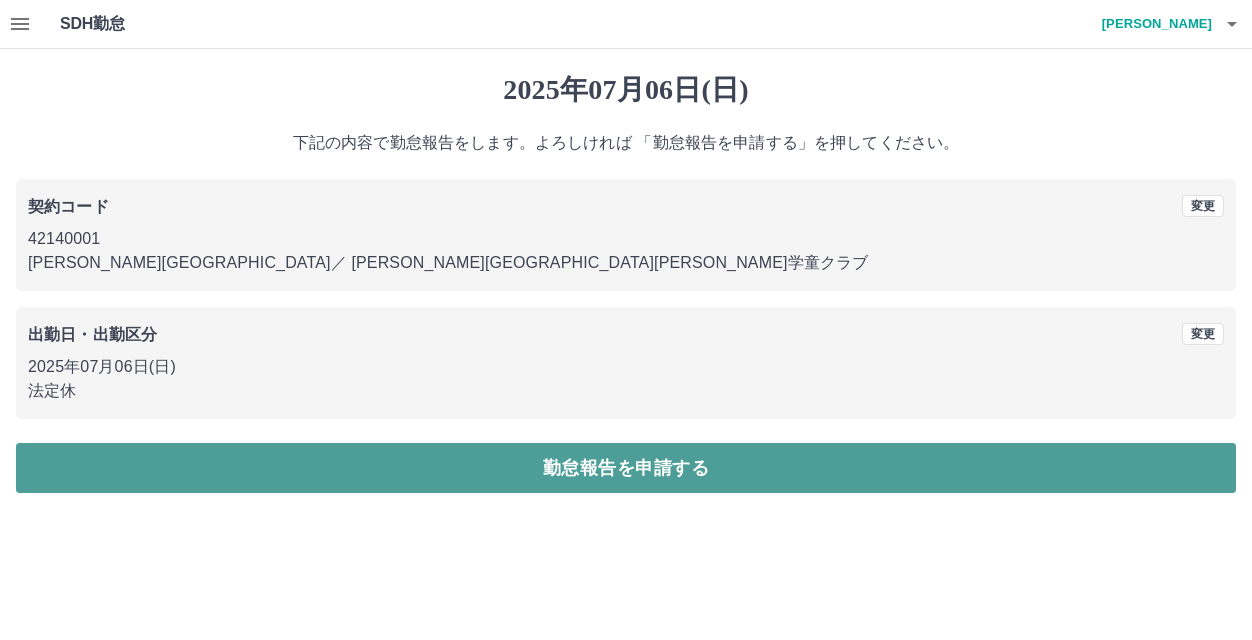 click on "勤怠報告を申請する" at bounding box center [626, 468] 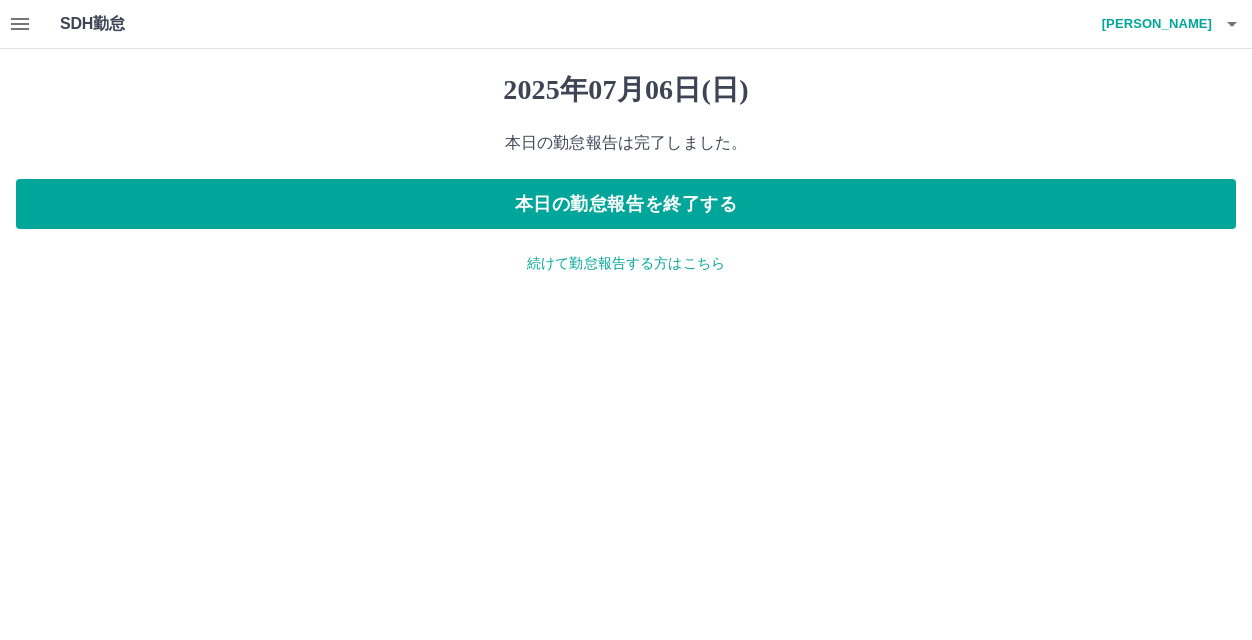 click on "2025年07月06日(日) 本日の勤怠報告は完了しました。 本日の勤怠報告を終了する 続けて勤怠報告する方はこちら" at bounding box center (626, 173) 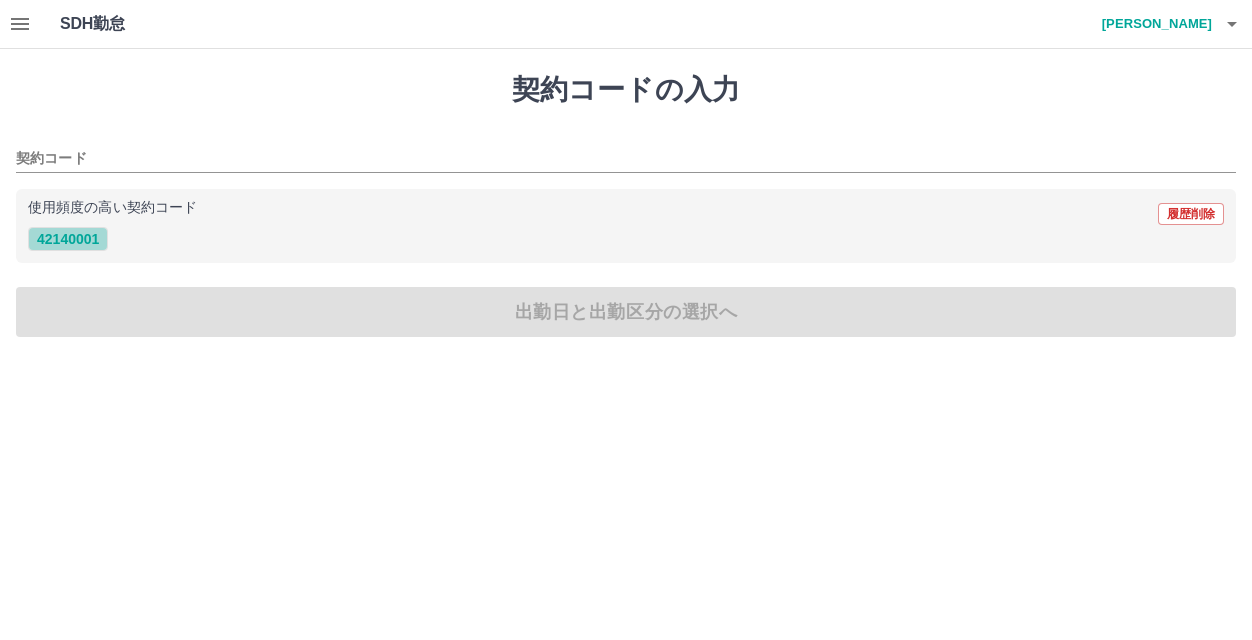 click on "42140001" at bounding box center [68, 239] 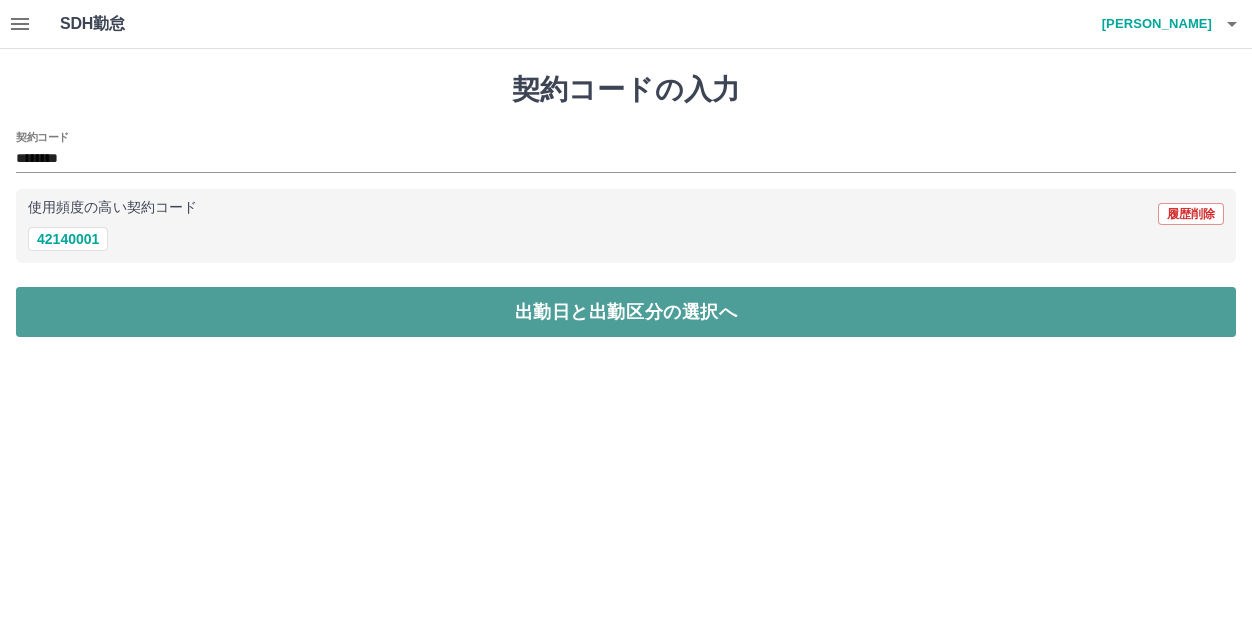 click on "出勤日と出勤区分の選択へ" at bounding box center (626, 312) 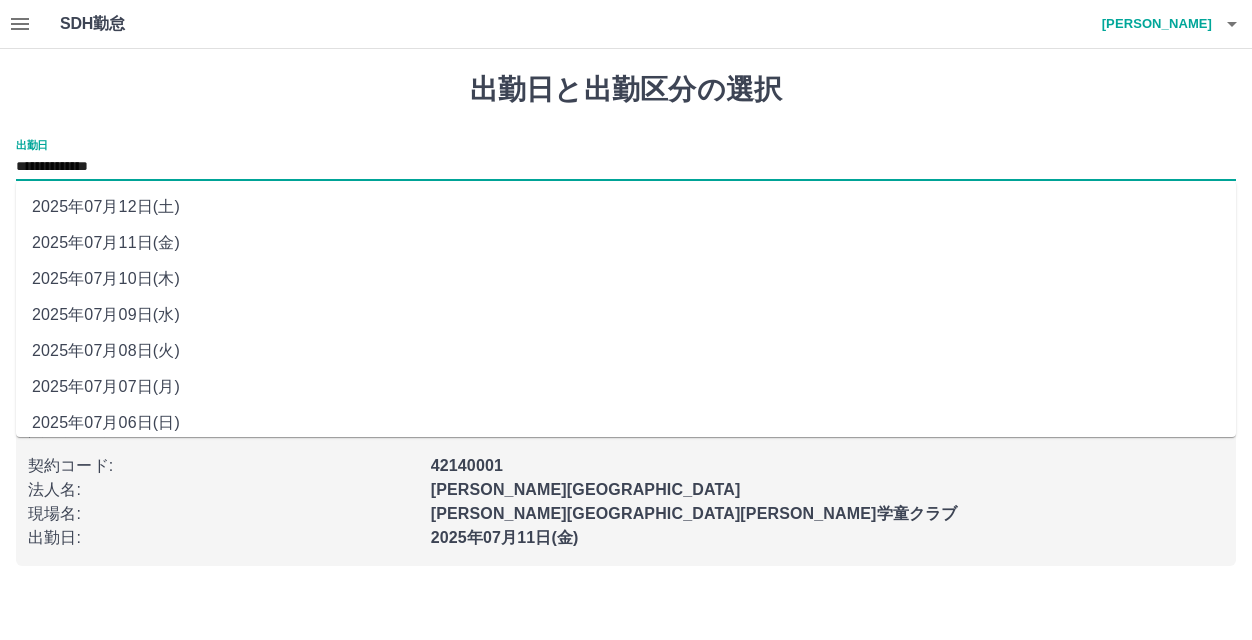 click on "**********" at bounding box center [626, 167] 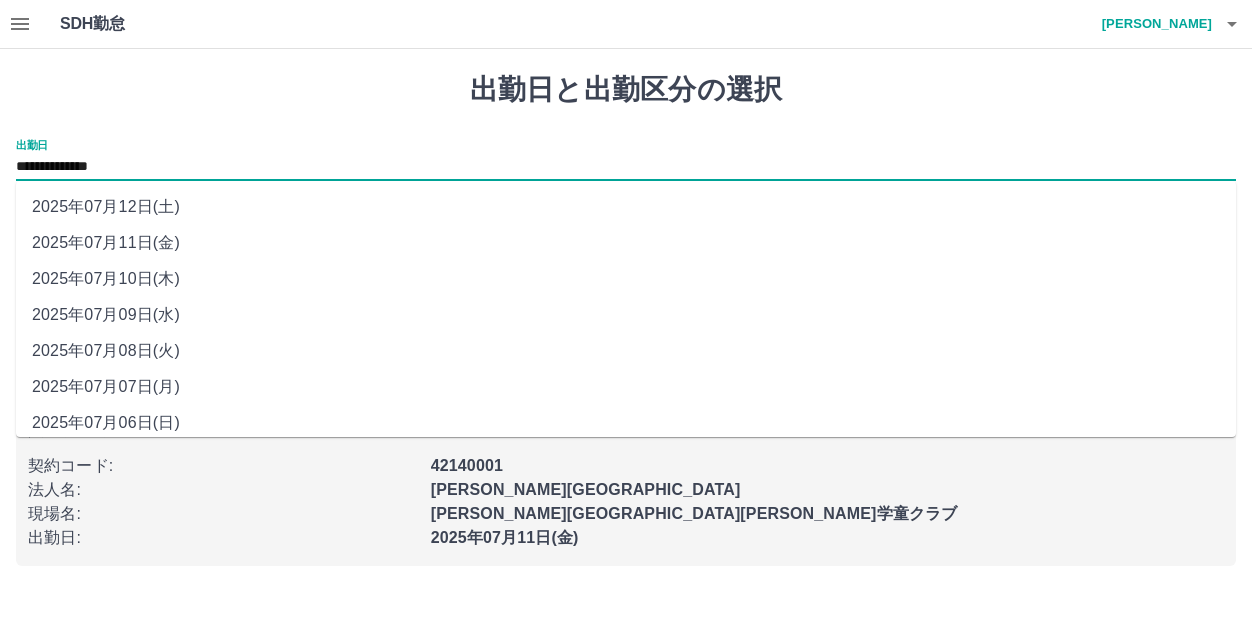 click on "2025年07月07日(月)" at bounding box center [626, 387] 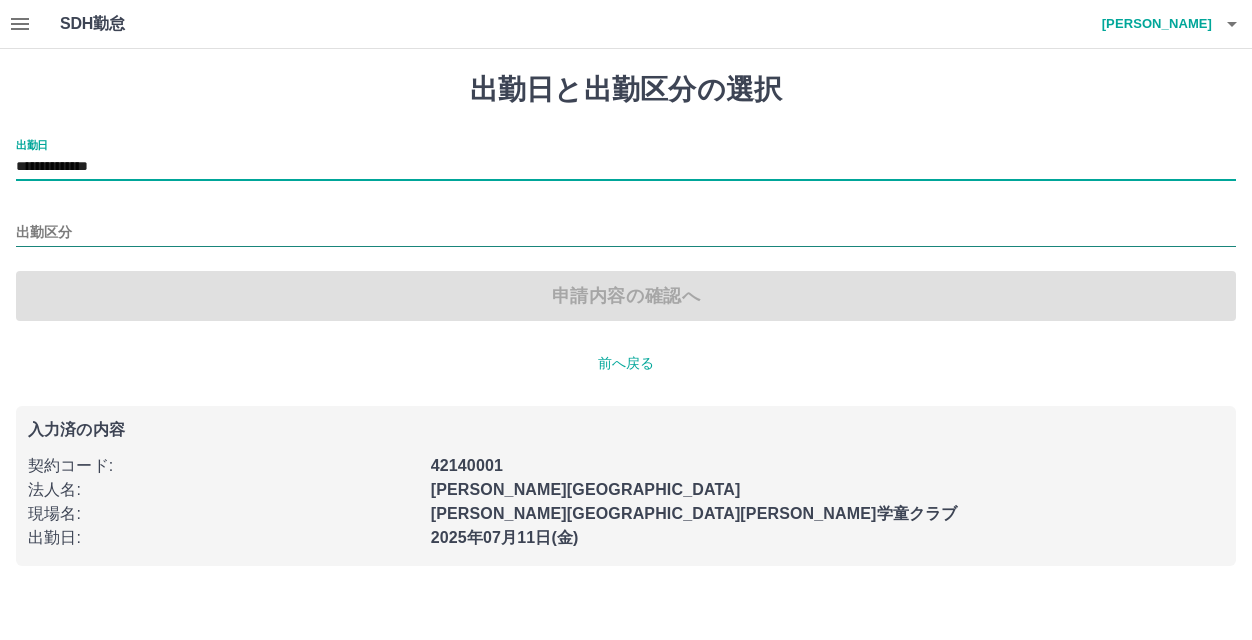 click on "出勤区分" at bounding box center (626, 233) 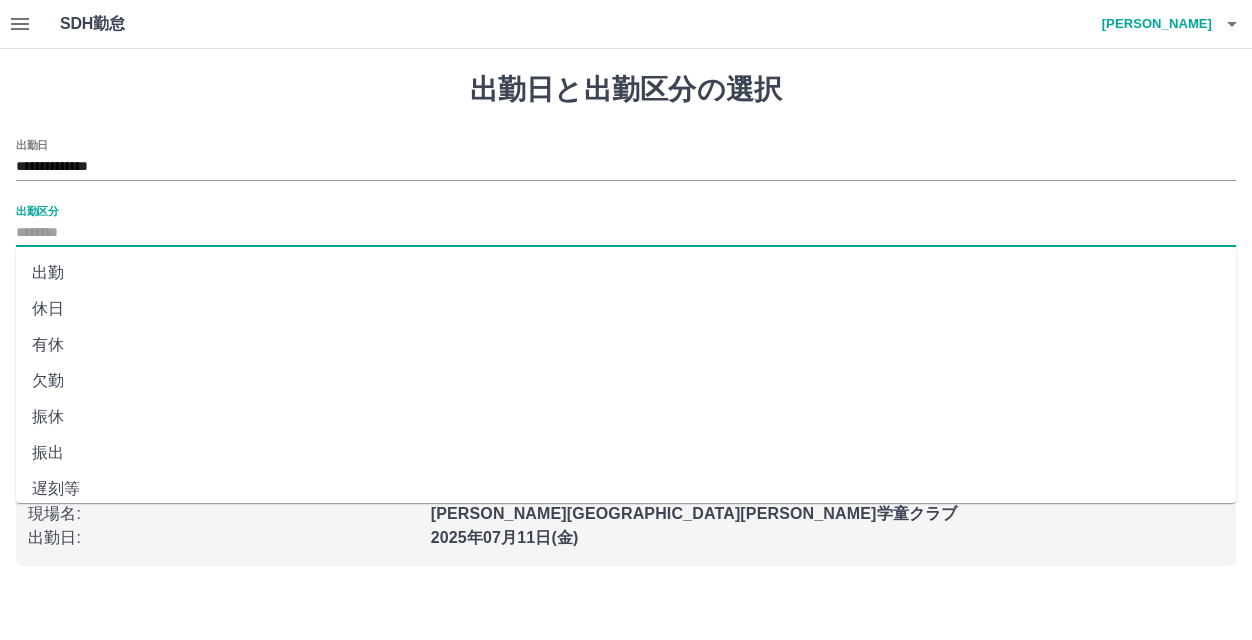 click on "休日" at bounding box center [626, 309] 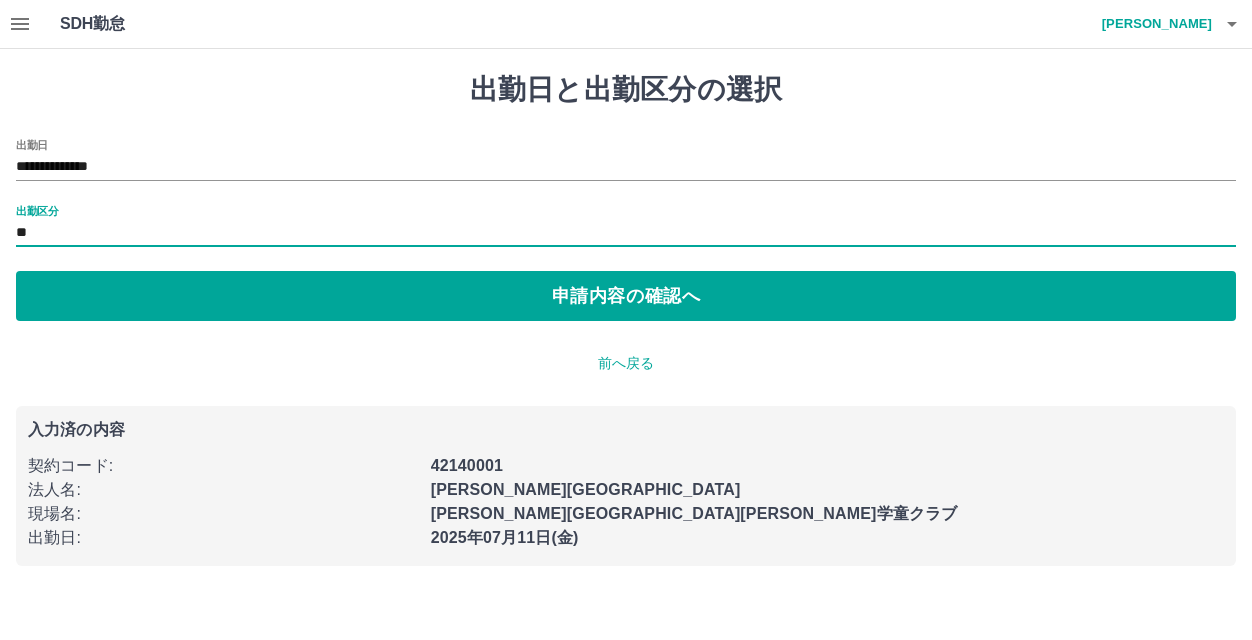 click on "申請内容の確認へ" at bounding box center [626, 296] 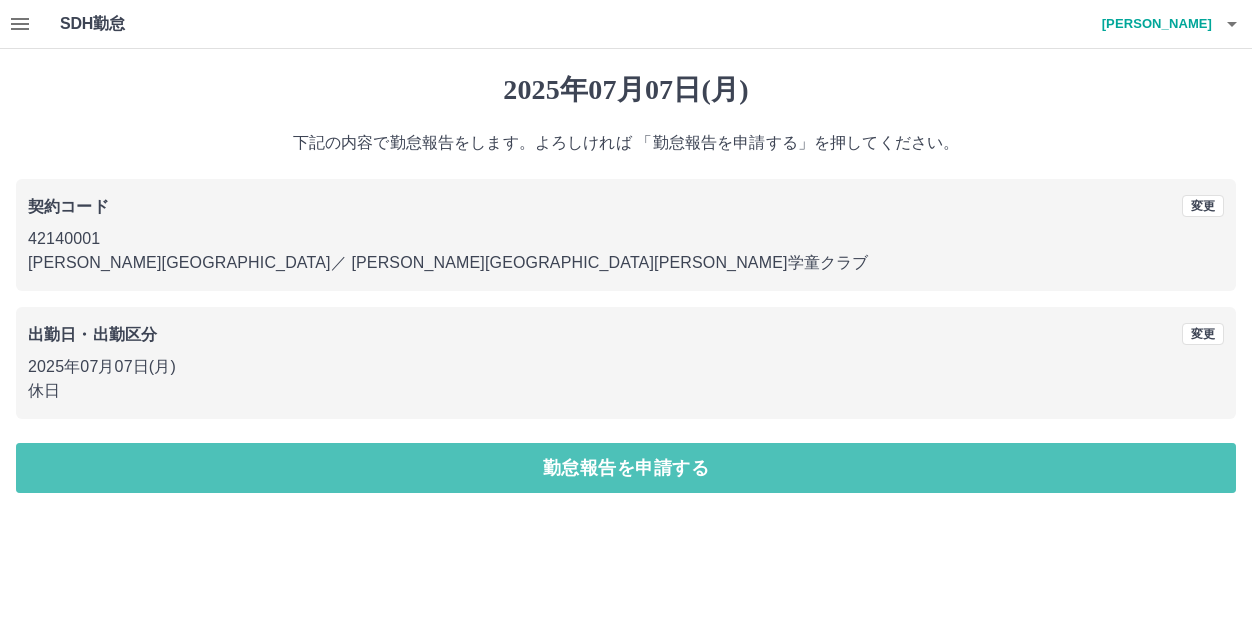 click on "勤怠報告を申請する" at bounding box center (626, 468) 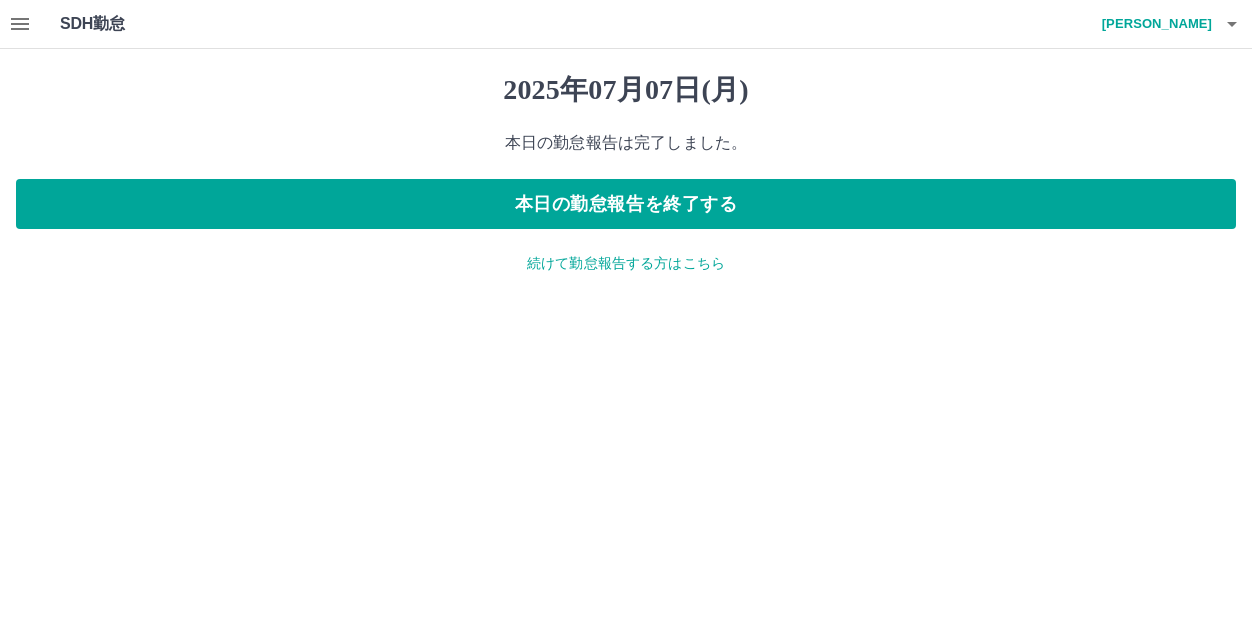 click on "2025年07月07日(月) 本日の勤怠報告は完了しました。 本日の勤怠報告を終了する 続けて勤怠報告する方はこちら" at bounding box center (626, 173) 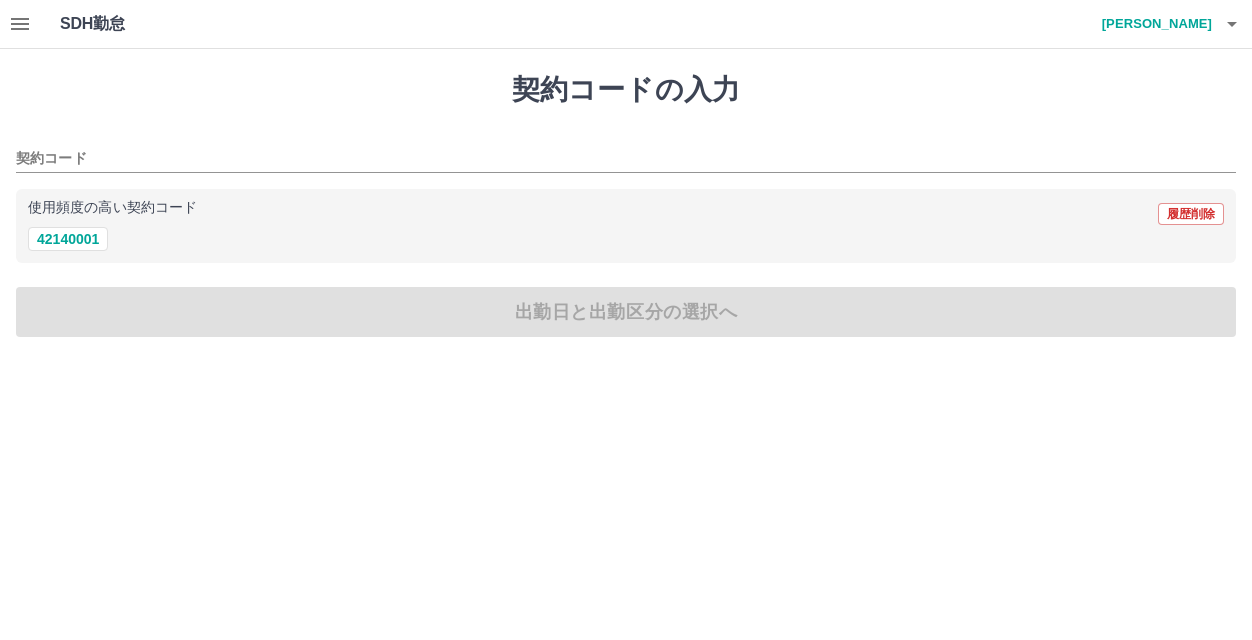 click on "使用頻度の高い契約コード 履歴削除 42140001" at bounding box center (626, 226) 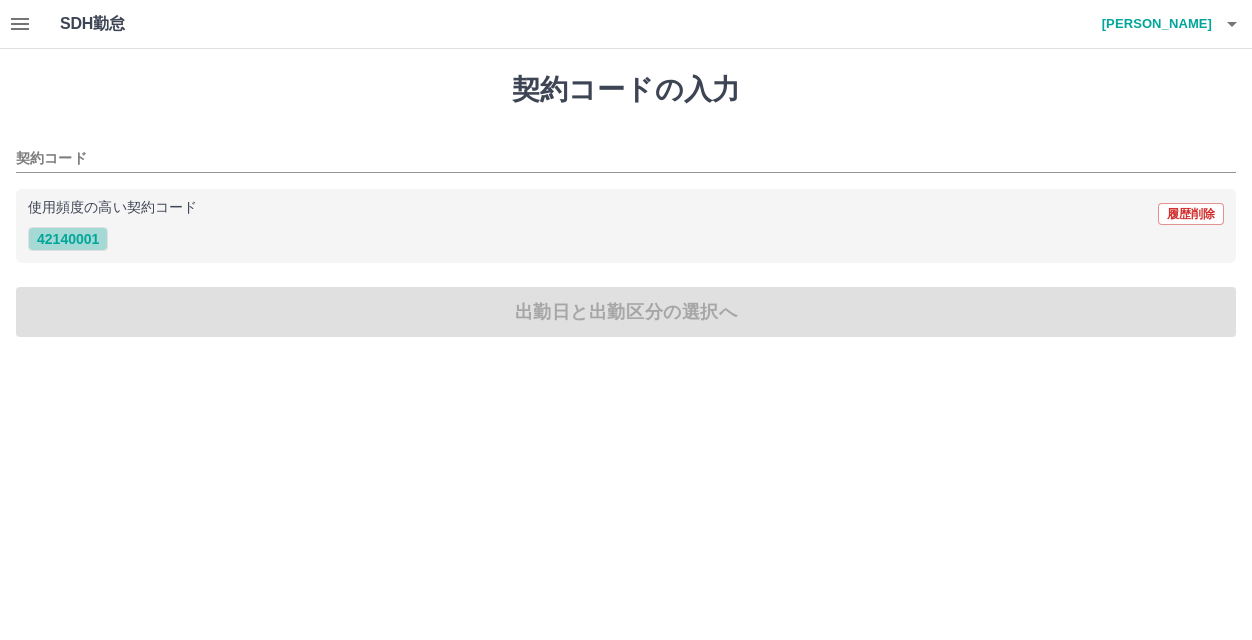 click on "42140001" at bounding box center [68, 239] 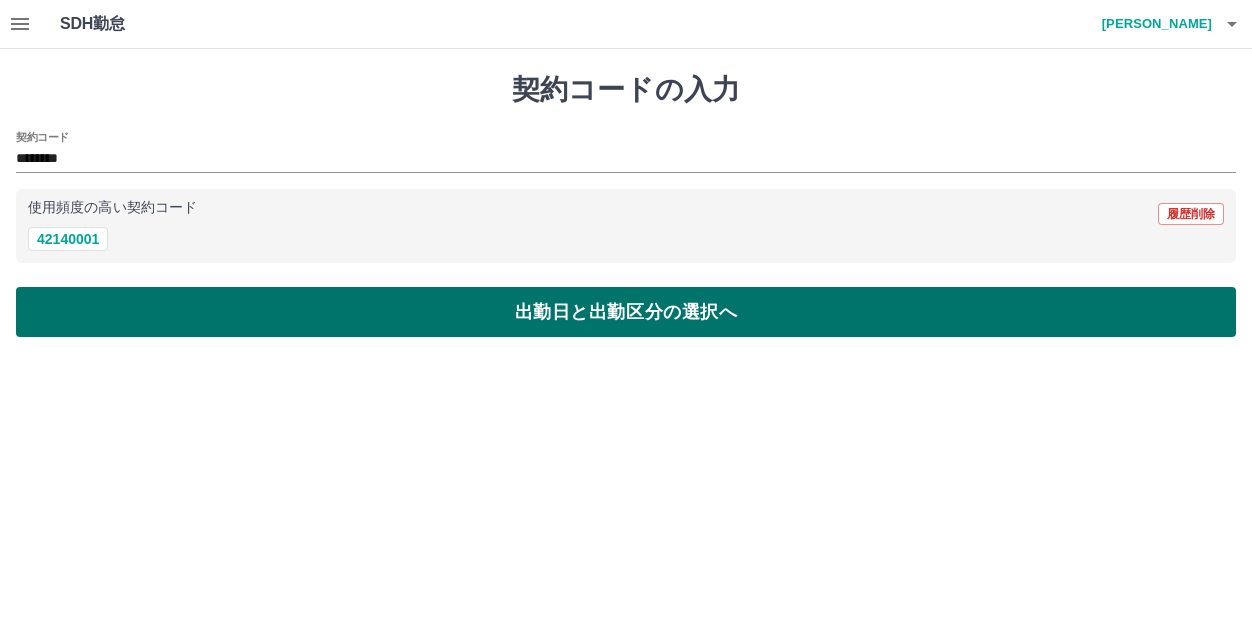 click on "契約コードの入力 契約コード ******** 使用頻度の高い契約コード 履歴削除 42140001 出勤日と出勤区分の選択へ" at bounding box center [626, 205] 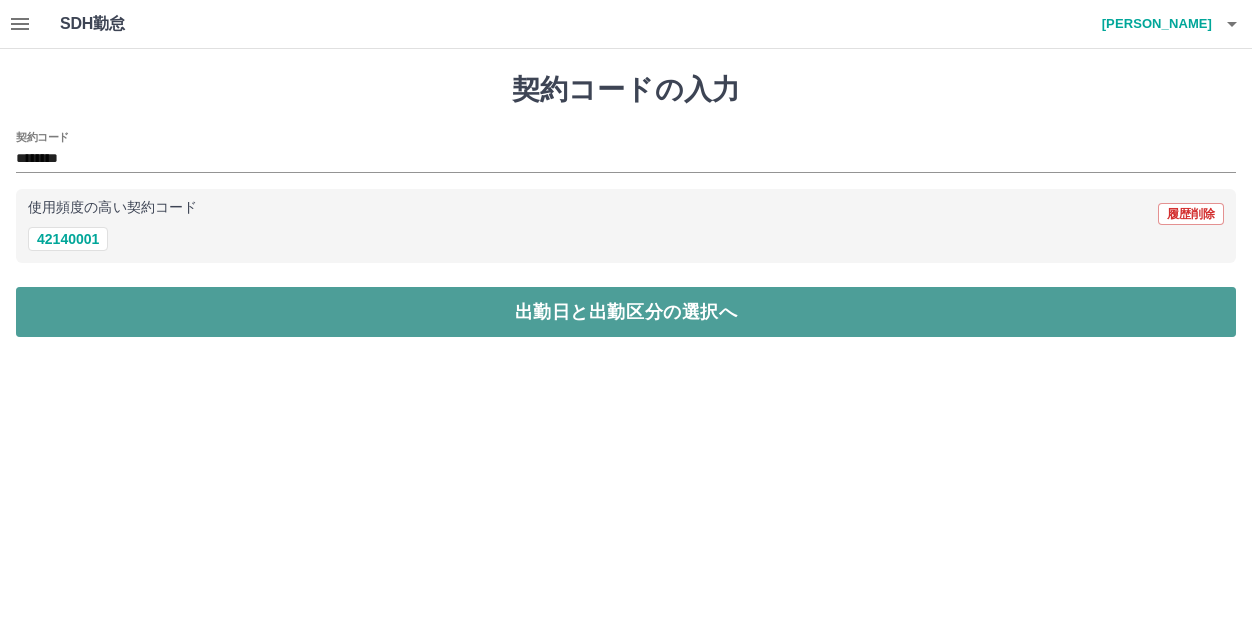 click on "出勤日と出勤区分の選択へ" at bounding box center [626, 312] 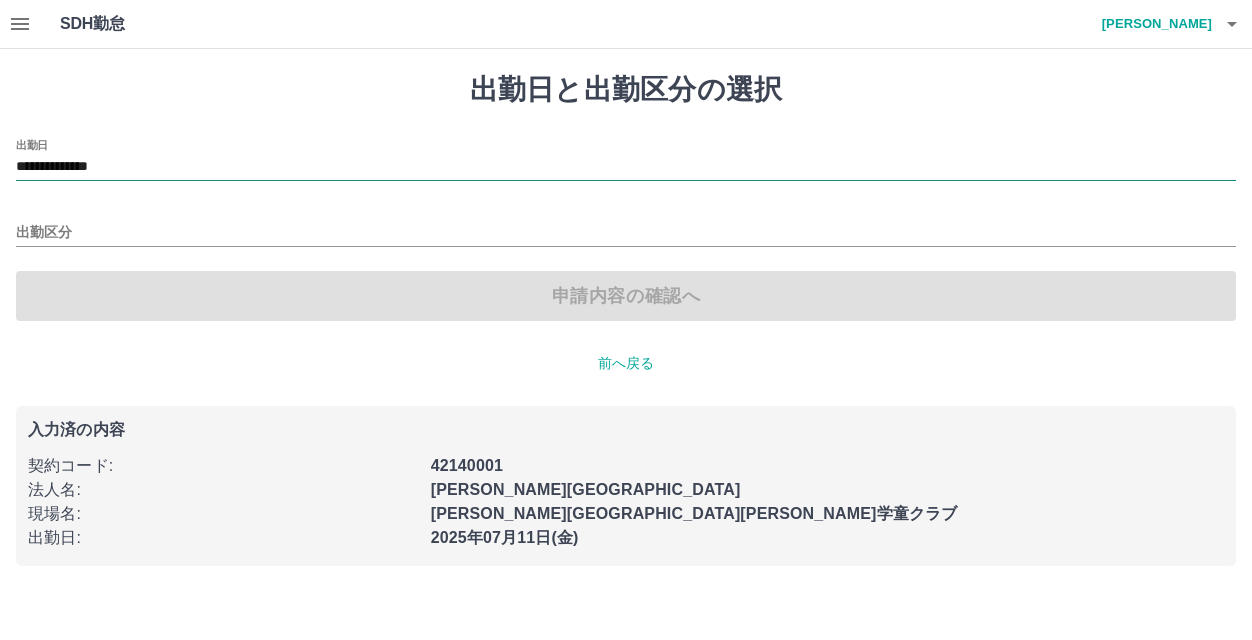 click on "**********" at bounding box center (626, 167) 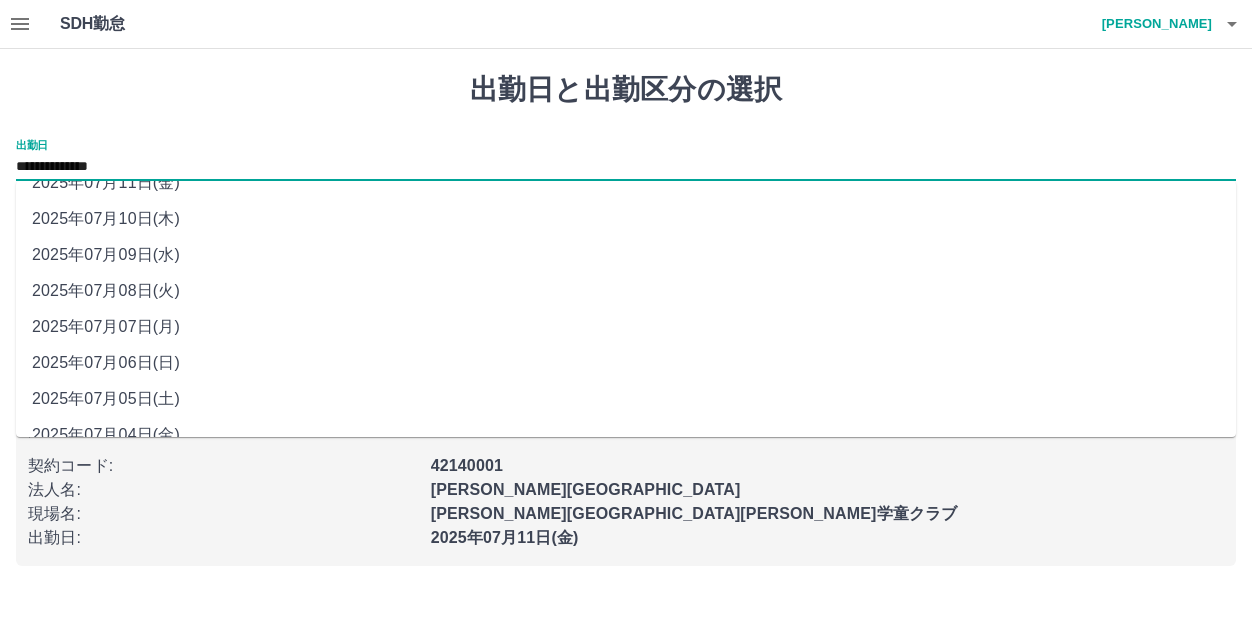 scroll, scrollTop: 84, scrollLeft: 0, axis: vertical 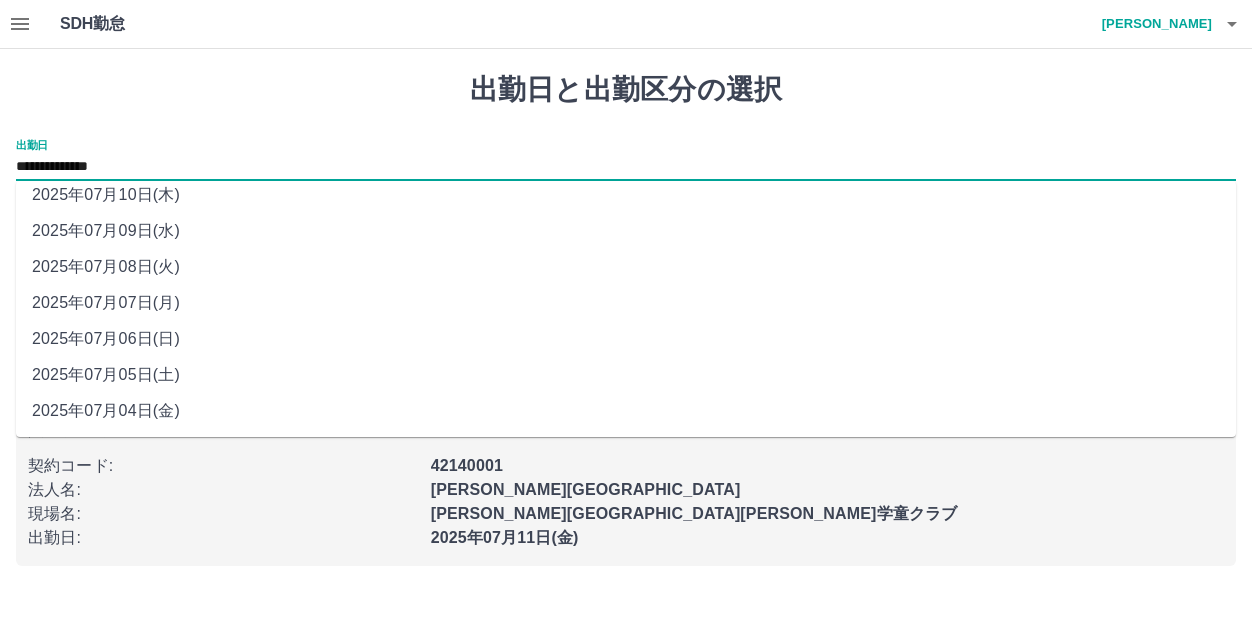 click on "2025年07月05日(土)" at bounding box center [626, 375] 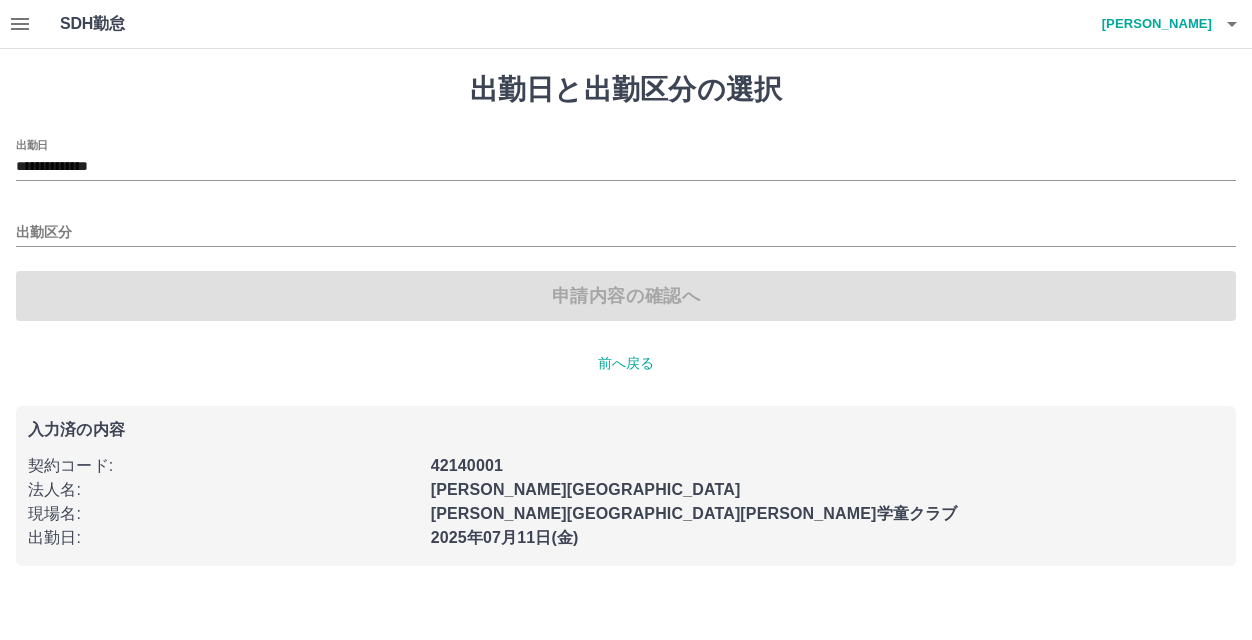 click on "**********" at bounding box center [626, 230] 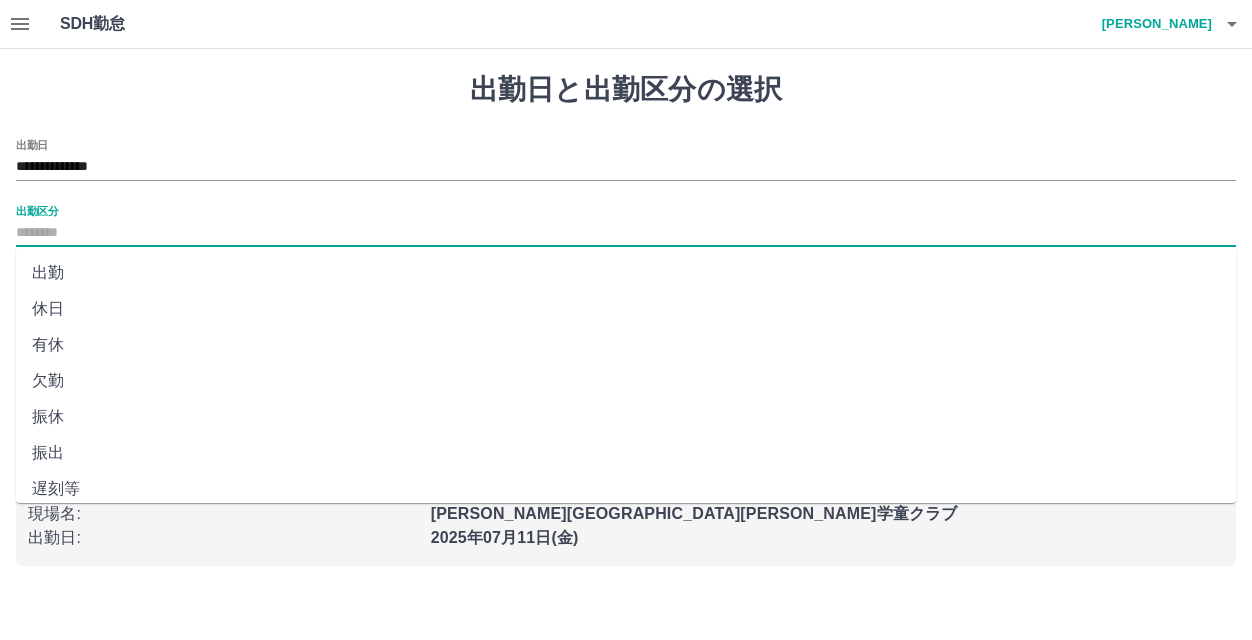click on "出勤区分" at bounding box center (626, 233) 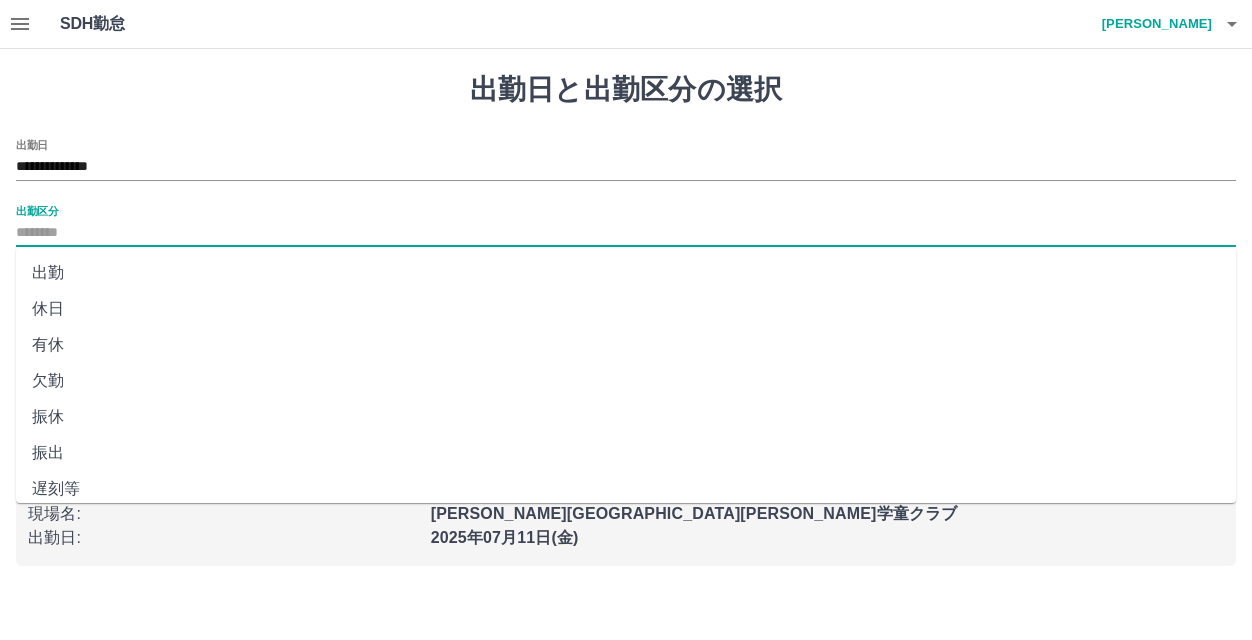 click on "休日" at bounding box center [626, 309] 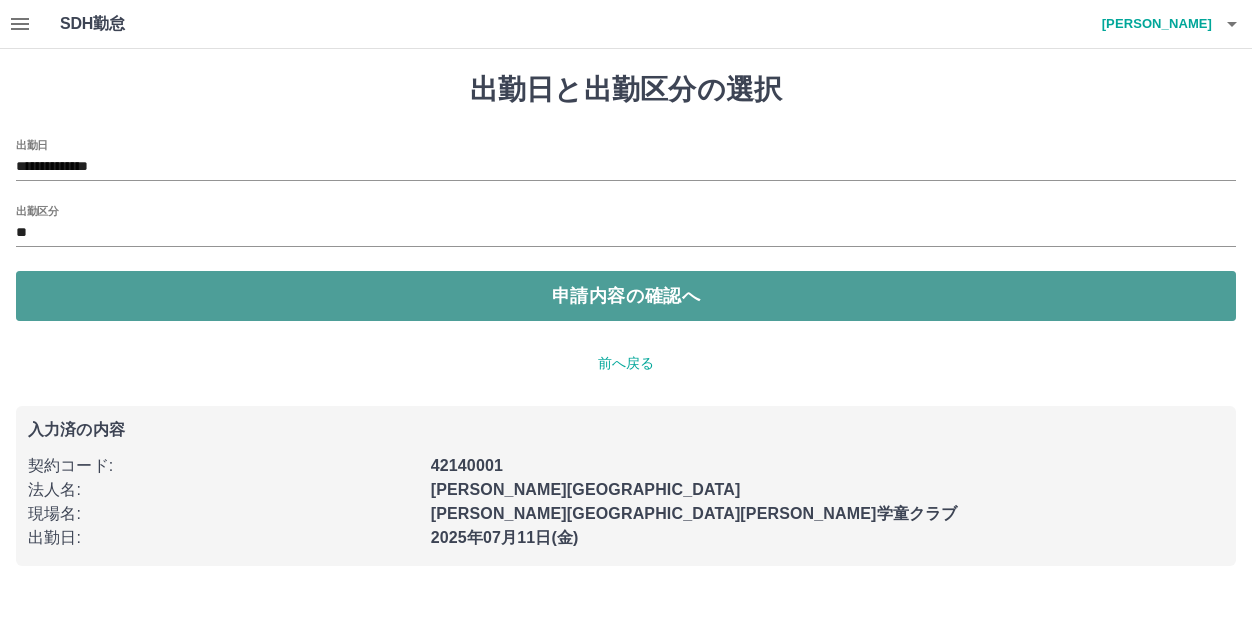 click on "申請内容の確認へ" at bounding box center (626, 296) 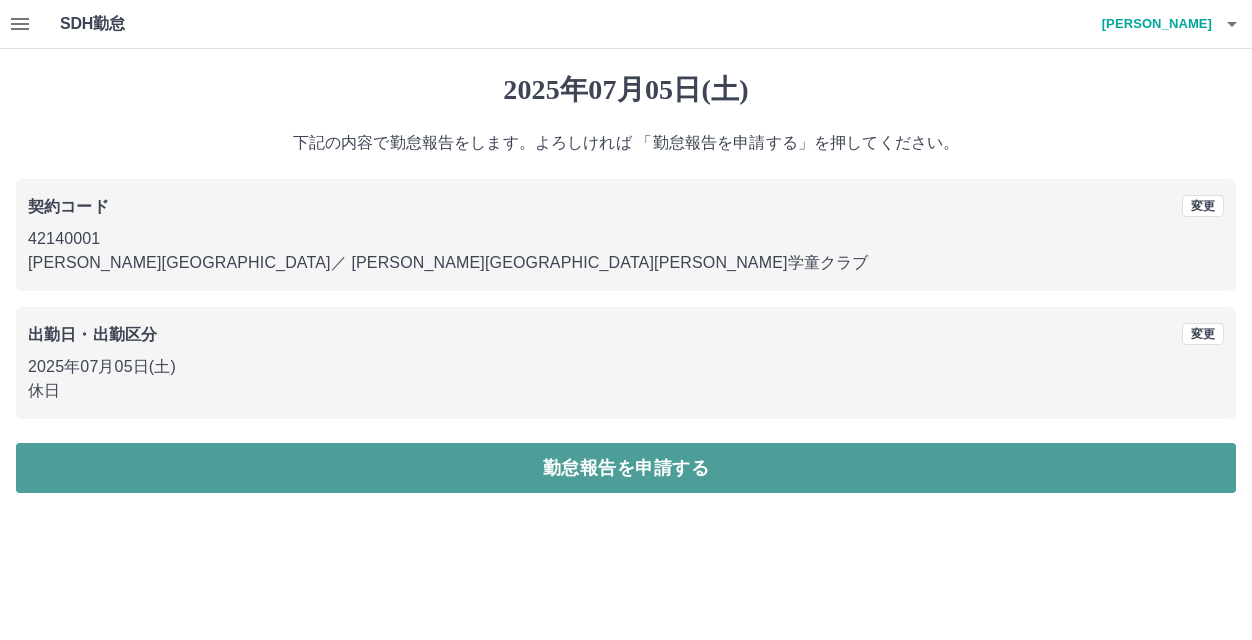 click on "勤怠報告を申請する" at bounding box center [626, 468] 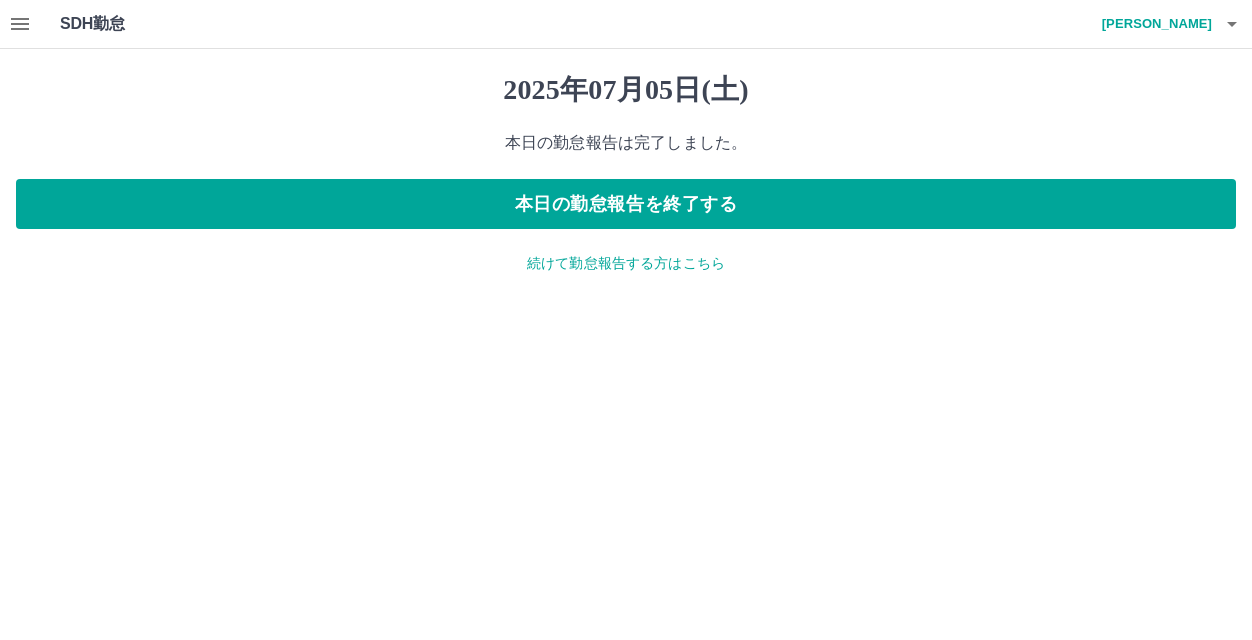 click on "本日の勤怠報告を終了する" at bounding box center [626, 204] 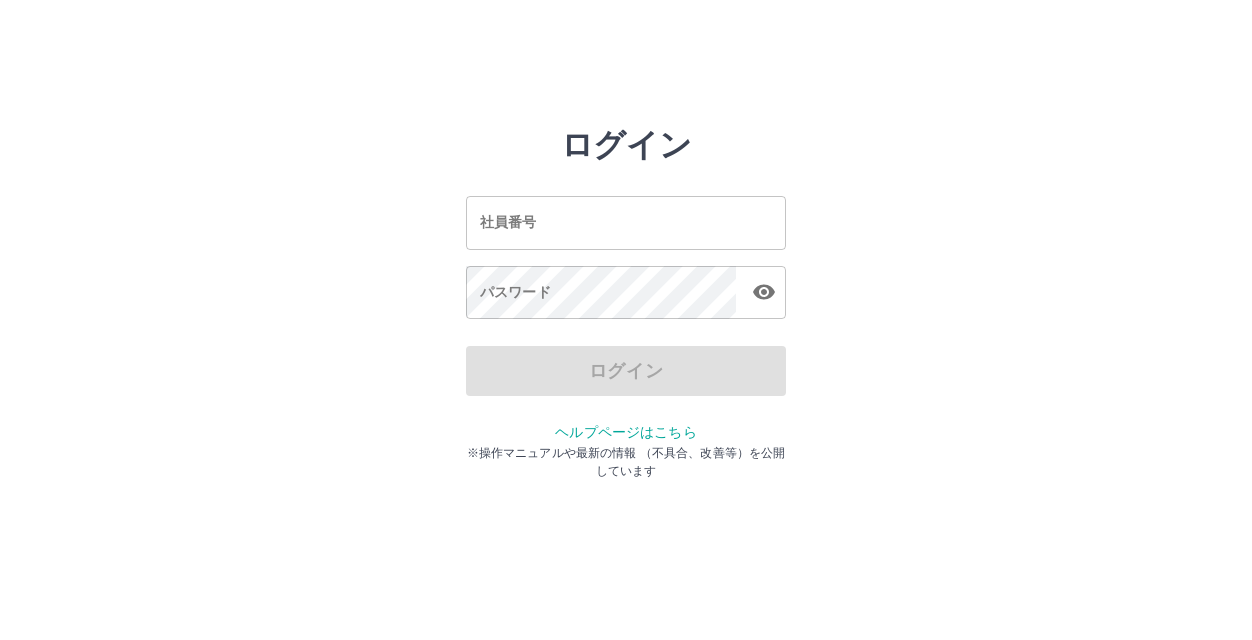scroll, scrollTop: 0, scrollLeft: 0, axis: both 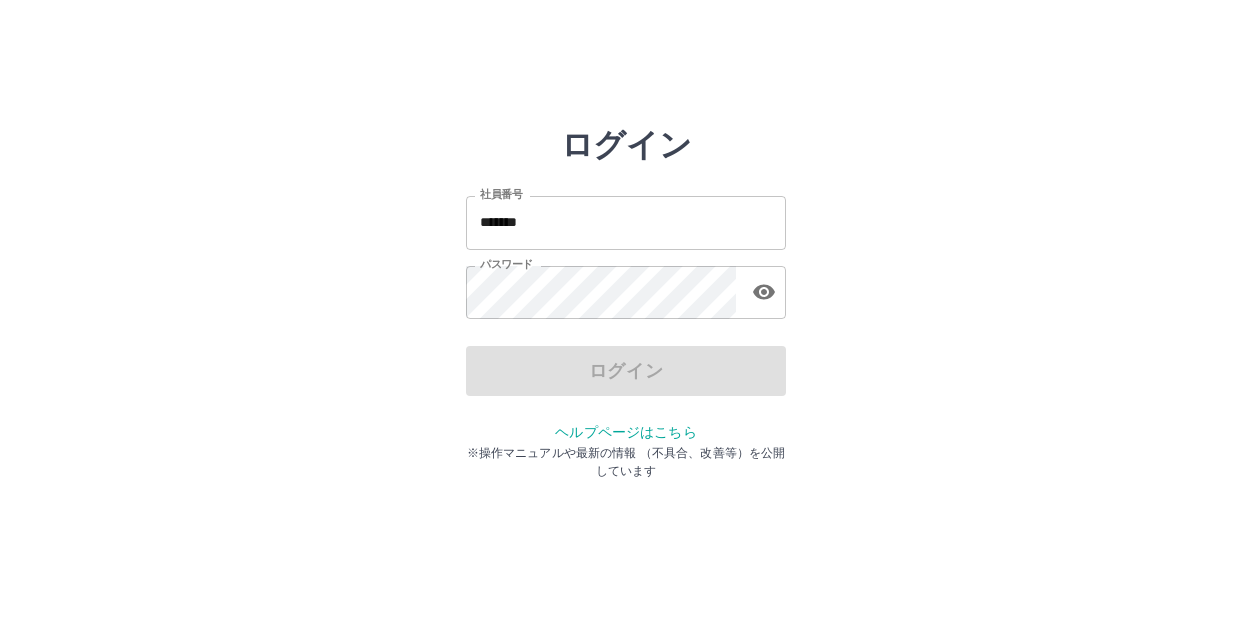 click on "*******" at bounding box center (626, 222) 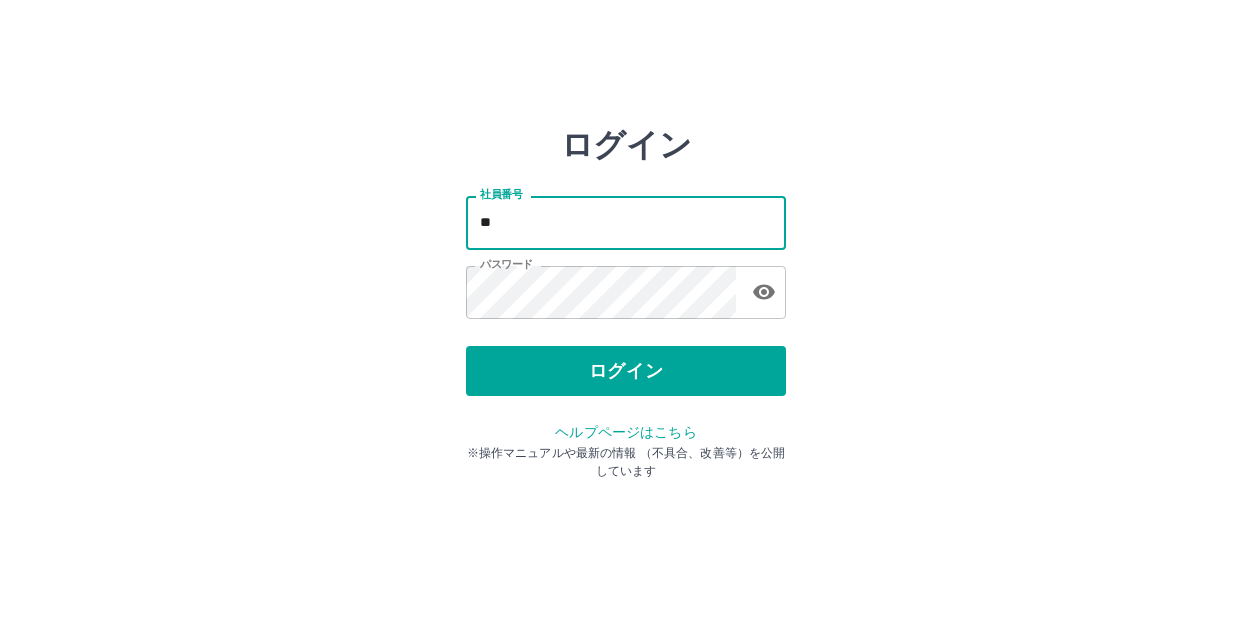 type on "*" 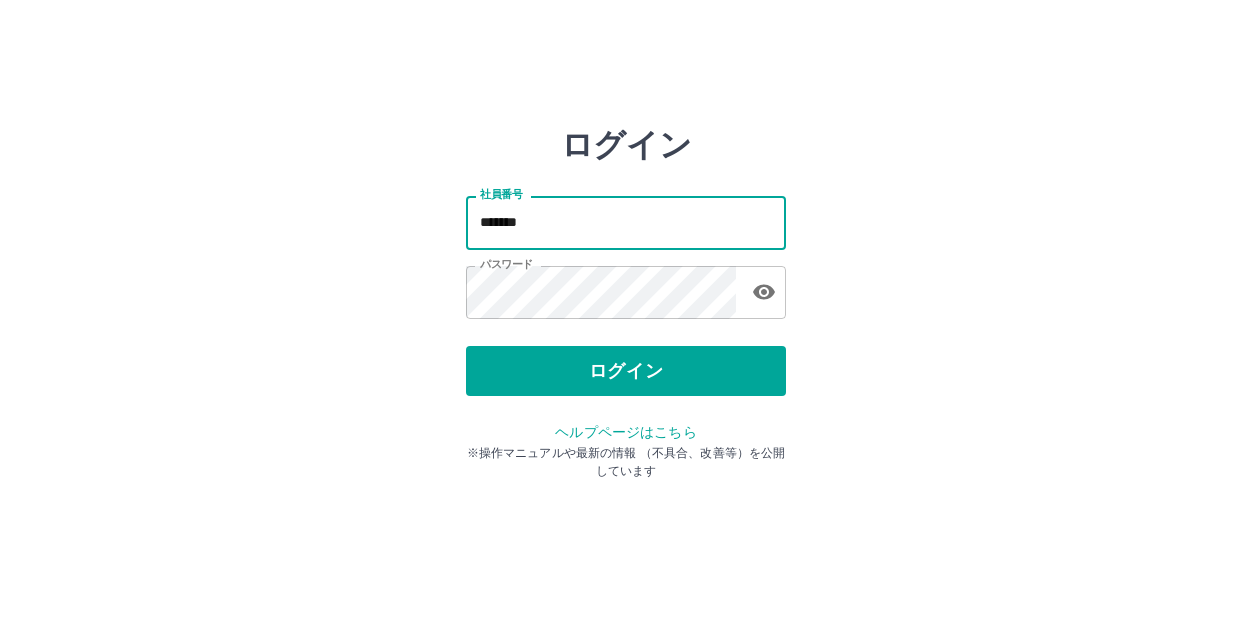 type on "*******" 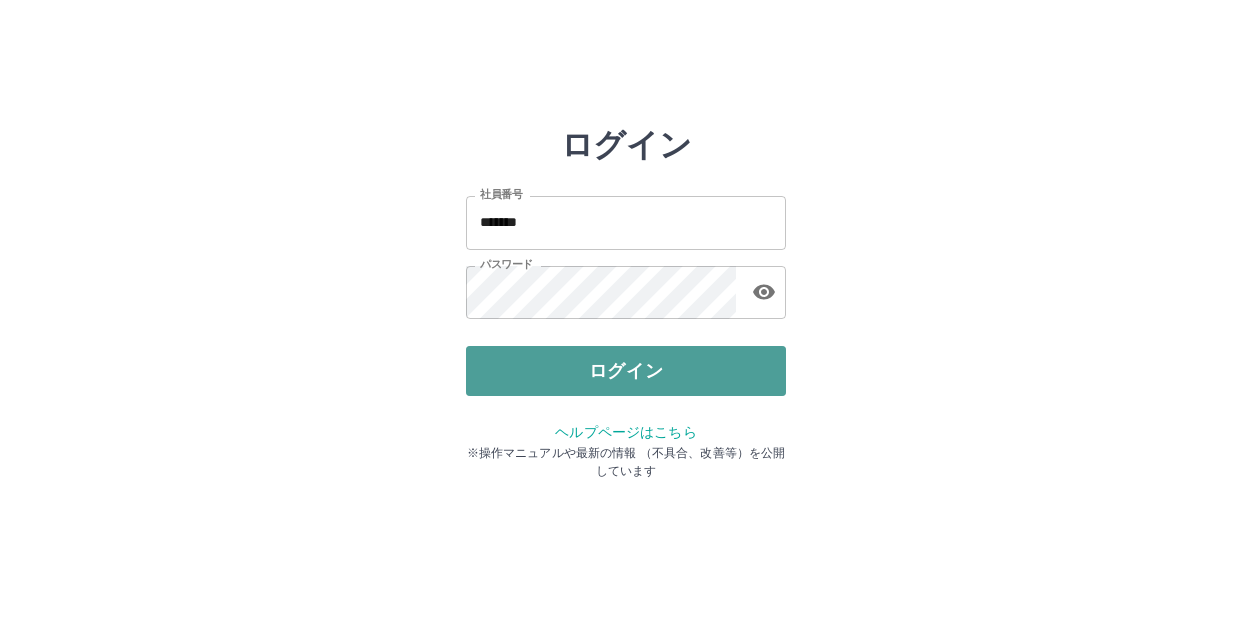 click on "ログイン" at bounding box center [626, 371] 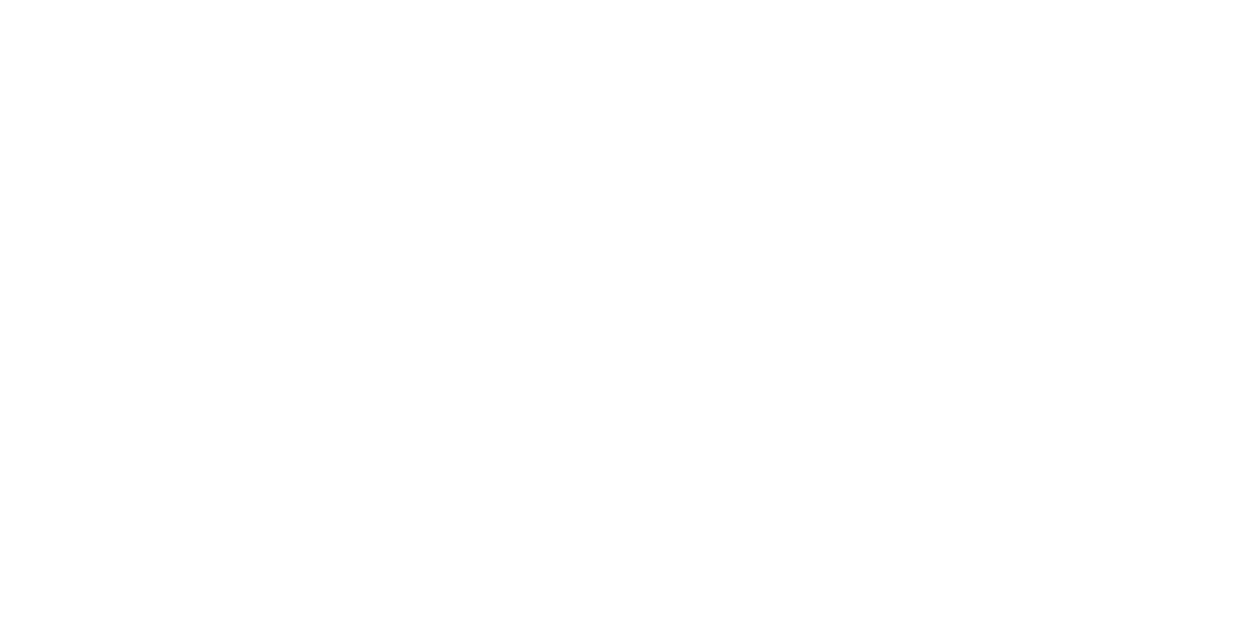 scroll, scrollTop: 0, scrollLeft: 0, axis: both 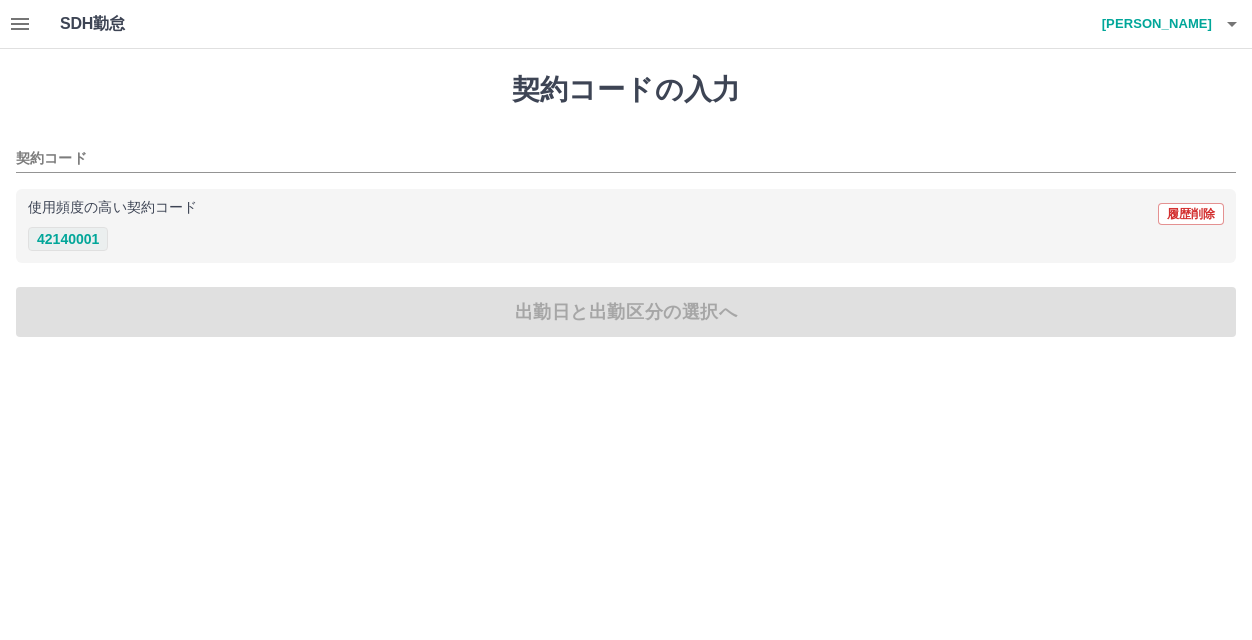 click on "42140001" at bounding box center (68, 239) 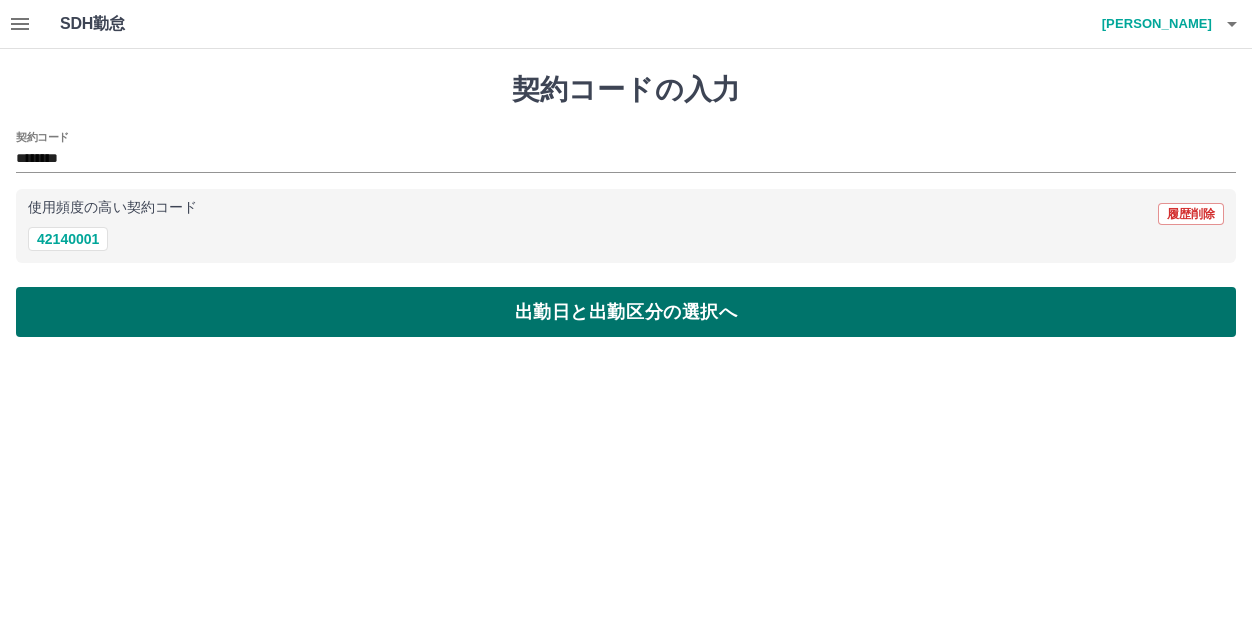 click on "出勤日と出勤区分の選択へ" at bounding box center (626, 312) 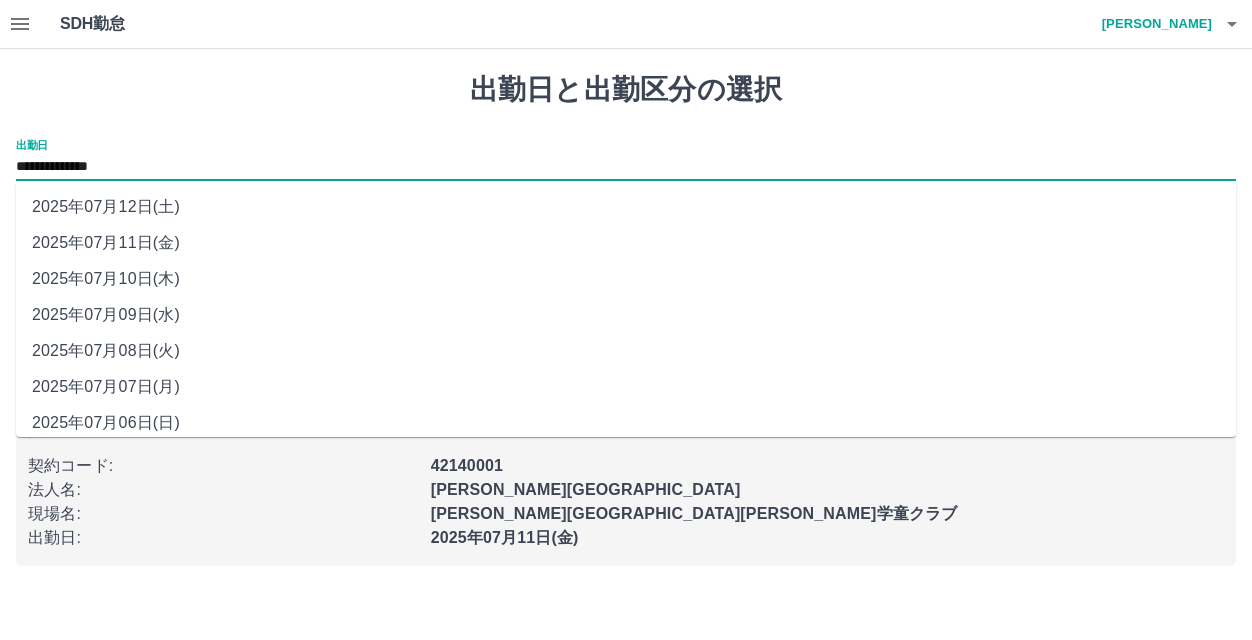 click on "**********" at bounding box center (626, 167) 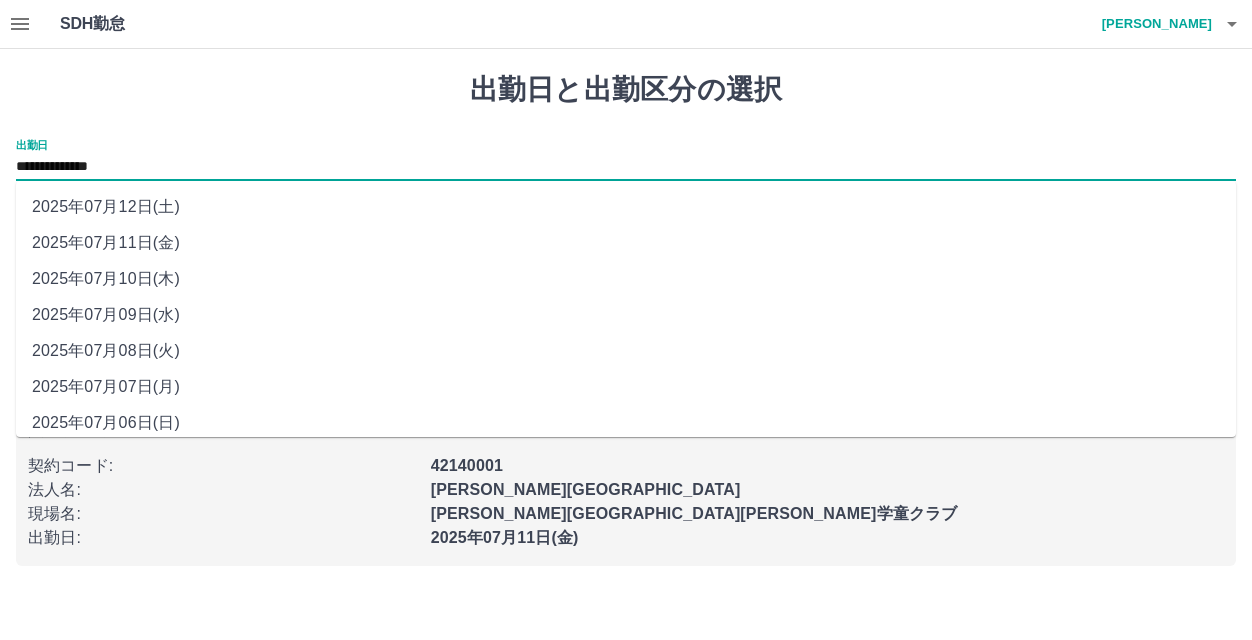 click on "2025年07月10日(木)" at bounding box center (626, 279) 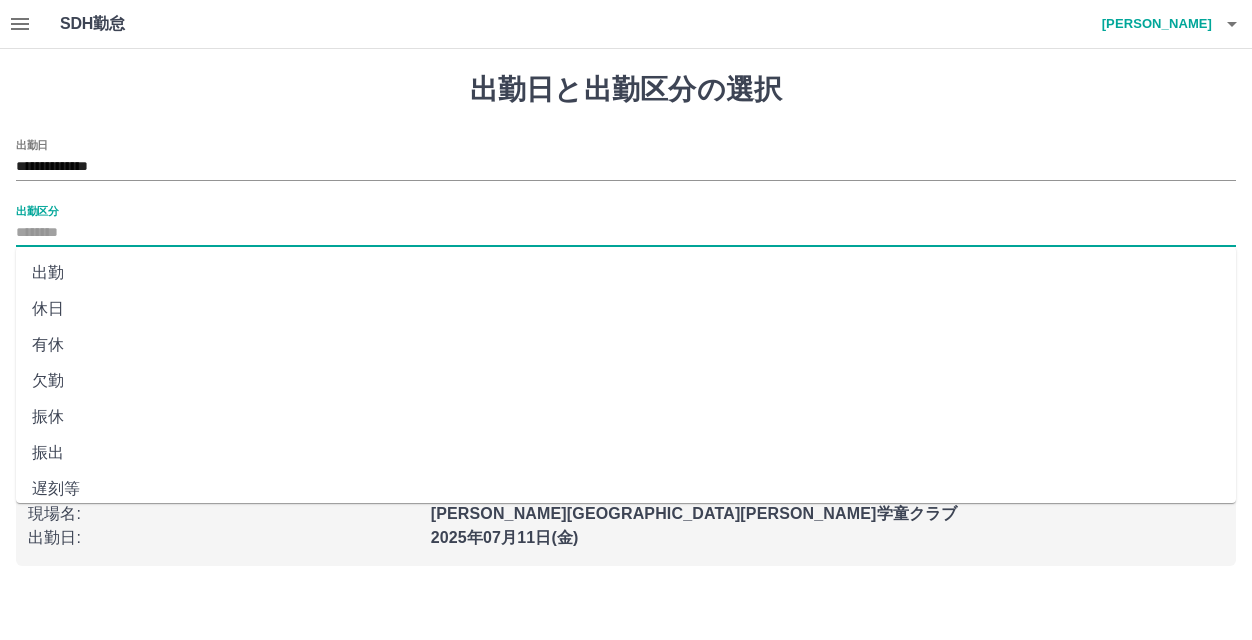click on "出勤区分" at bounding box center [626, 233] 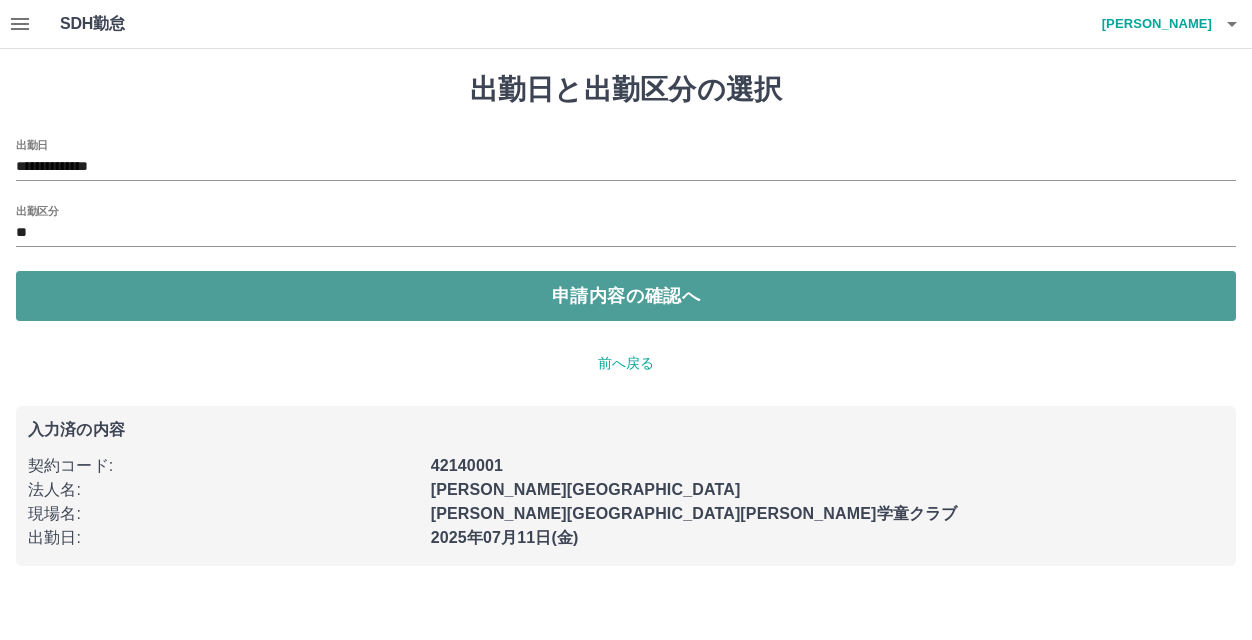 click on "申請内容の確認へ" at bounding box center [626, 296] 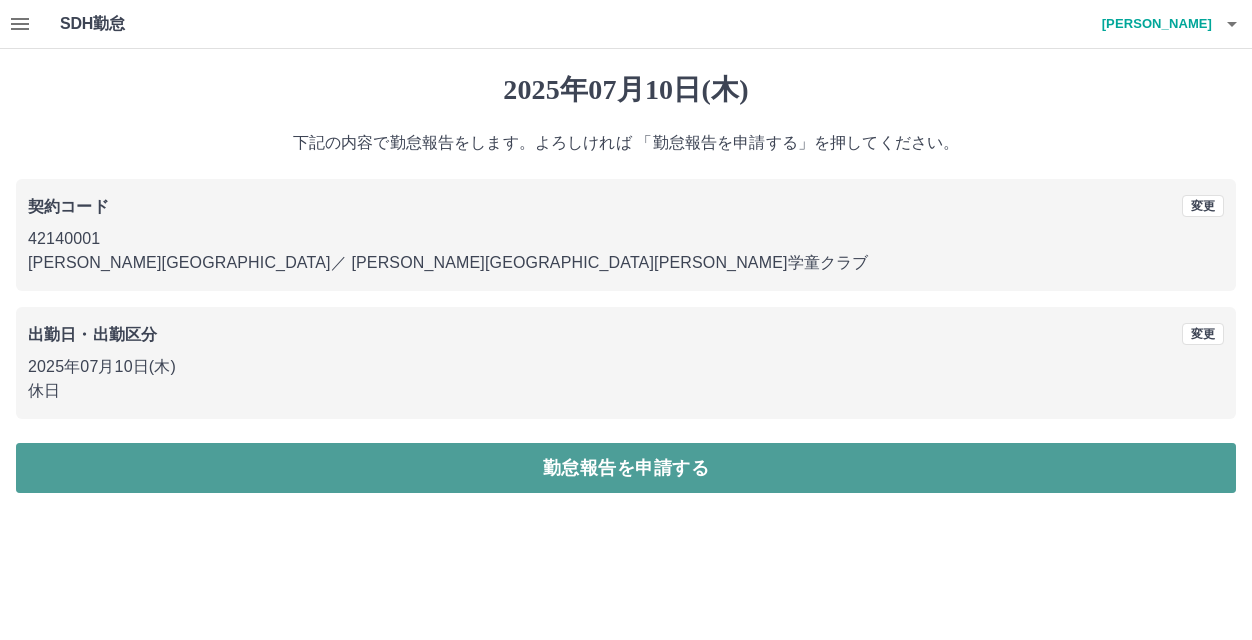 click on "勤怠報告を申請する" at bounding box center (626, 468) 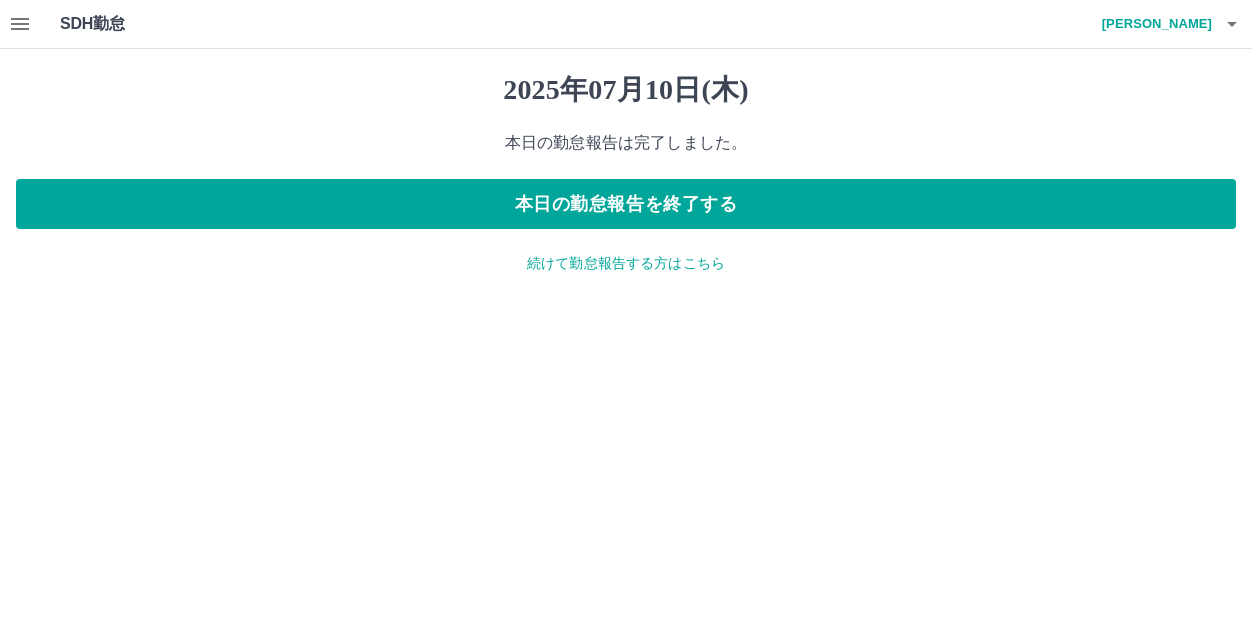 click on "続けて勤怠報告する方はこちら" at bounding box center [626, 263] 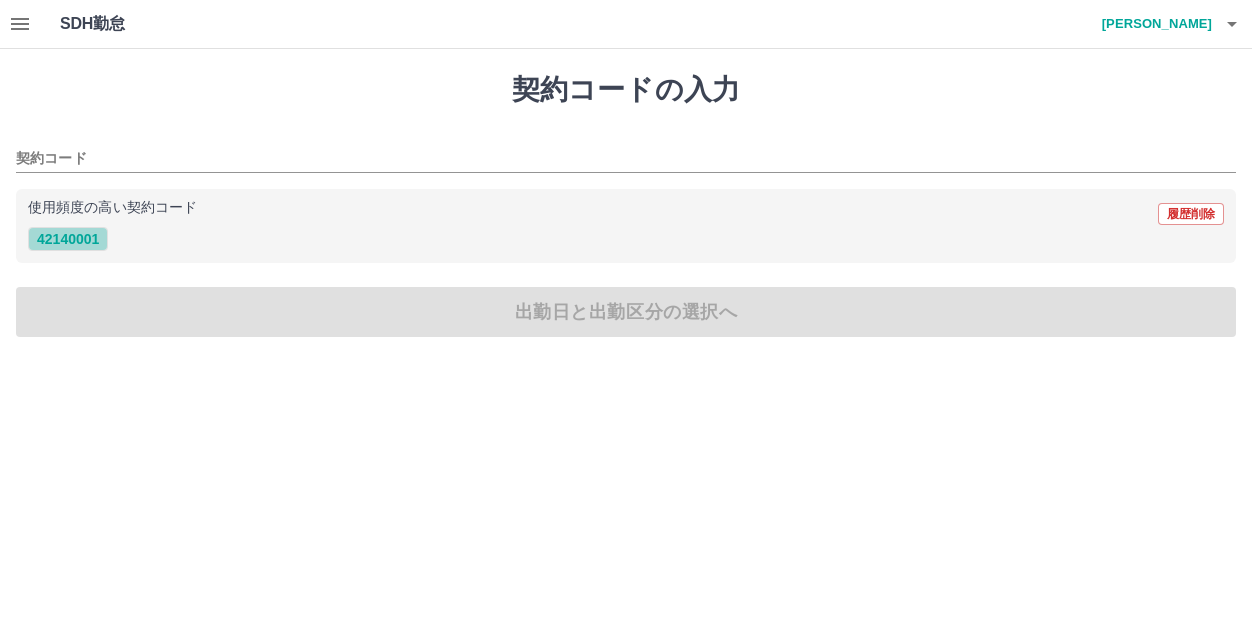 click on "42140001" at bounding box center (68, 239) 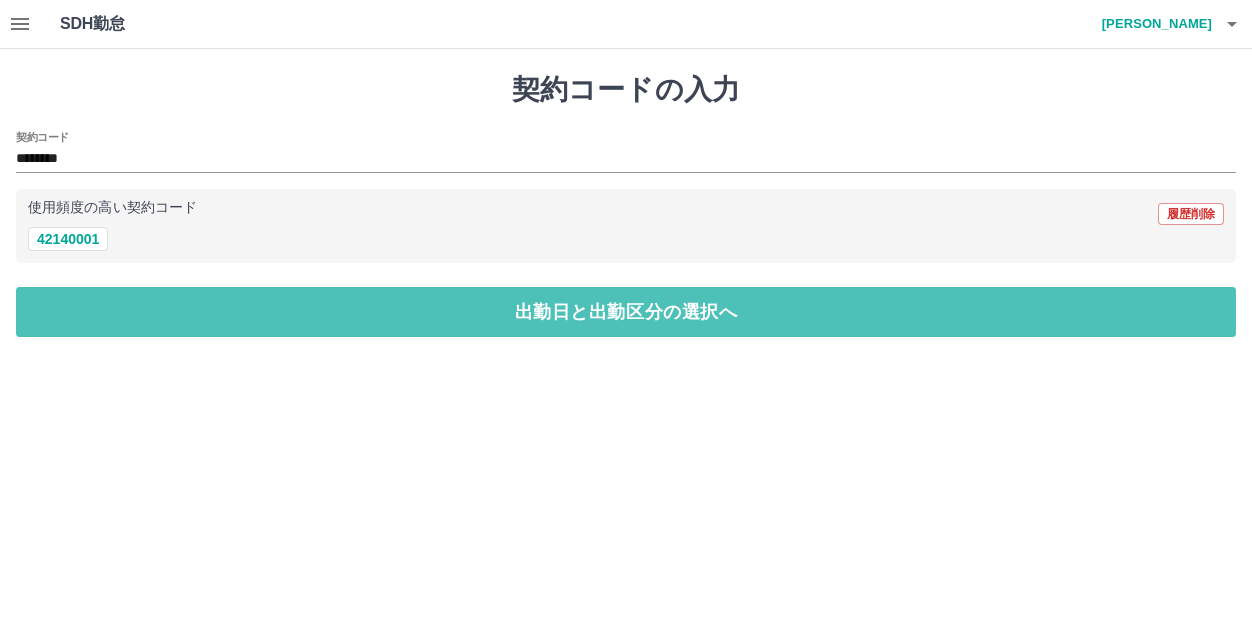 click on "出勤日と出勤区分の選択へ" at bounding box center (626, 312) 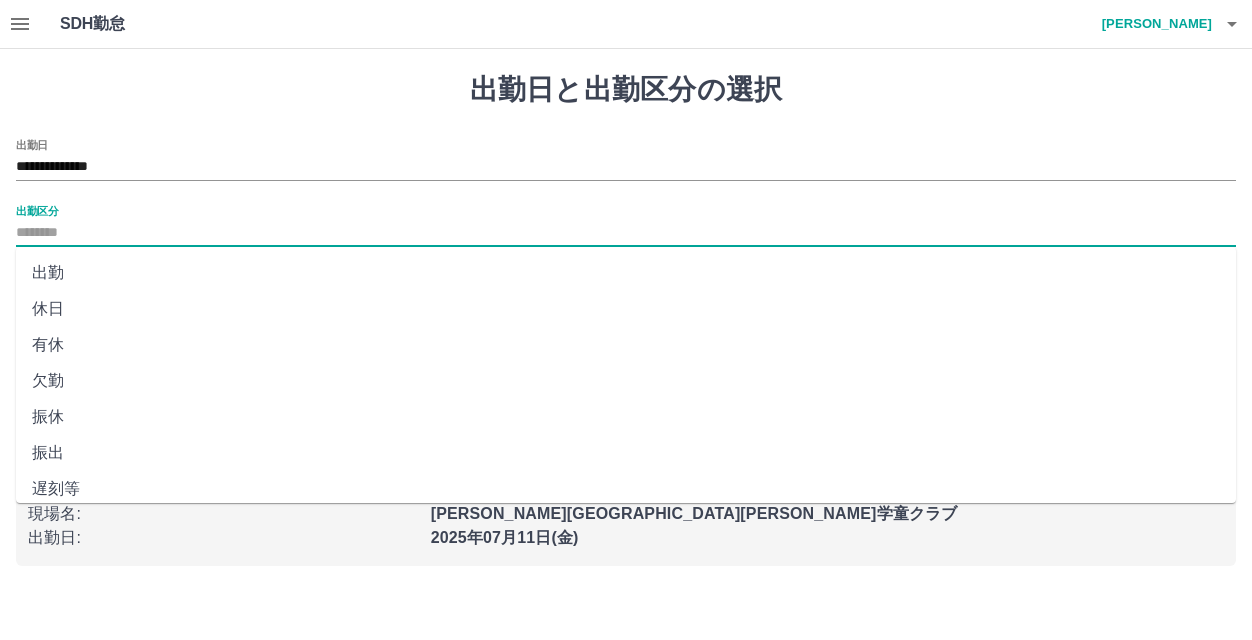 click on "出勤区分" at bounding box center [626, 233] 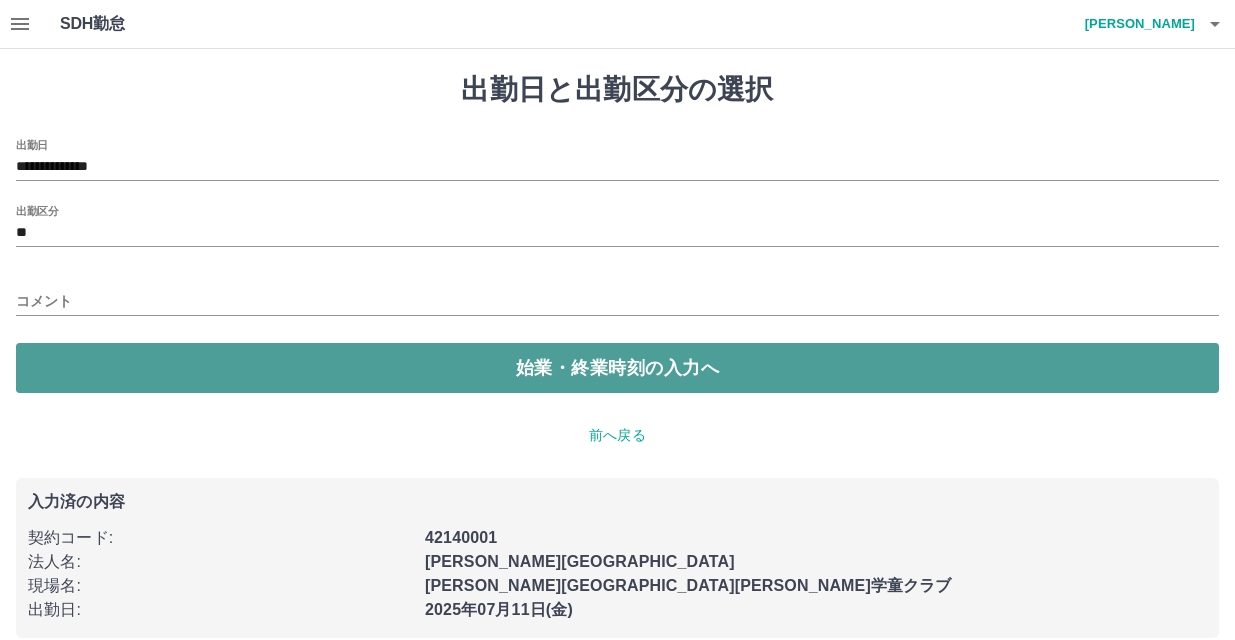 click on "始業・終業時刻の入力へ" at bounding box center [617, 368] 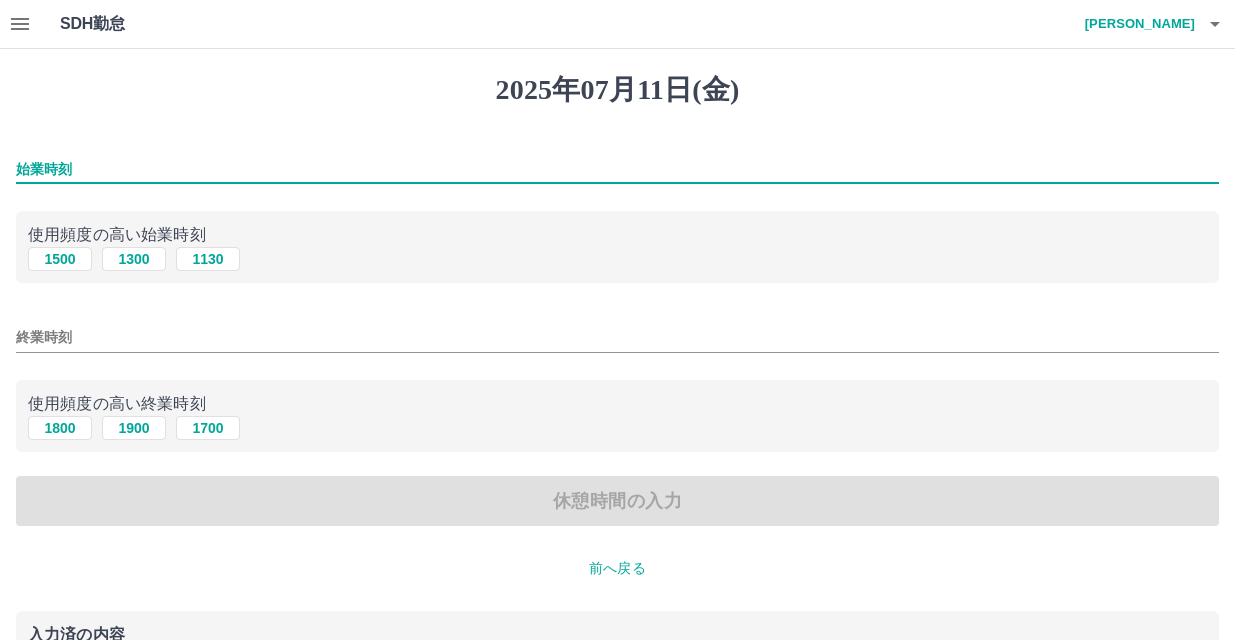 click on "始業時刻" at bounding box center [617, 169] 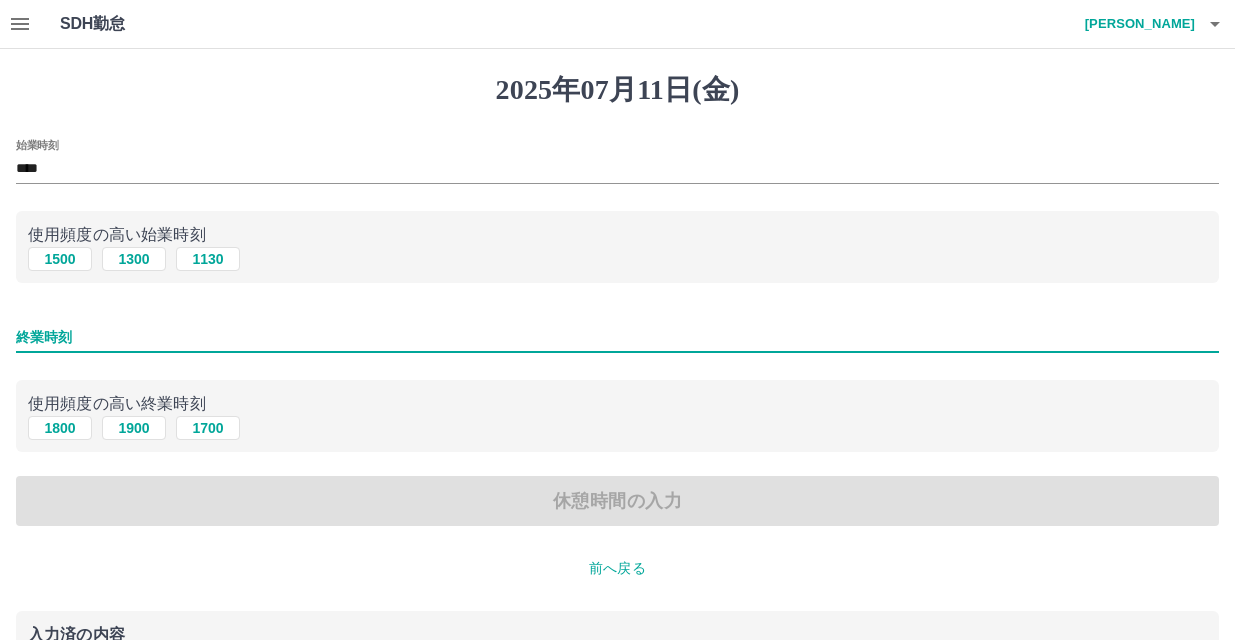 click on "終業時刻" at bounding box center (617, 337) 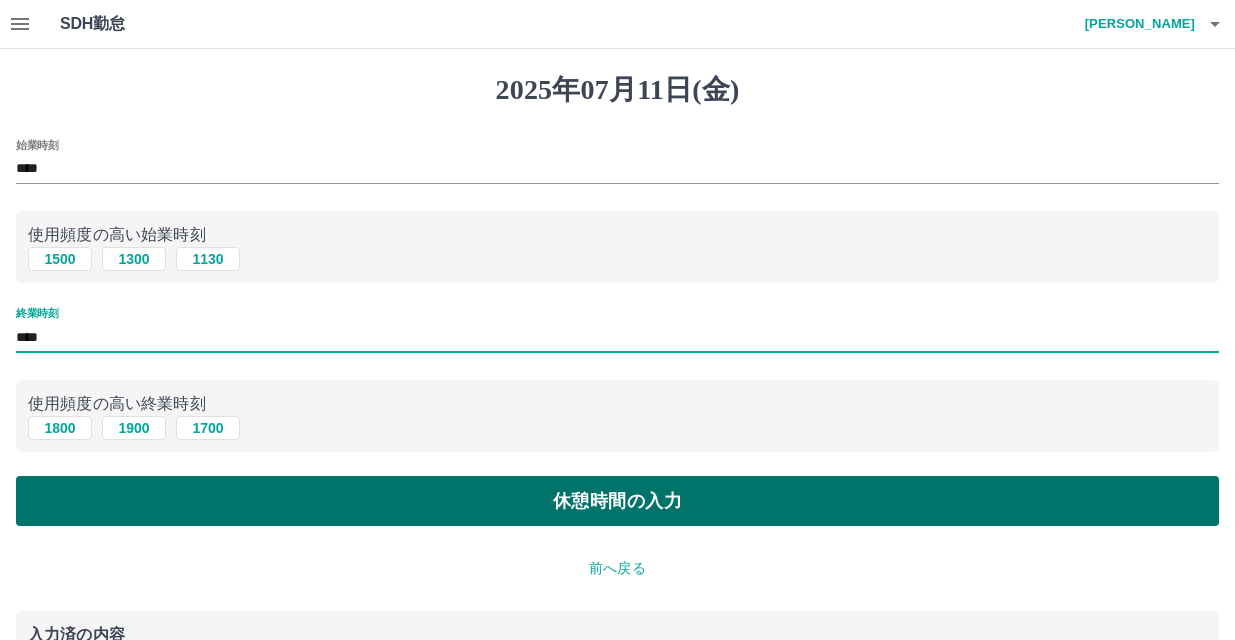click on "休憩時間の入力" at bounding box center (617, 501) 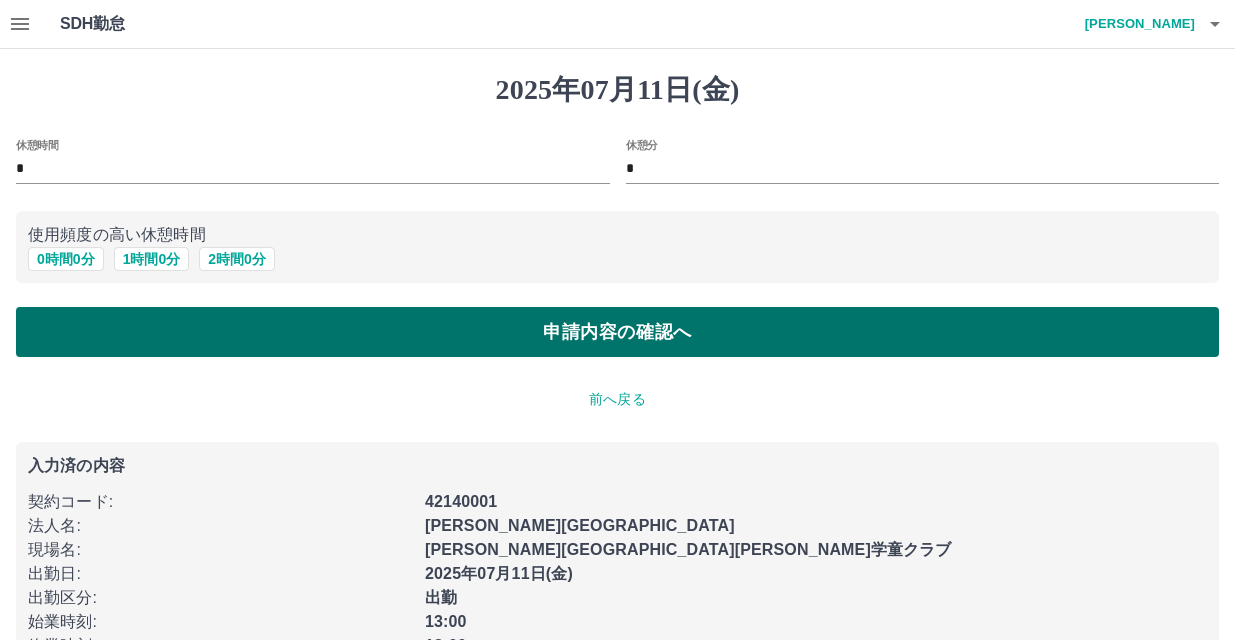 click on "申請内容の確認へ" at bounding box center (617, 332) 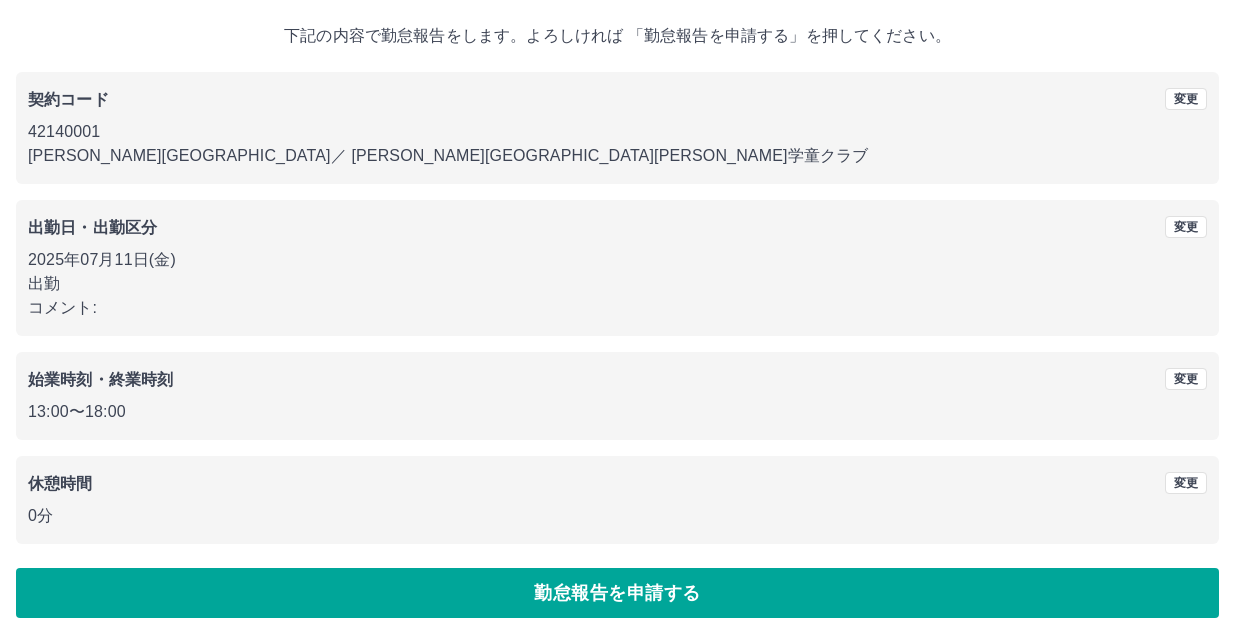 scroll, scrollTop: 109, scrollLeft: 0, axis: vertical 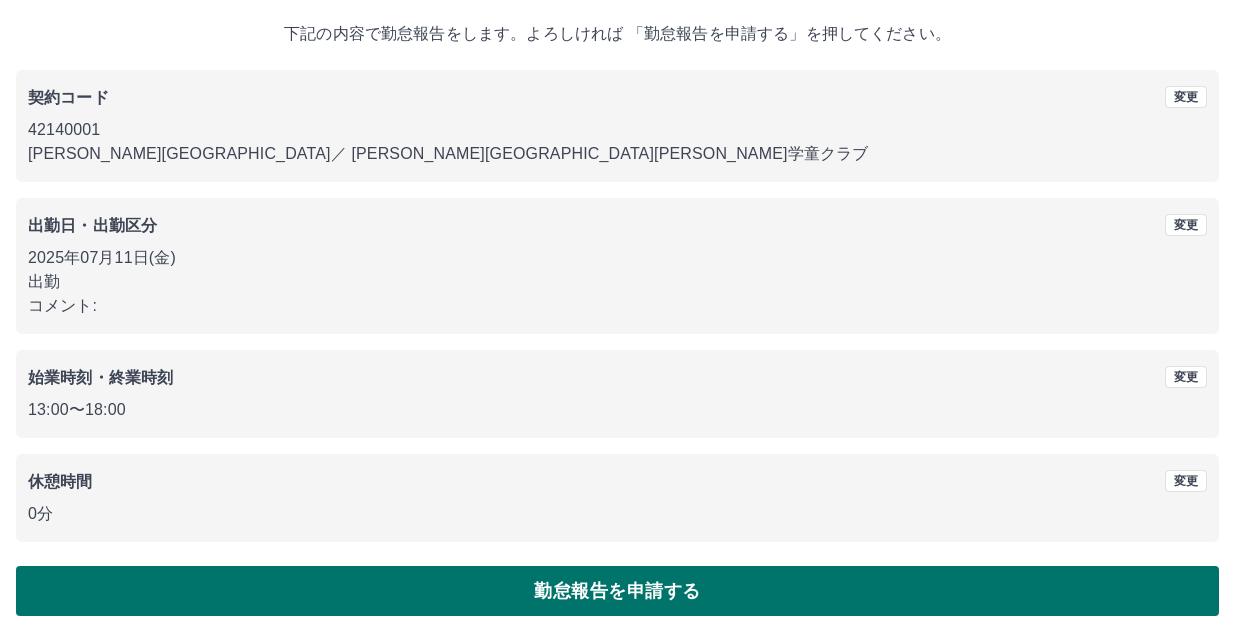click on "勤怠報告を申請する" at bounding box center (617, 591) 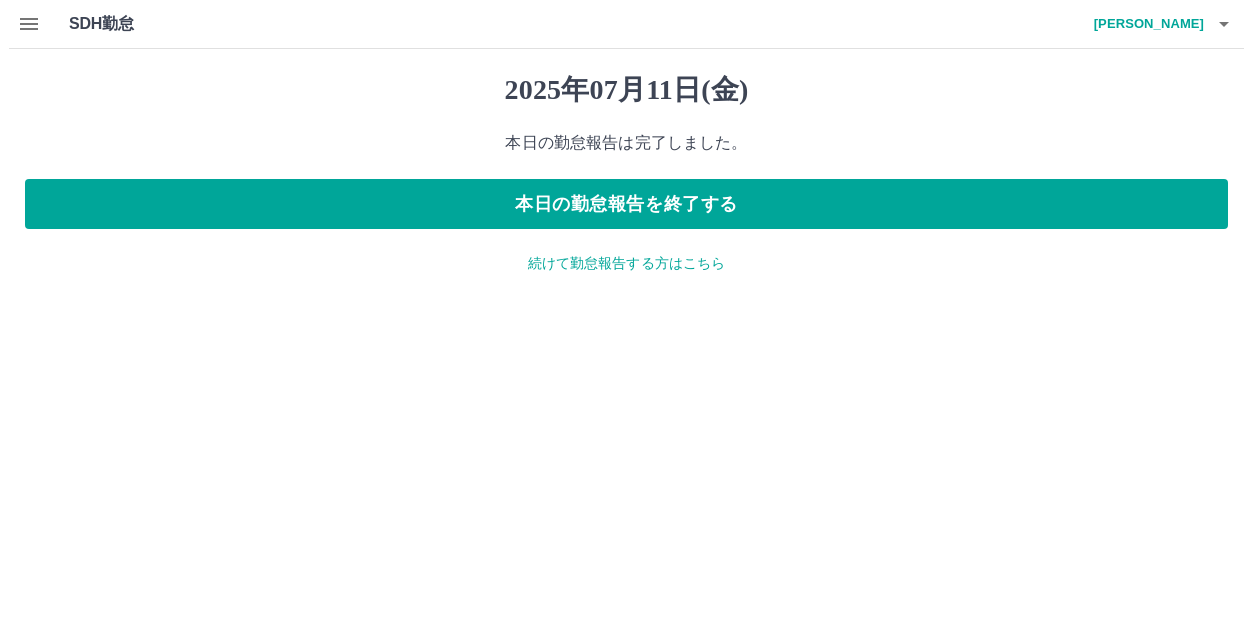 scroll, scrollTop: 0, scrollLeft: 0, axis: both 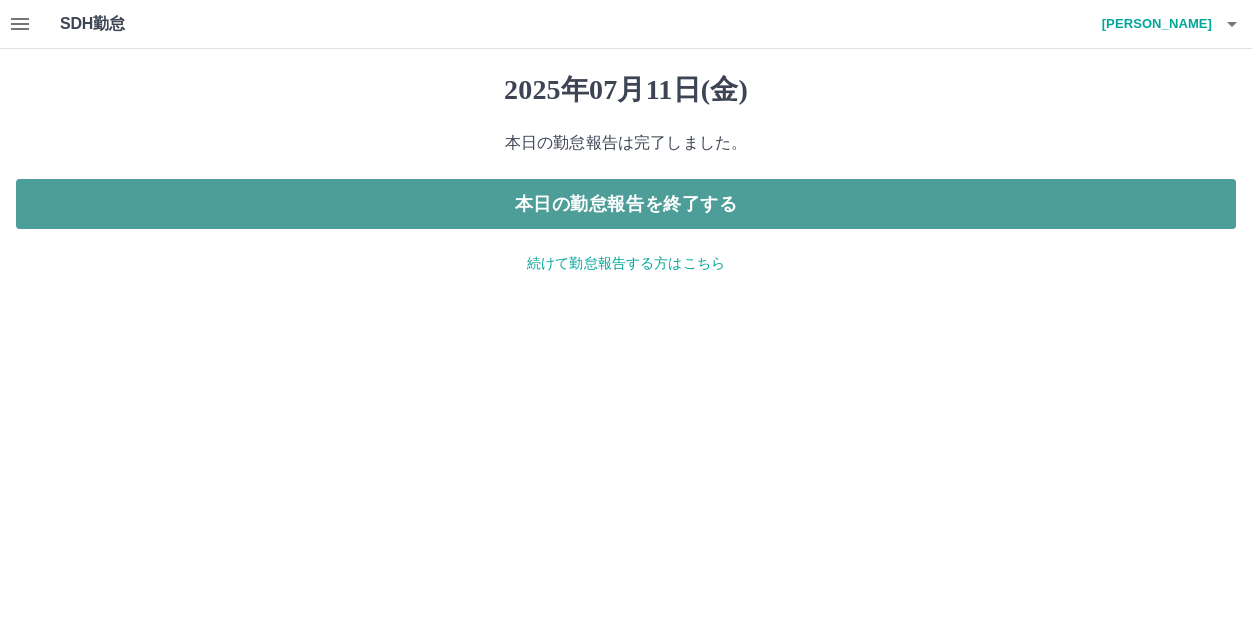 click on "本日の勤怠報告を終了する" at bounding box center [626, 204] 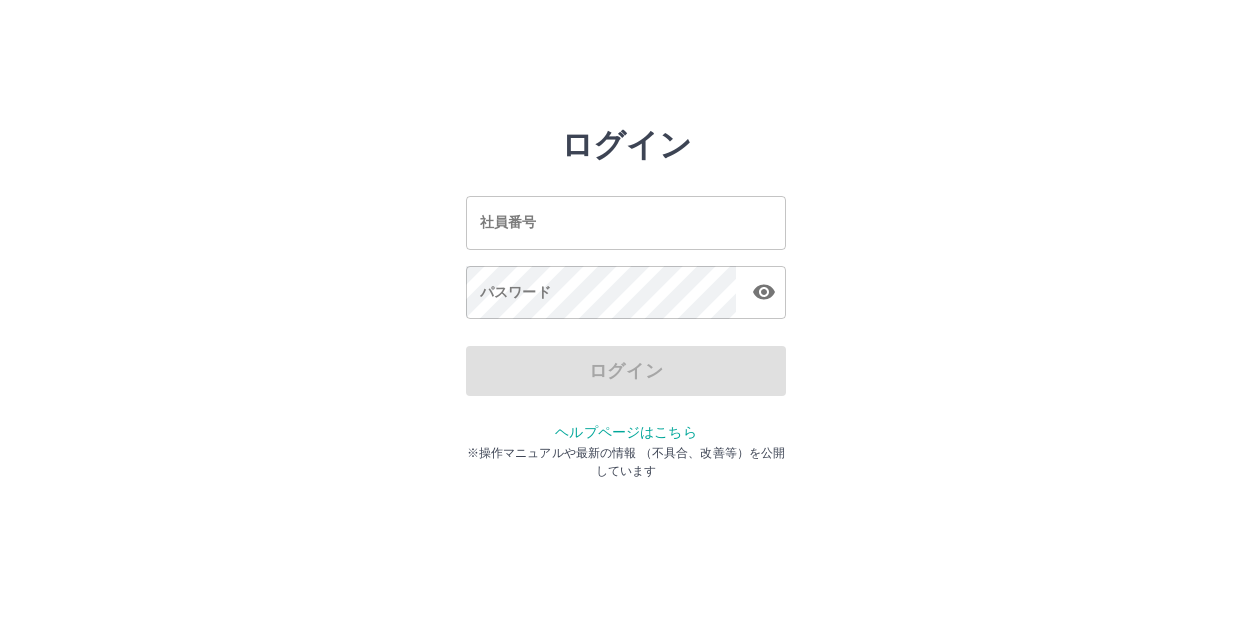 scroll, scrollTop: 0, scrollLeft: 0, axis: both 